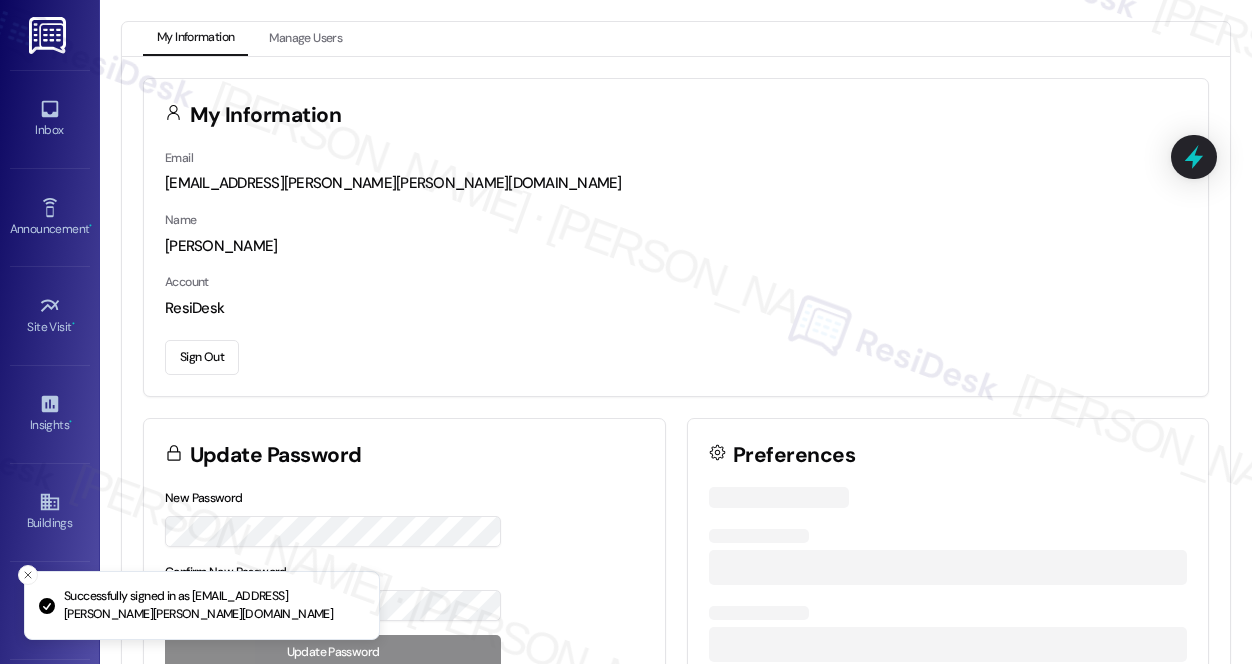 scroll, scrollTop: 0, scrollLeft: 0, axis: both 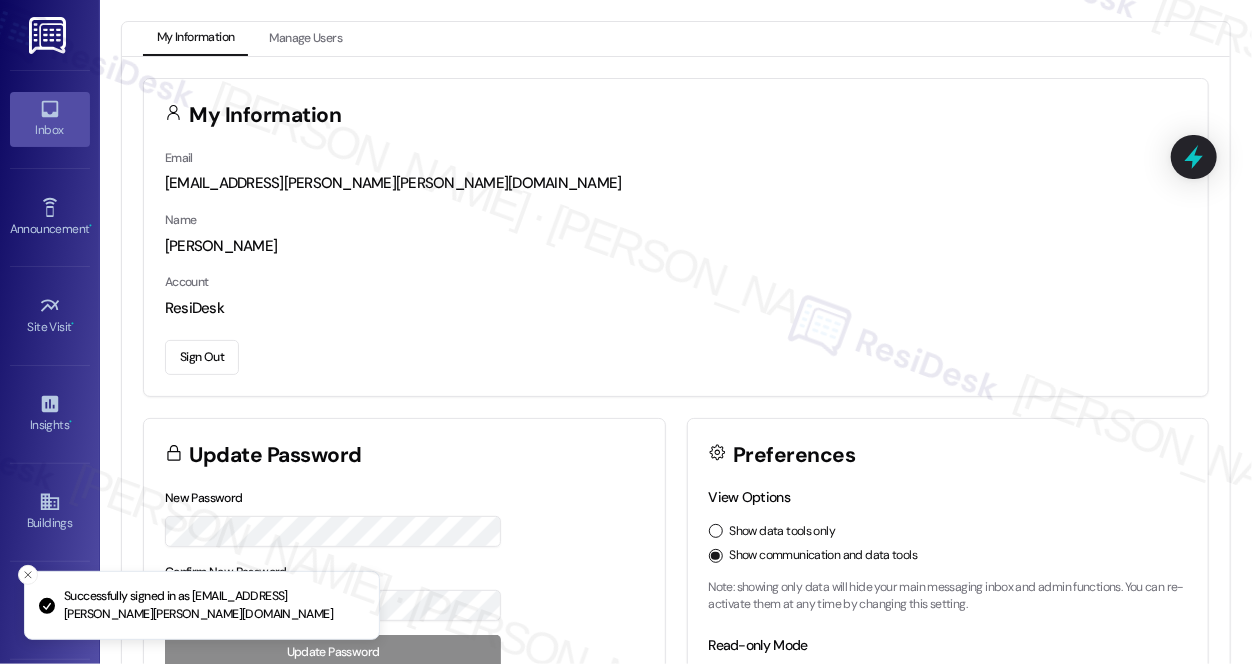 click on "Inbox" at bounding box center [50, 130] 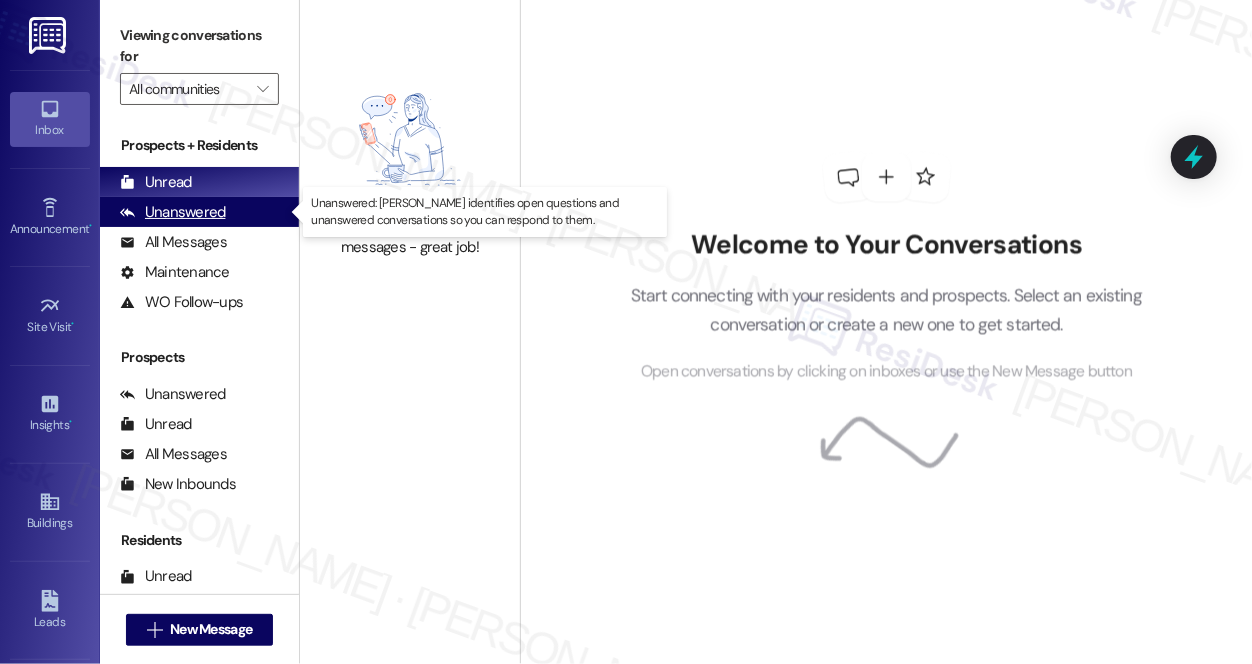 click on "Unanswered" at bounding box center [173, 212] 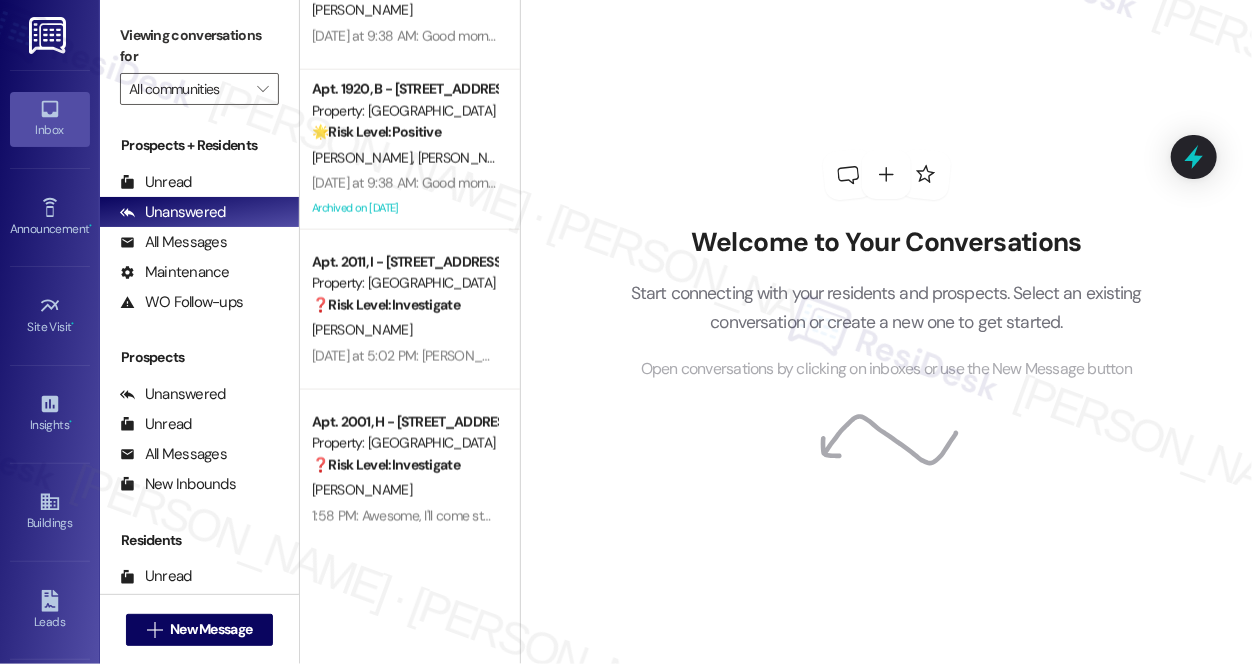 scroll, scrollTop: 1237, scrollLeft: 0, axis: vertical 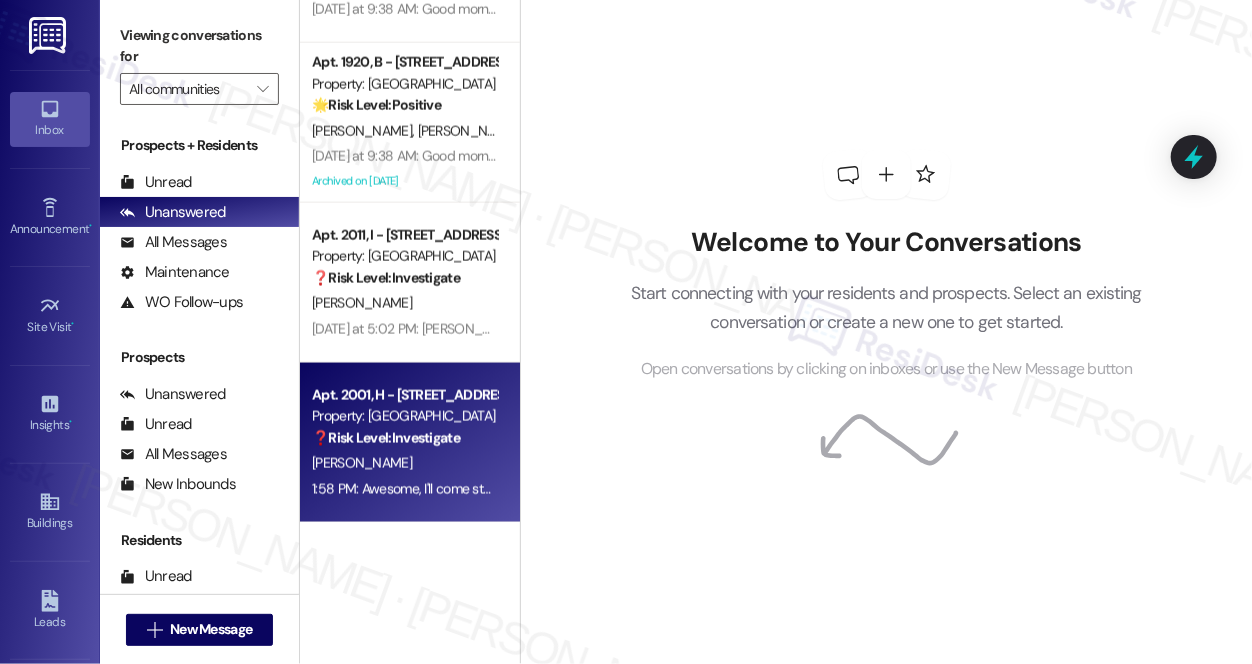 click on "[PERSON_NAME]" at bounding box center (404, 463) 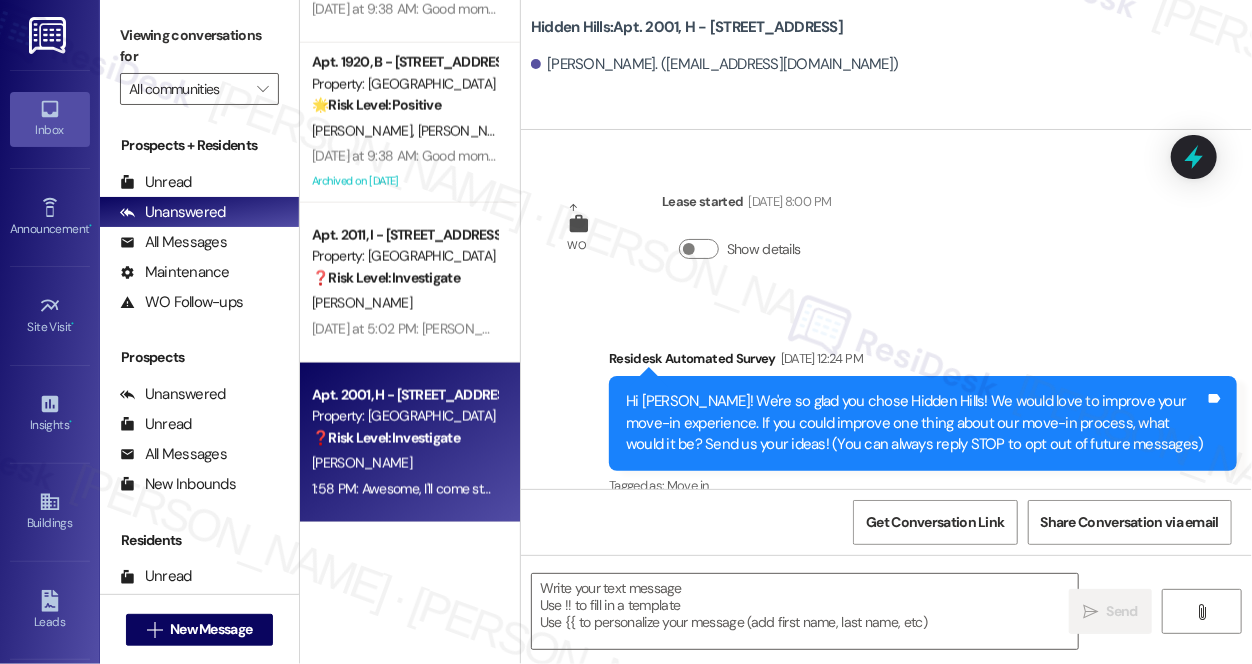 scroll, scrollTop: 2443, scrollLeft: 0, axis: vertical 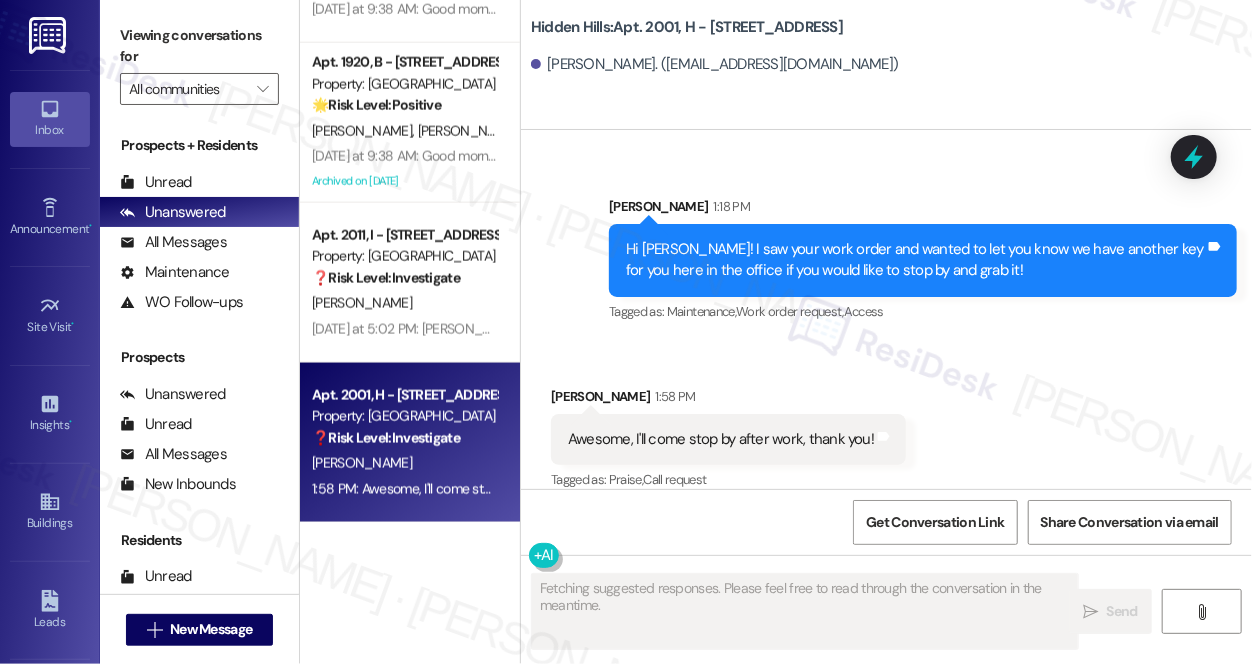 click on "Awesome, I'll come stop by after work, thank you!" at bounding box center [721, 439] 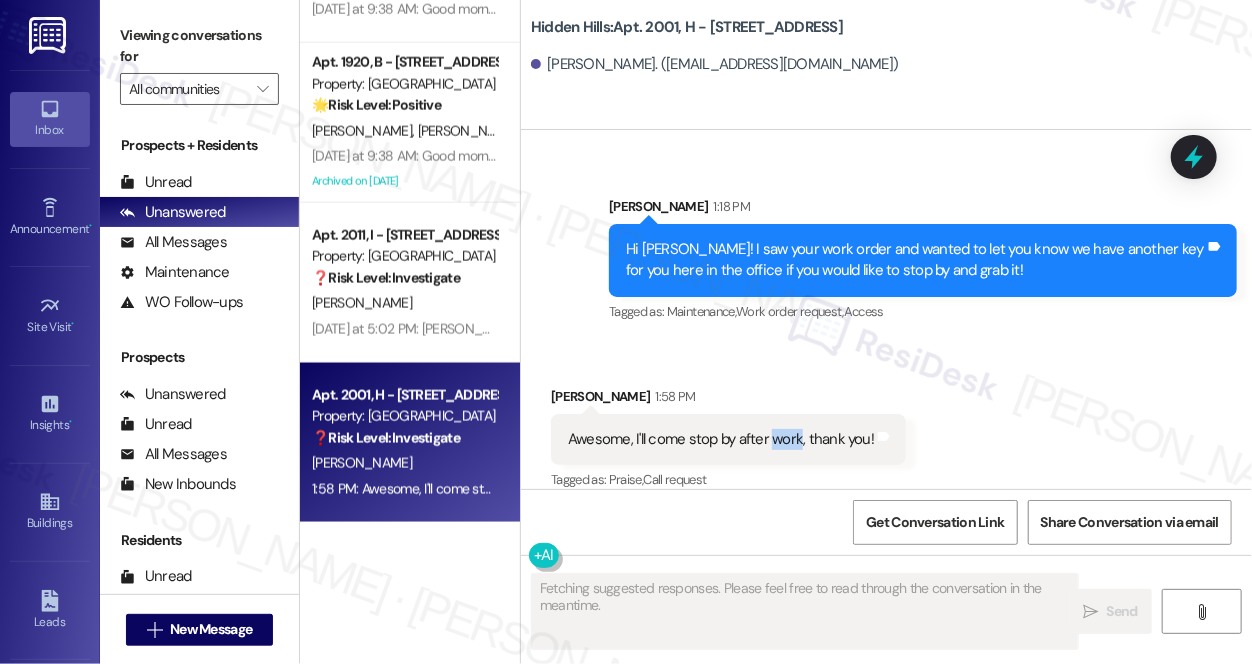 click on "Awesome, I'll come stop by after work, thank you!" at bounding box center [721, 439] 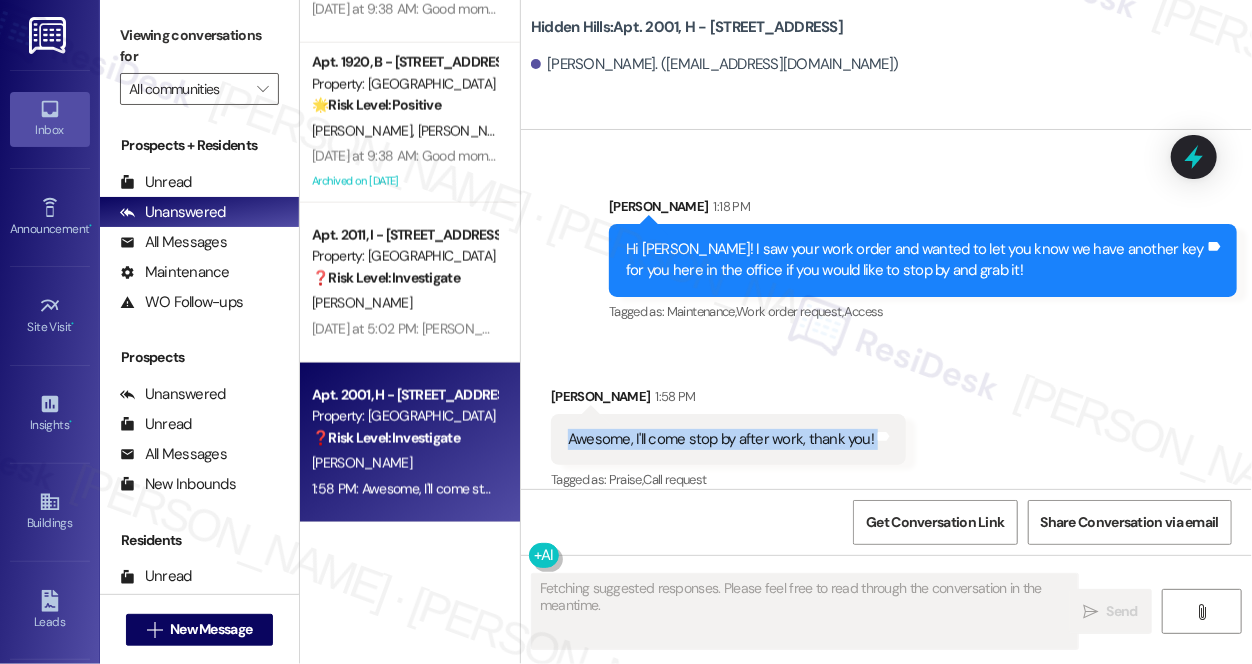 click on "Awesome, I'll come stop by after work, thank you!" at bounding box center [721, 439] 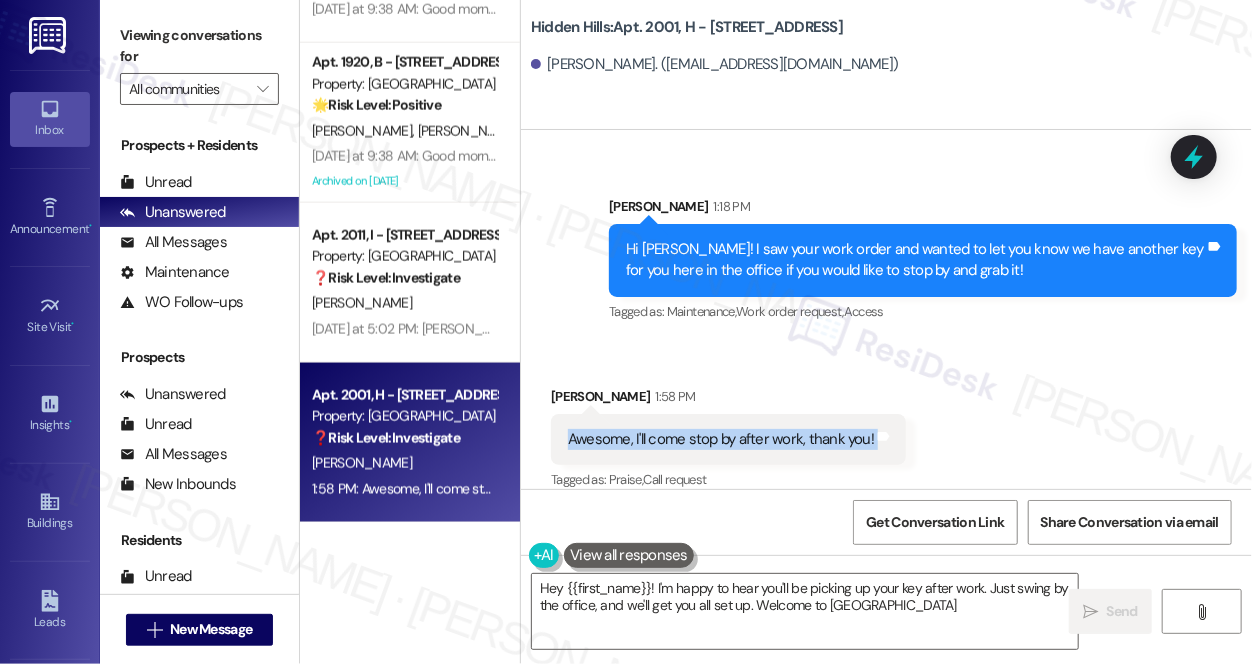 type on "Hey {{first_name}}! I'm happy to hear you'll be picking up your key after work. Just swing by the office, and we'll get you all set up. Welcome to [GEOGRAPHIC_DATA]!" 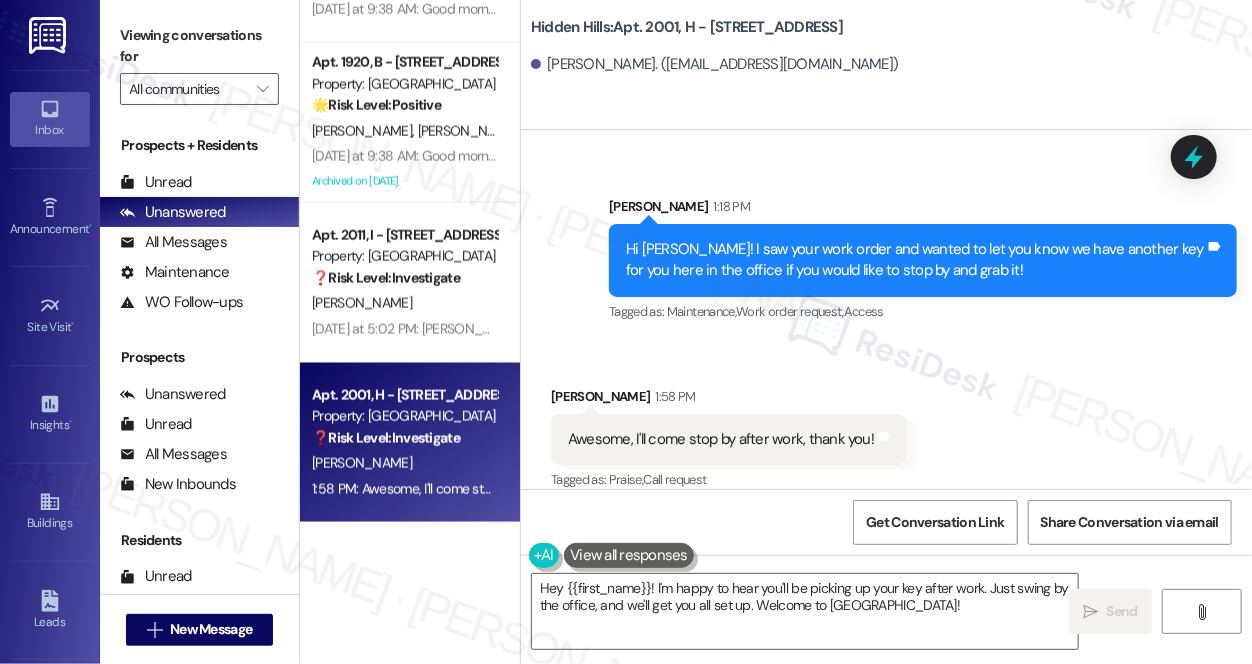 click on "Hi [PERSON_NAME]! I saw your work order and wanted to let you know we have another key for you here in the office if you would like to stop by and grab it!" at bounding box center [915, 260] 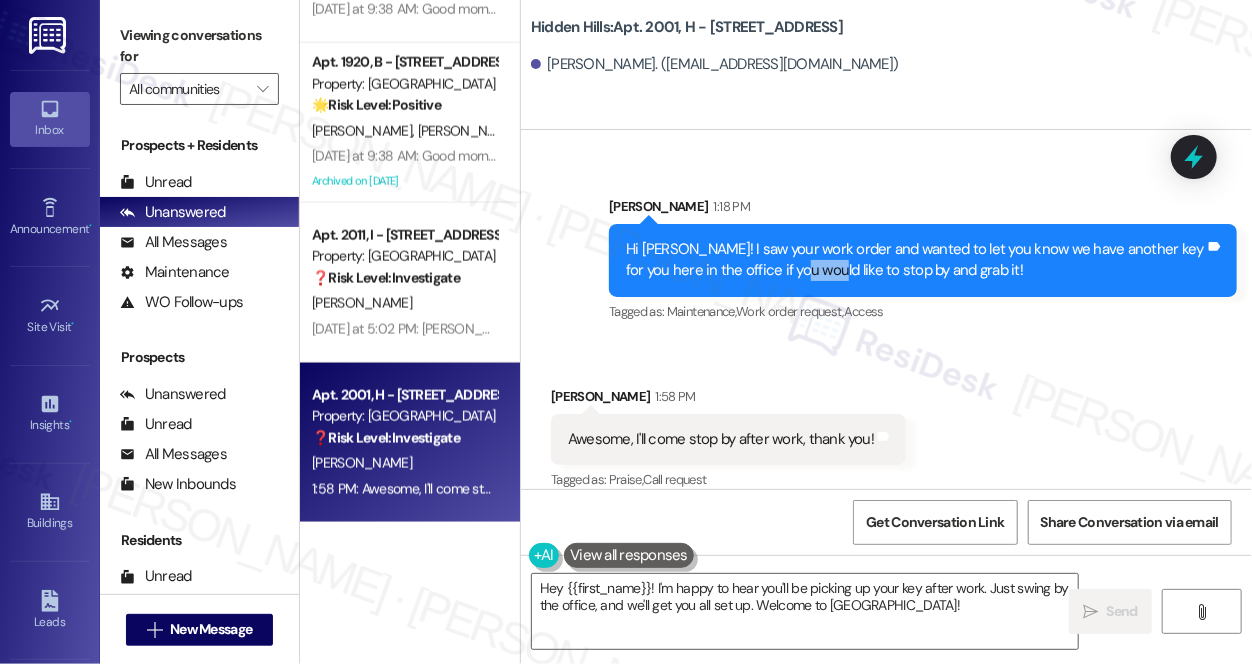 click on "Hi [PERSON_NAME]! I saw your work order and wanted to let you know we have another key for you here in the office if you would like to stop by and grab it!" at bounding box center [915, 260] 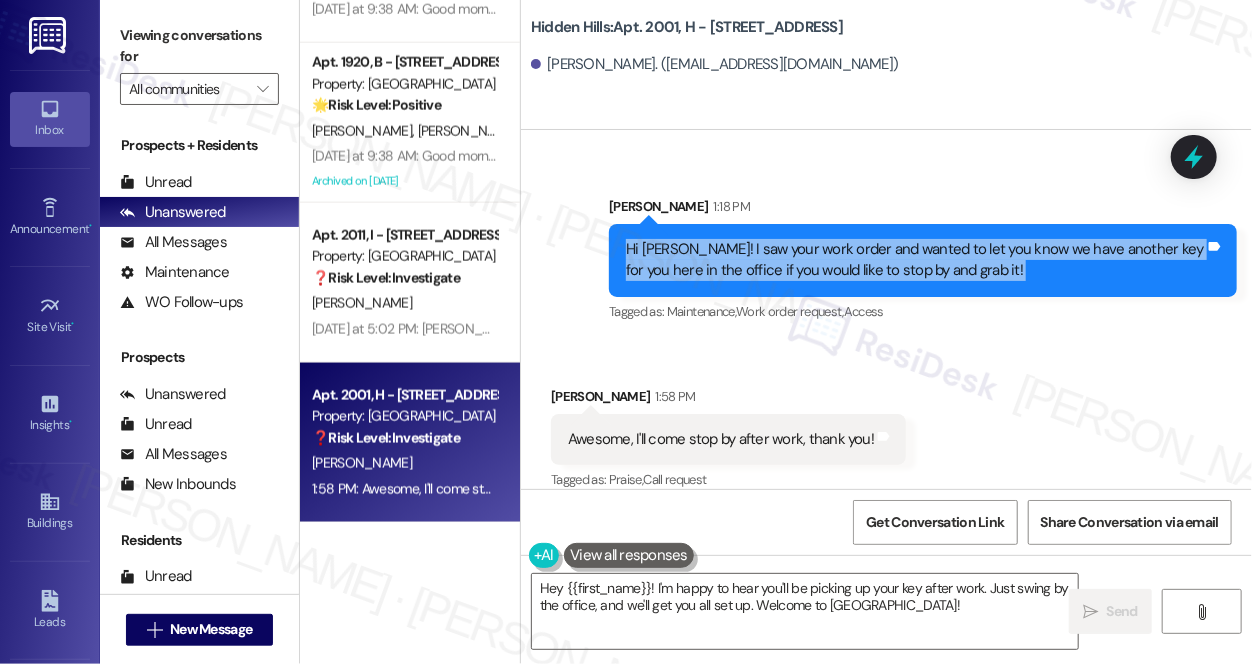 click on "Hi [PERSON_NAME]! I saw your work order and wanted to let you know we have another key for you here in the office if you would like to stop by and grab it!" at bounding box center (915, 260) 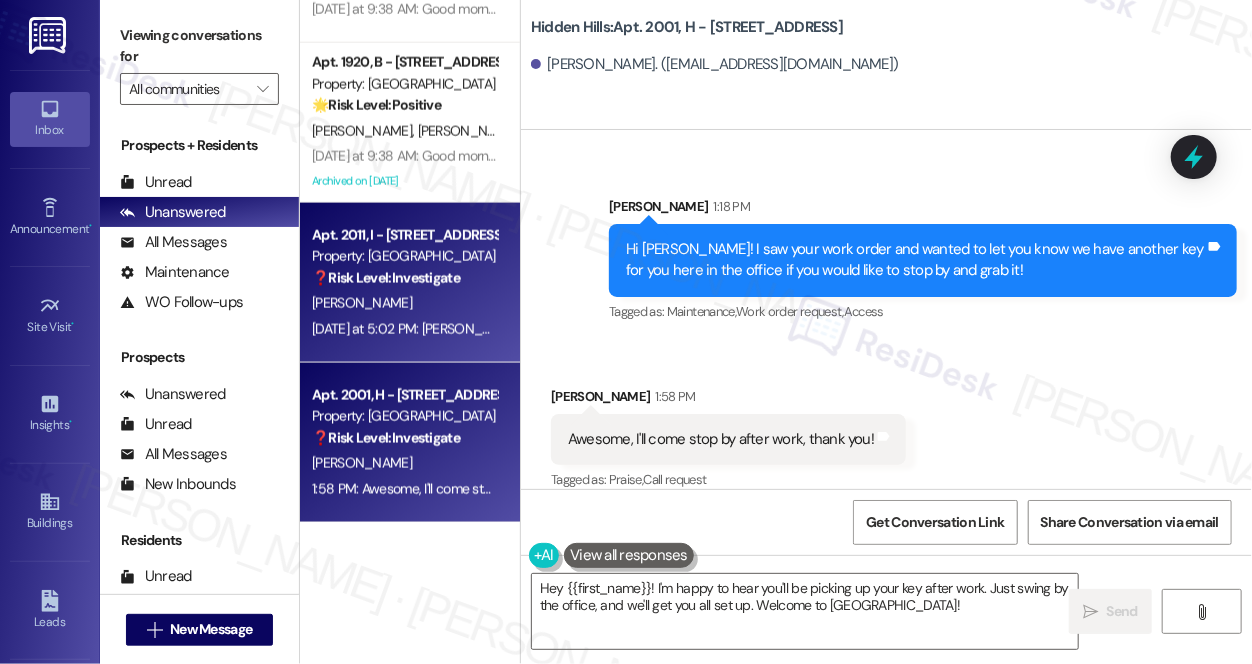 click on "[PERSON_NAME]" at bounding box center [404, 303] 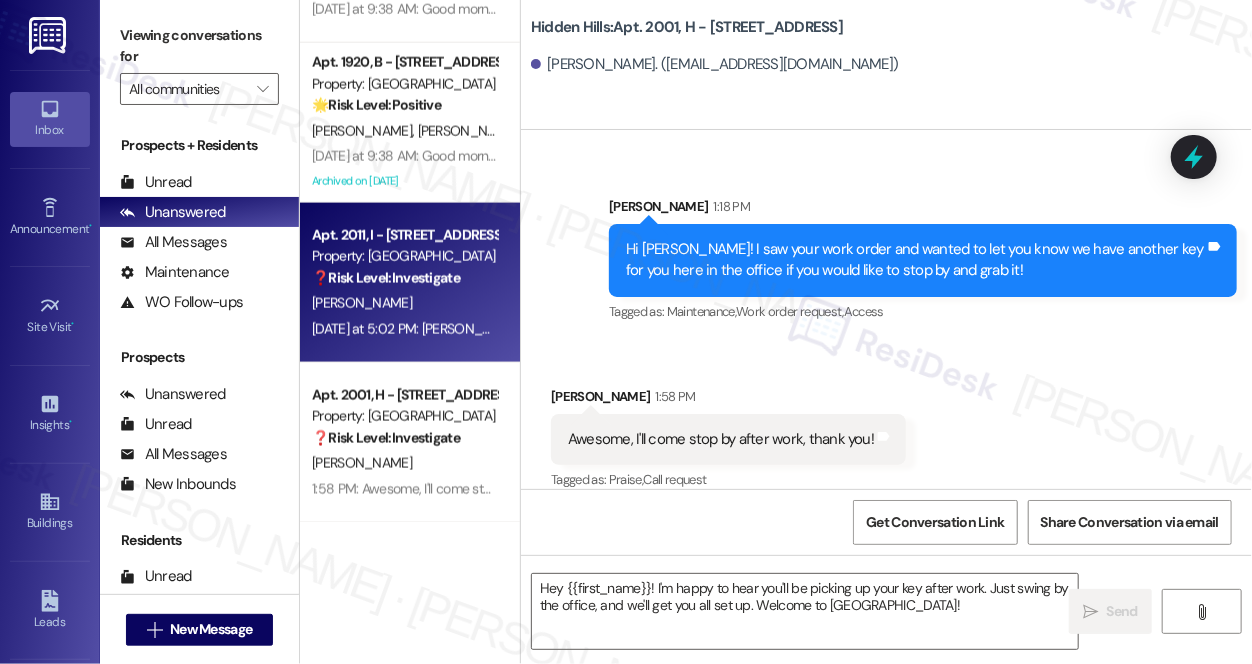 type on "Fetching suggested responses. Please feel free to read through the conversation in the meantime." 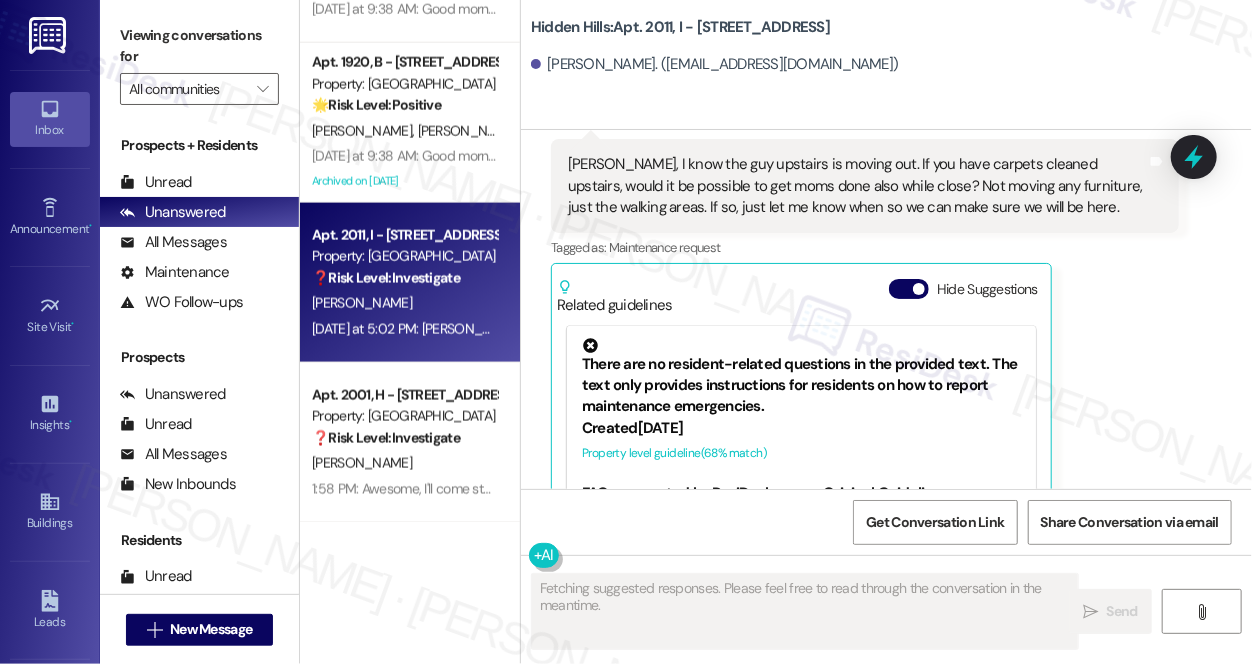 scroll, scrollTop: 32522, scrollLeft: 0, axis: vertical 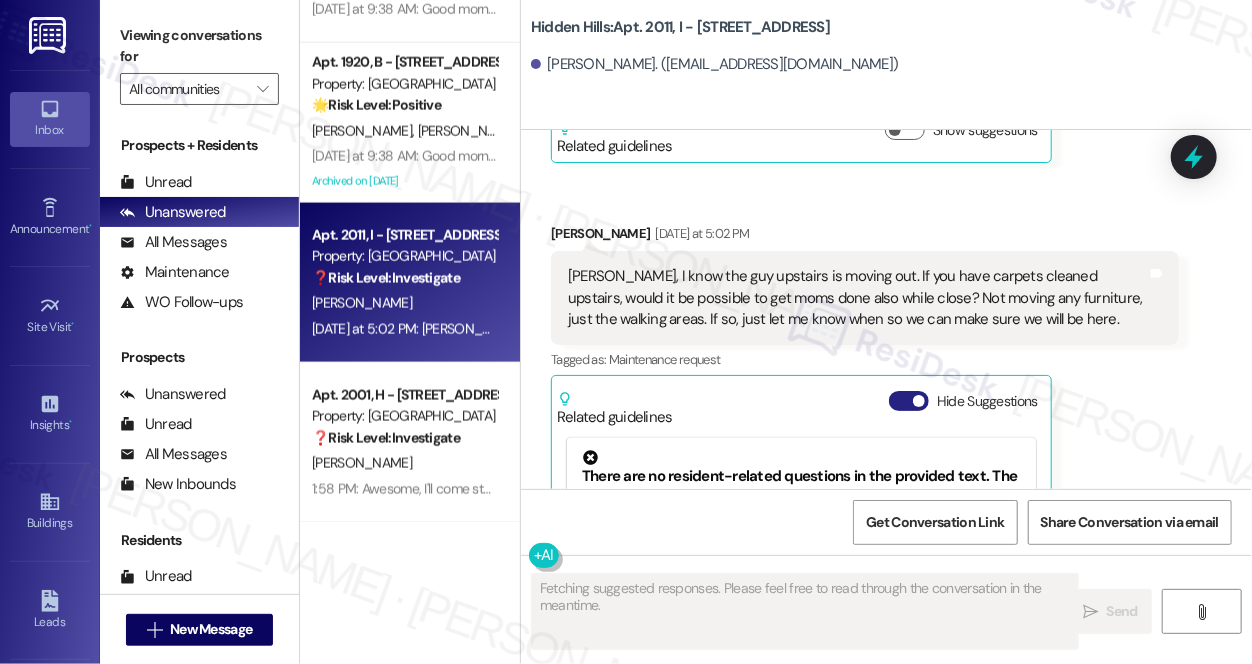 click on "Hide Suggestions" at bounding box center [909, 401] 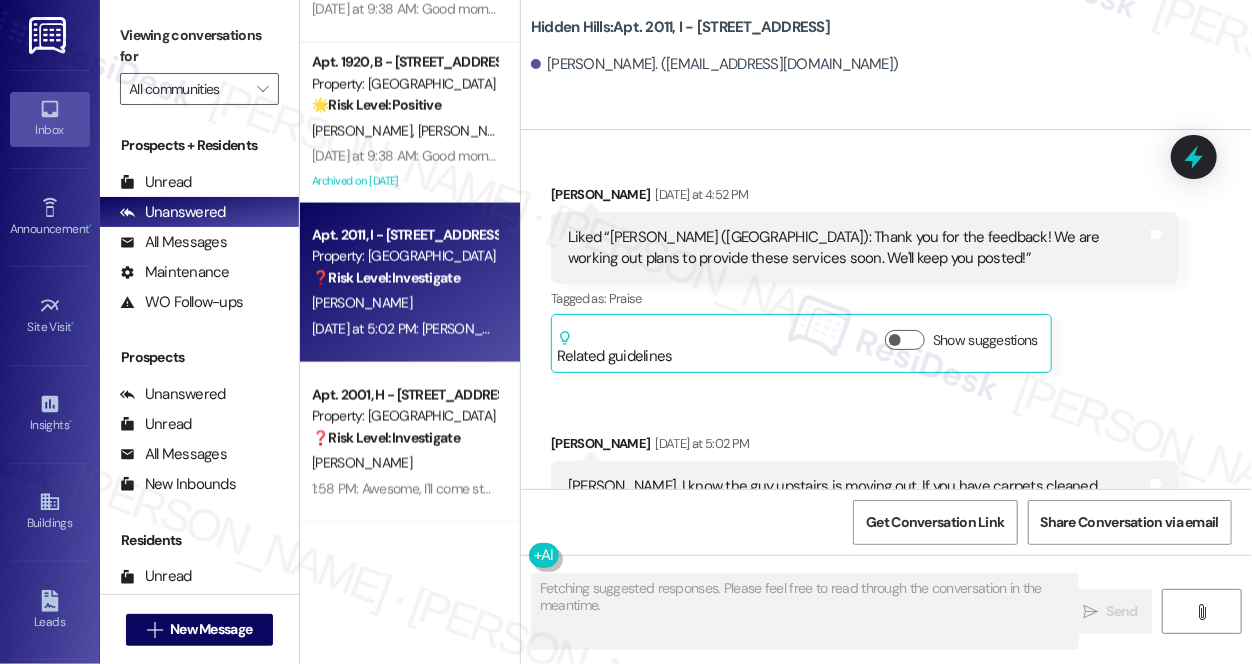 scroll, scrollTop: 32158, scrollLeft: 0, axis: vertical 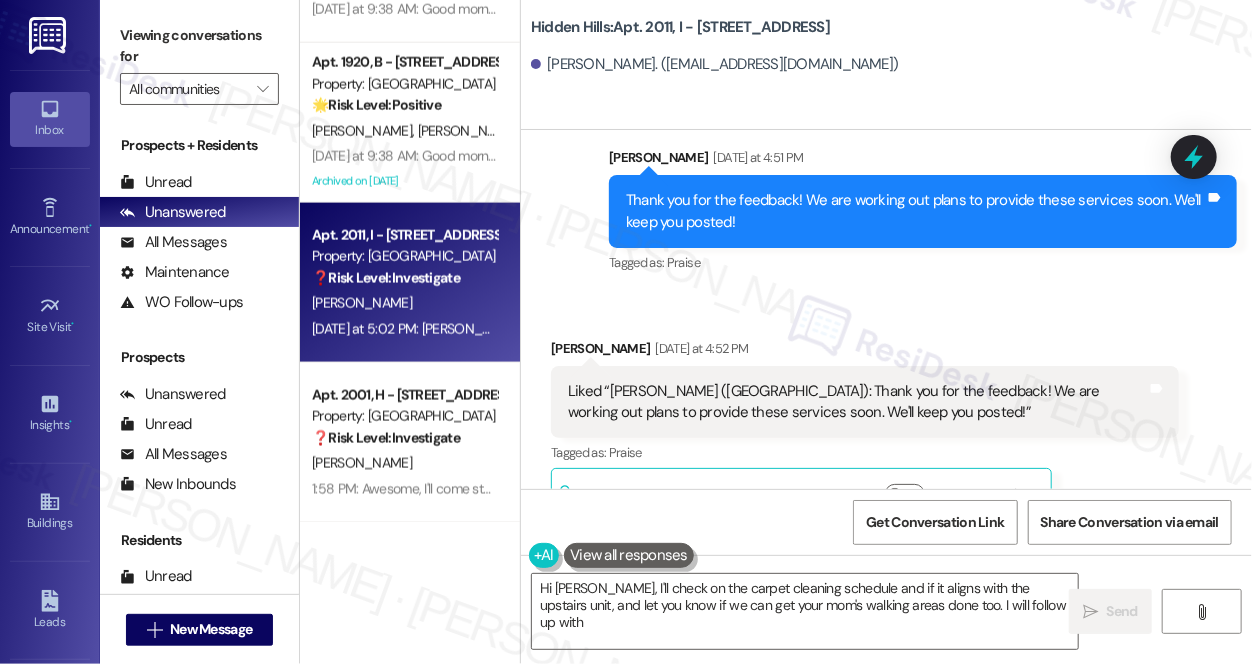 click on "Thank you for the feedback!  We are working out plans to provide these services soon.  We'll keep you posted!" at bounding box center [915, 211] 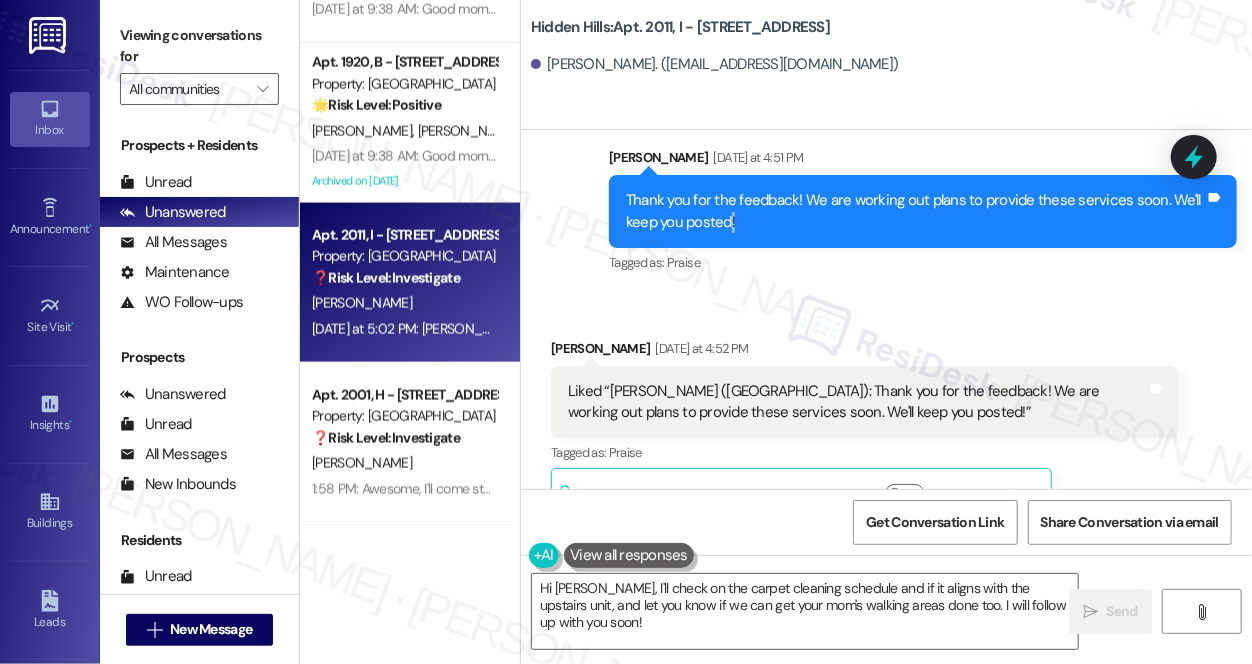 click on "Thank you for the feedback!  We are working out plans to provide these services soon.  We'll keep you posted!" at bounding box center (915, 211) 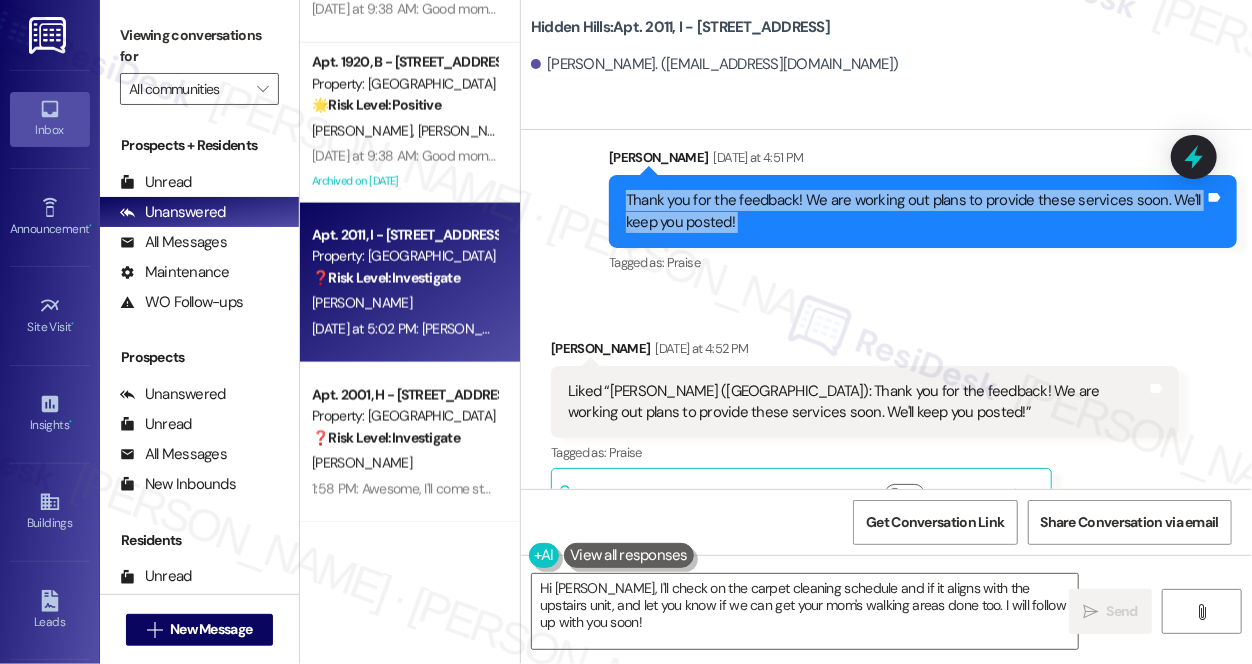 click on "Thank you for the feedback!  We are working out plans to provide these services soon.  We'll keep you posted!" at bounding box center [915, 211] 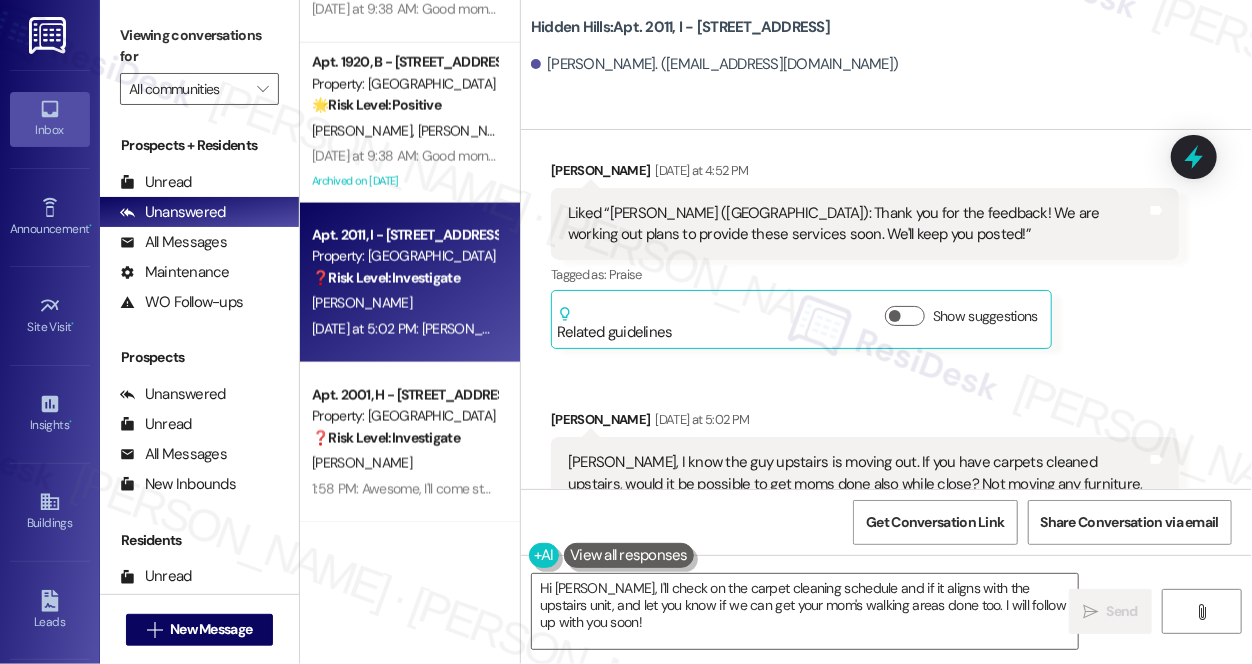 scroll, scrollTop: 32340, scrollLeft: 0, axis: vertical 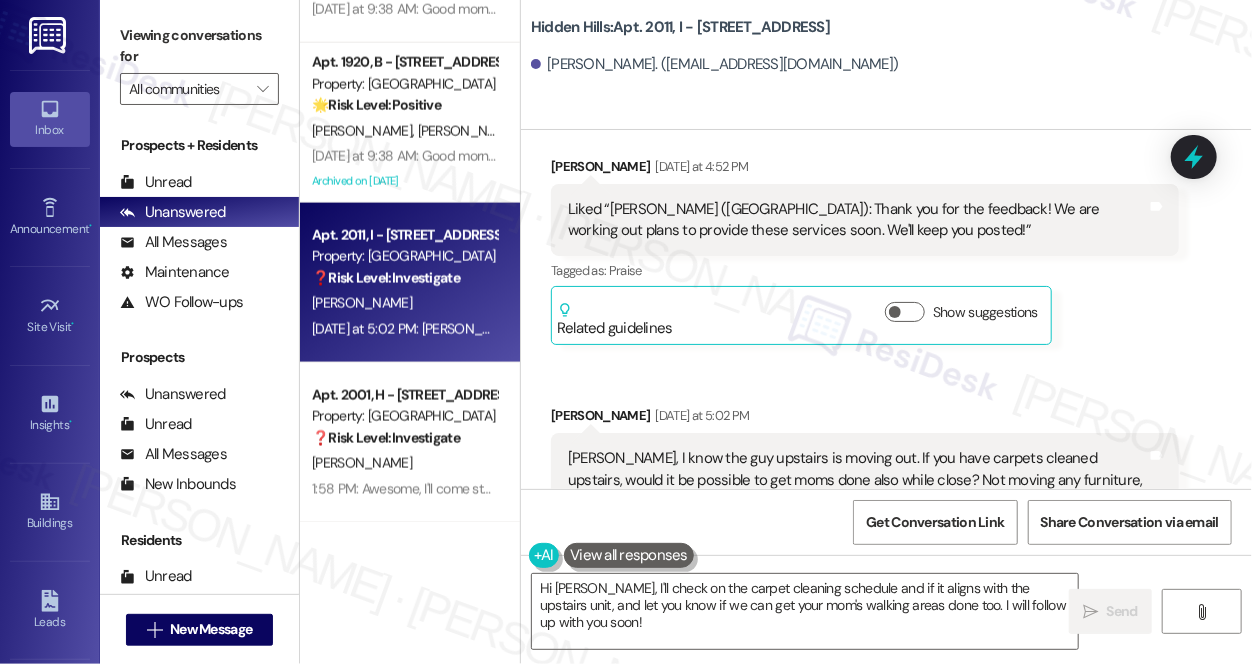 click on "Liked “[PERSON_NAME] ([GEOGRAPHIC_DATA]): Thank you for the feedback!  We are working out plans to provide these services soon.  We'll keep you posted!”" at bounding box center (857, 220) 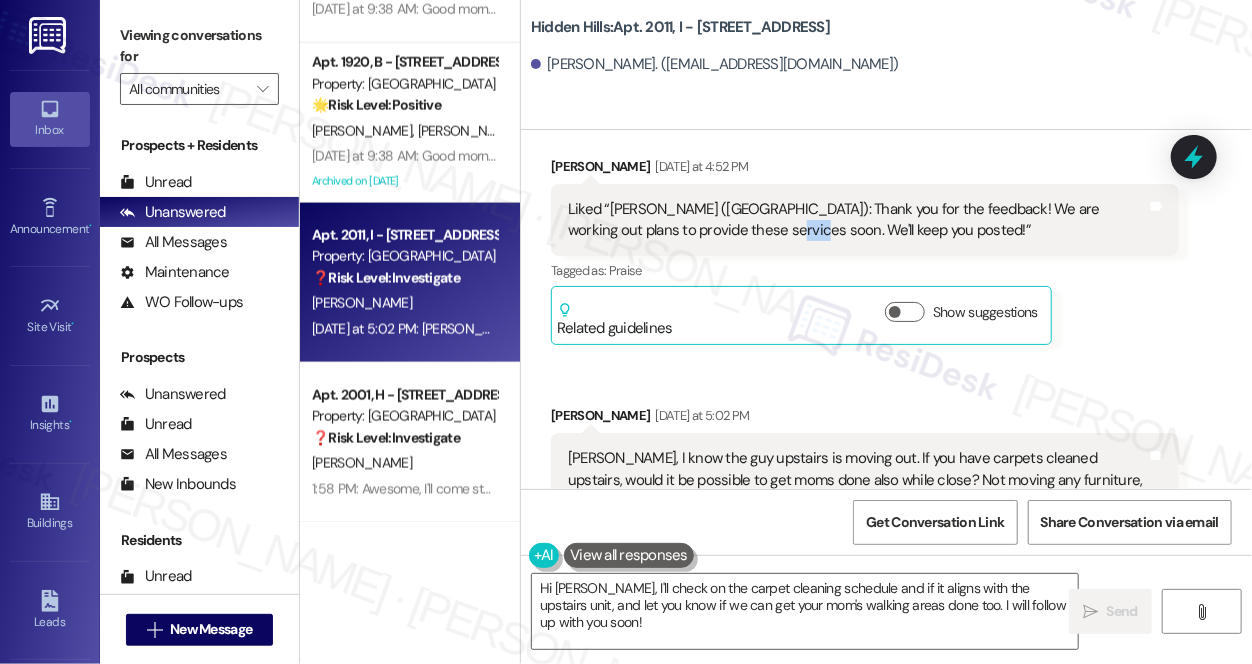 click on "Liked “[PERSON_NAME] ([GEOGRAPHIC_DATA]): Thank you for the feedback!  We are working out plans to provide these services soon.  We'll keep you posted!”" at bounding box center [857, 220] 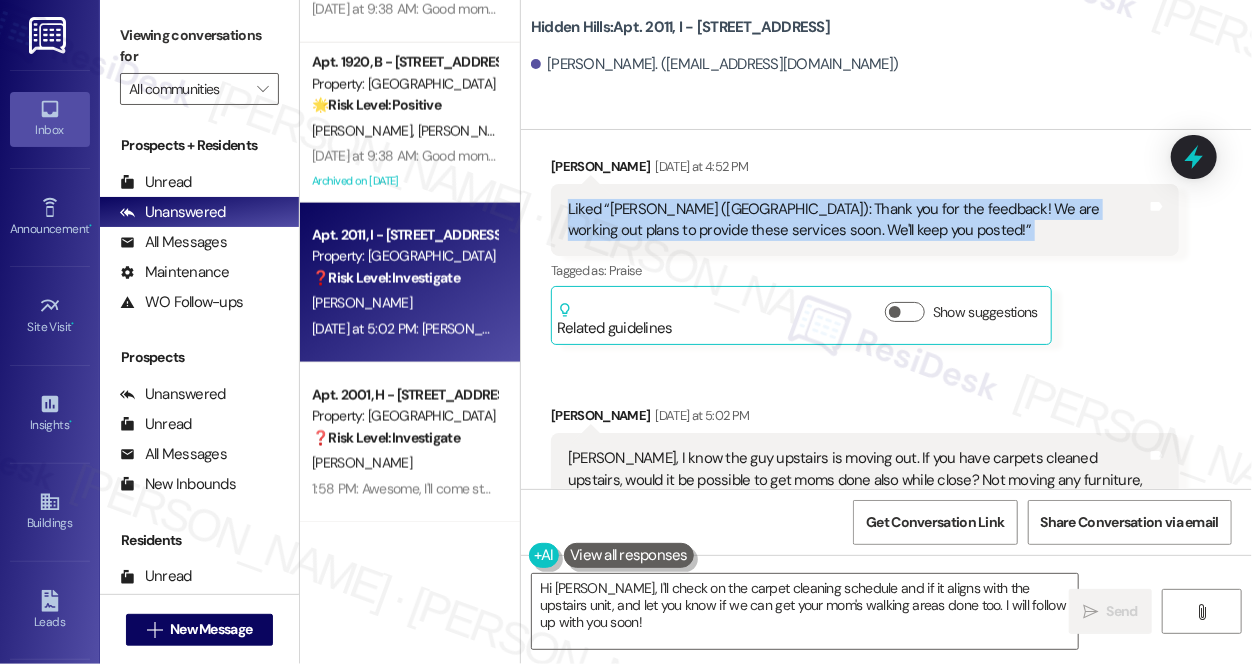 click on "Liked “[PERSON_NAME] ([GEOGRAPHIC_DATA]): Thank you for the feedback!  We are working out plans to provide these services soon.  We'll keep you posted!”" at bounding box center [857, 220] 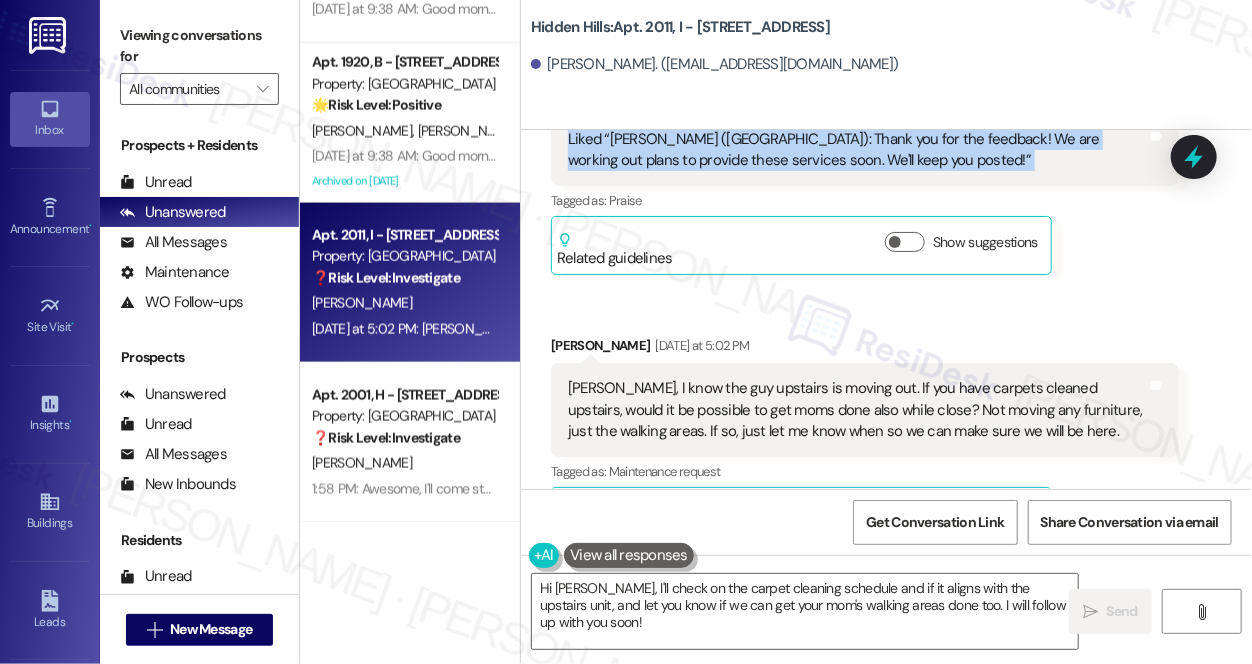 scroll, scrollTop: 32529, scrollLeft: 0, axis: vertical 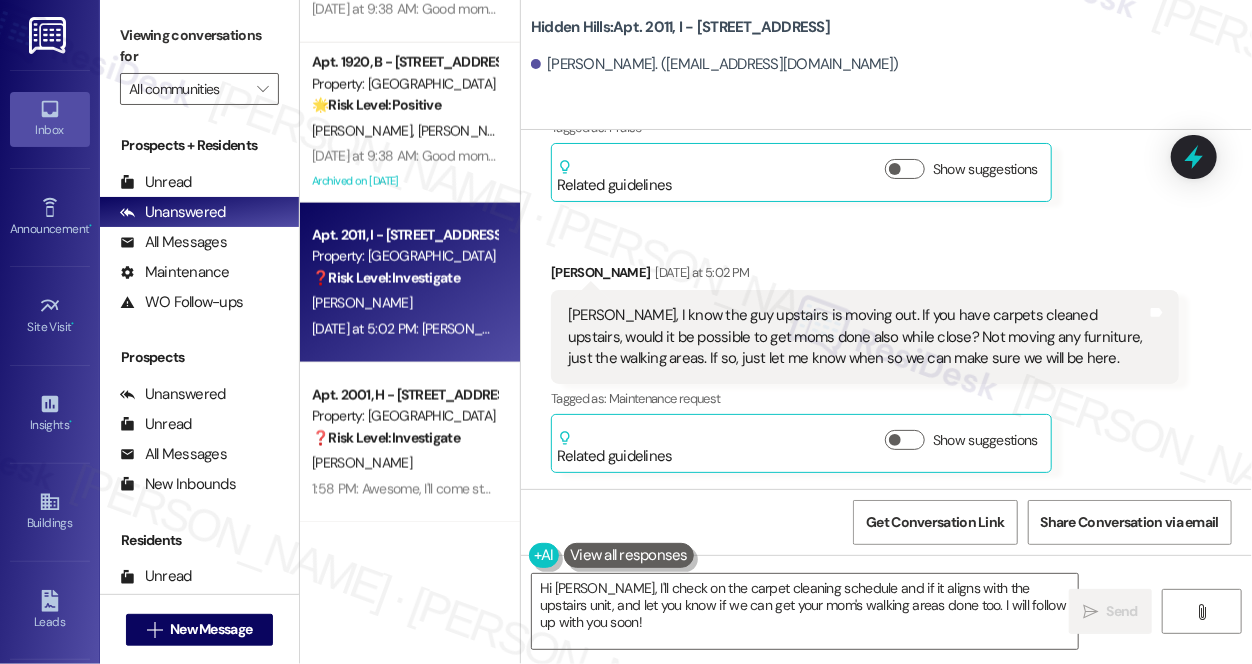 click on "[PERSON_NAME], I know the guy upstairs is moving out. If you have carpets cleaned upstairs, would it be possible to get moms done also while close?  Not moving any furniture, just the walking areas. If so, just let me know when so we can make sure we will be here." at bounding box center (857, 337) 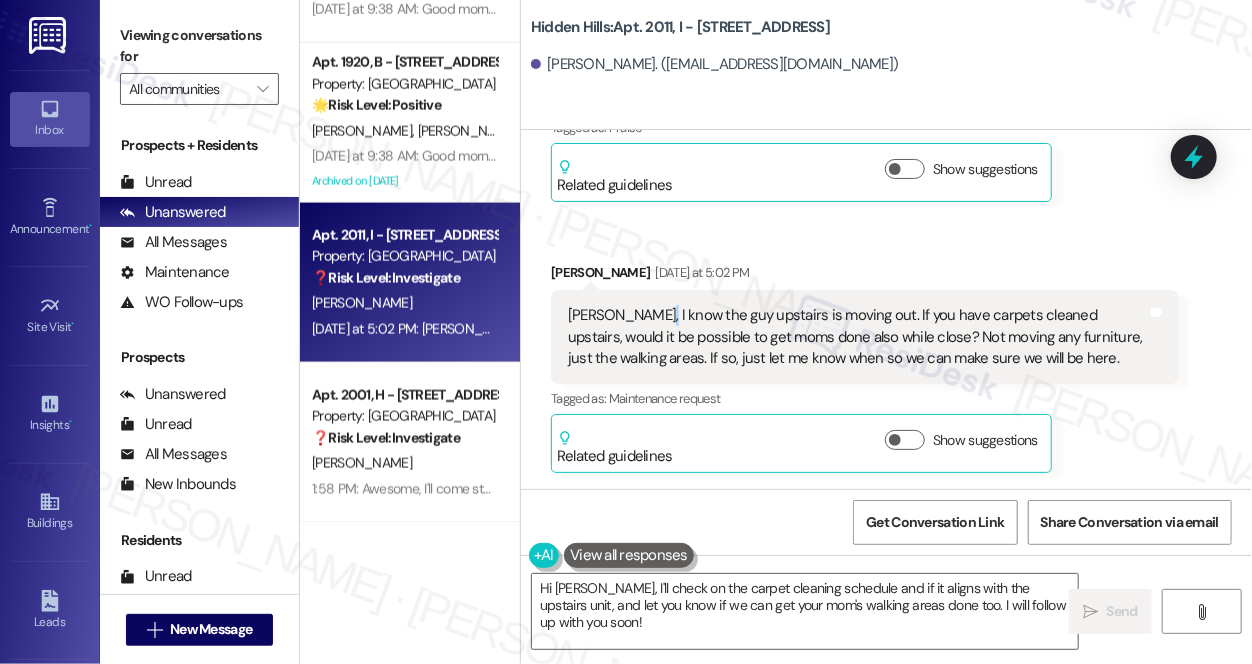 click on "[PERSON_NAME], I know the guy upstairs is moving out. If you have carpets cleaned upstairs, would it be possible to get moms done also while close?  Not moving any furniture, just the walking areas. If so, just let me know when so we can make sure we will be here." at bounding box center (857, 337) 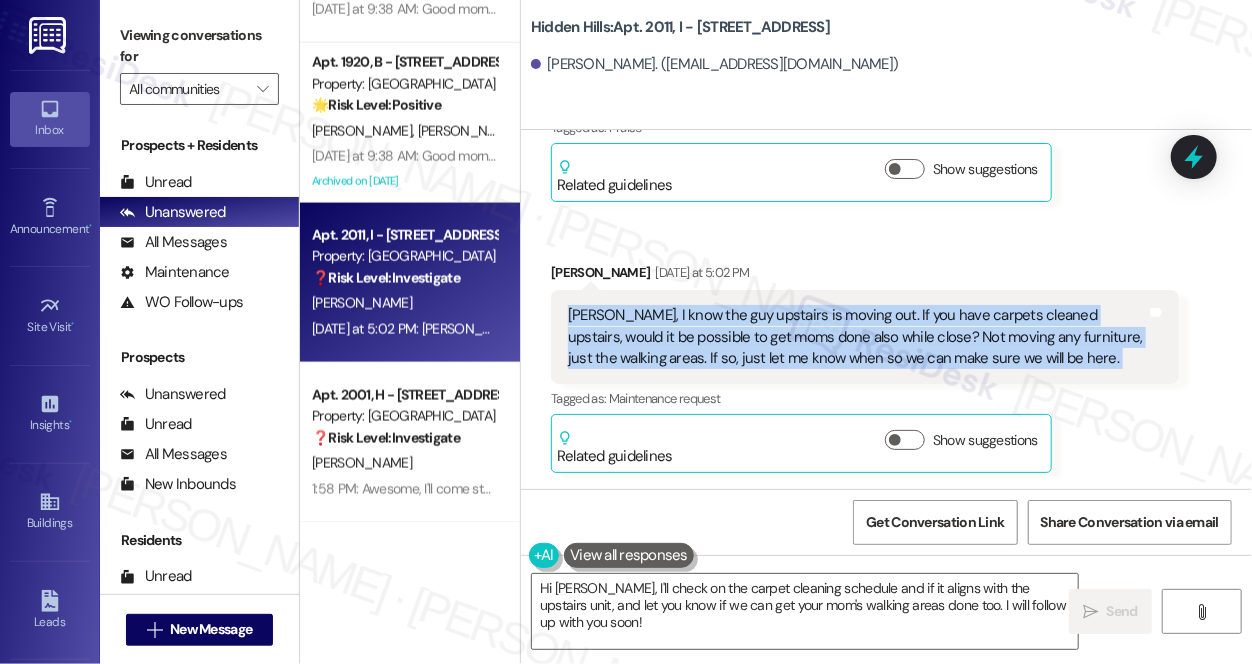 click on "[PERSON_NAME], I know the guy upstairs is moving out. If you have carpets cleaned upstairs, would it be possible to get moms done also while close?  Not moving any furniture, just the walking areas. If so, just let me know when so we can make sure we will be here." at bounding box center [857, 337] 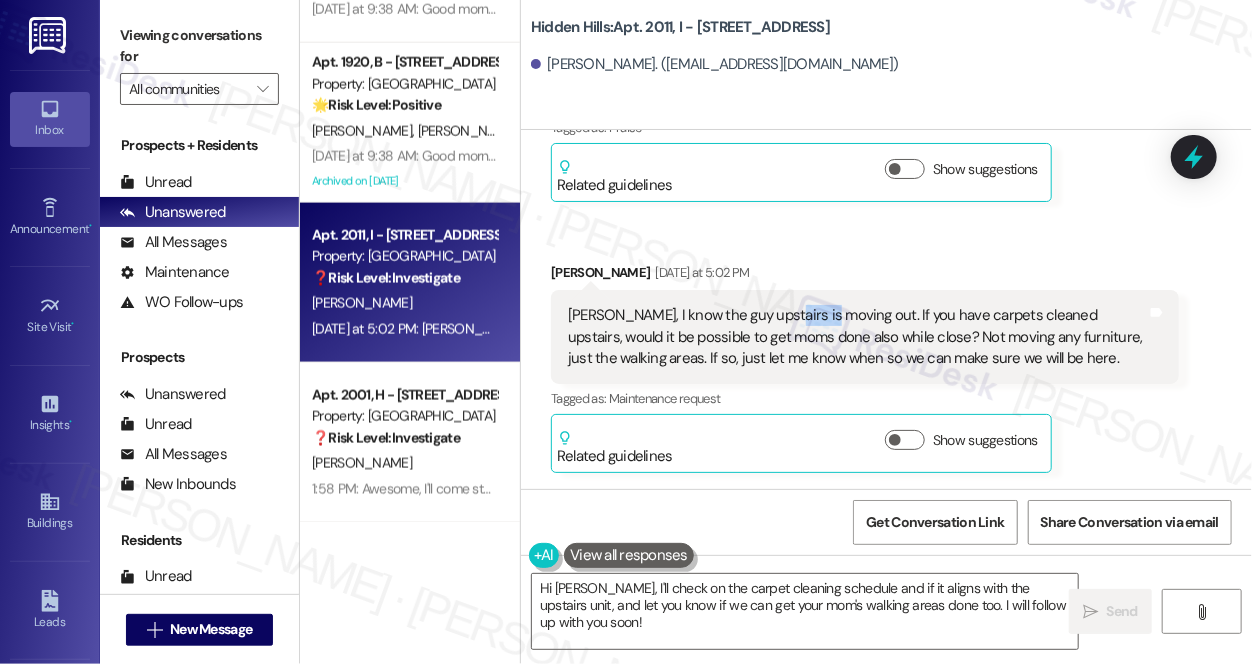 click on "[PERSON_NAME], I know the guy upstairs is moving out. If you have carpets cleaned upstairs, would it be possible to get moms done also while close?  Not moving any furniture, just the walking areas. If so, just let me know when so we can make sure we will be here." at bounding box center [857, 337] 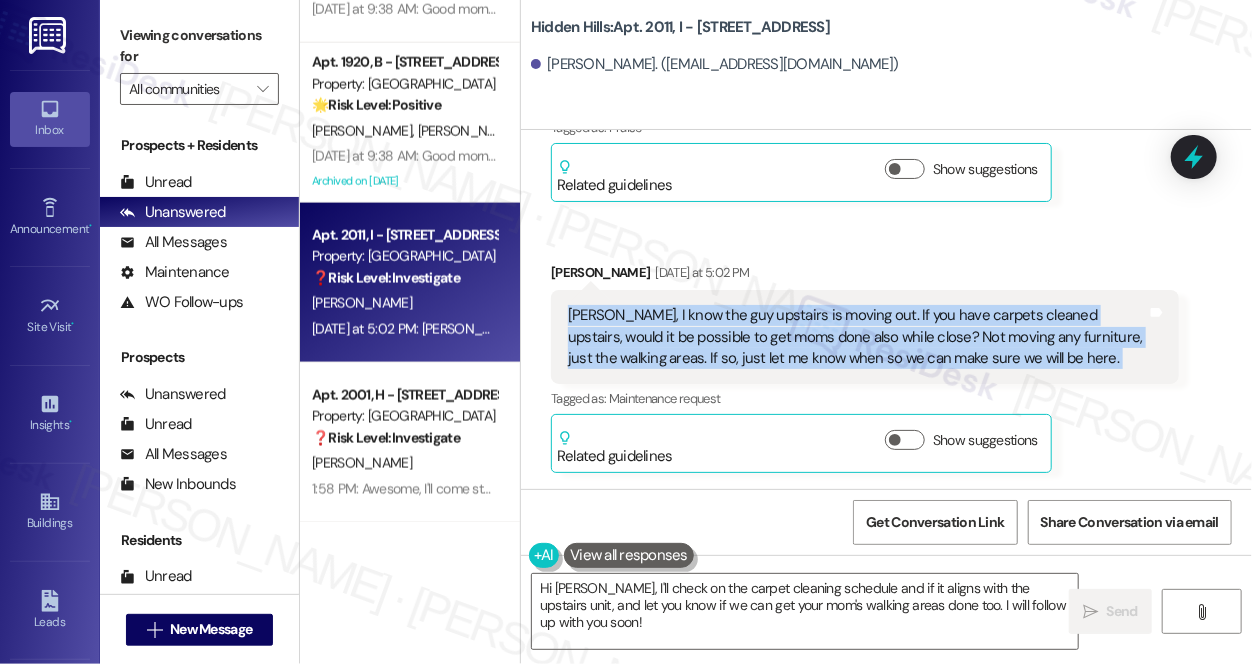 click on "[PERSON_NAME], I know the guy upstairs is moving out. If you have carpets cleaned upstairs, would it be possible to get moms done also while close?  Not moving any furniture, just the walking areas. If so, just let me know when so we can make sure we will be here." at bounding box center [857, 337] 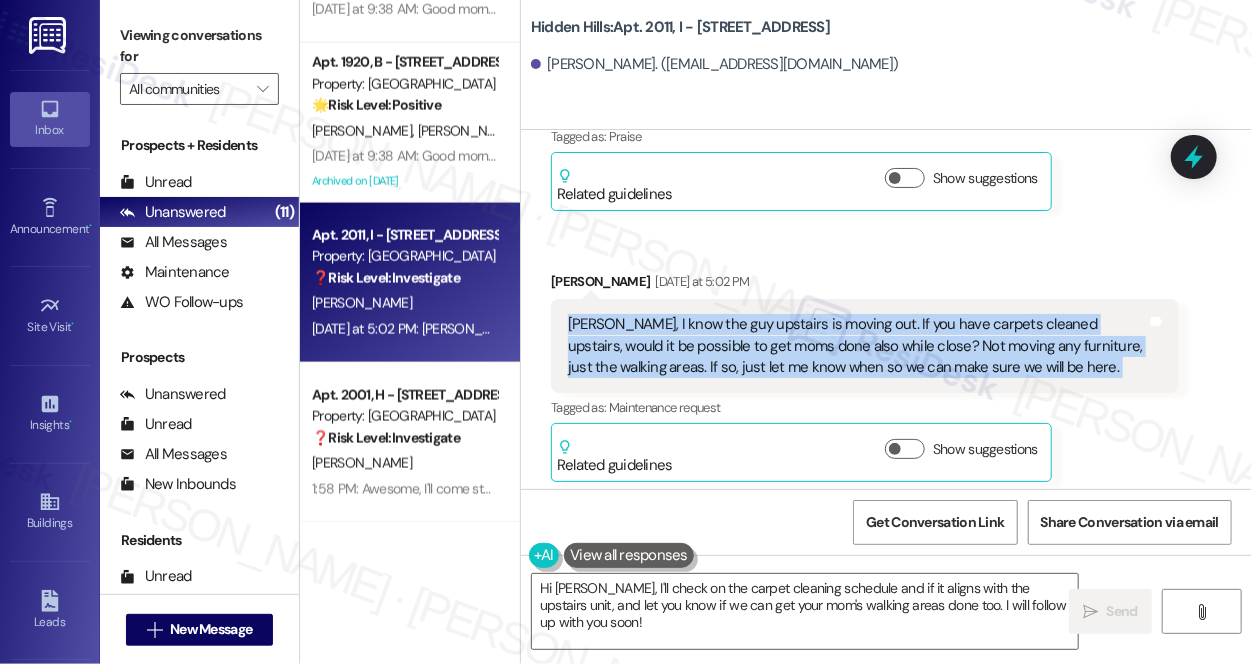 scroll, scrollTop: 32529, scrollLeft: 0, axis: vertical 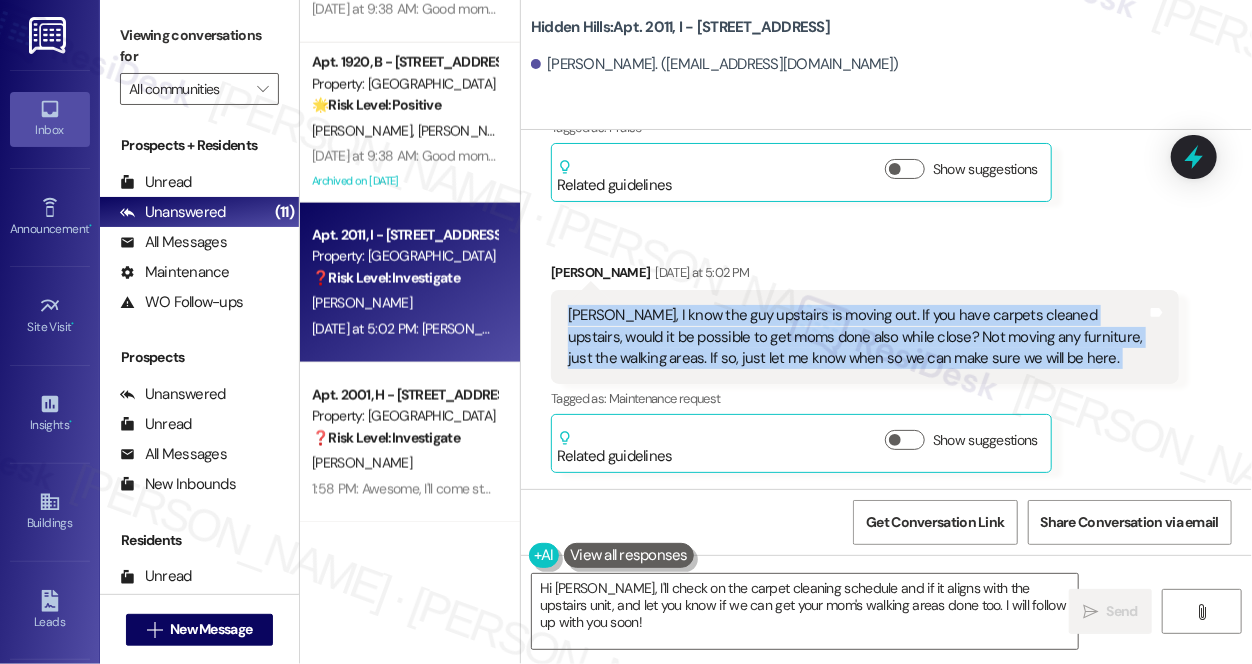 click on "[PERSON_NAME], I know the guy upstairs is moving out. If you have carpets cleaned upstairs, would it be possible to get moms done also while close?  Not moving any furniture, just the walking areas. If so, just let me know when so we can make sure we will be here." at bounding box center (857, 337) 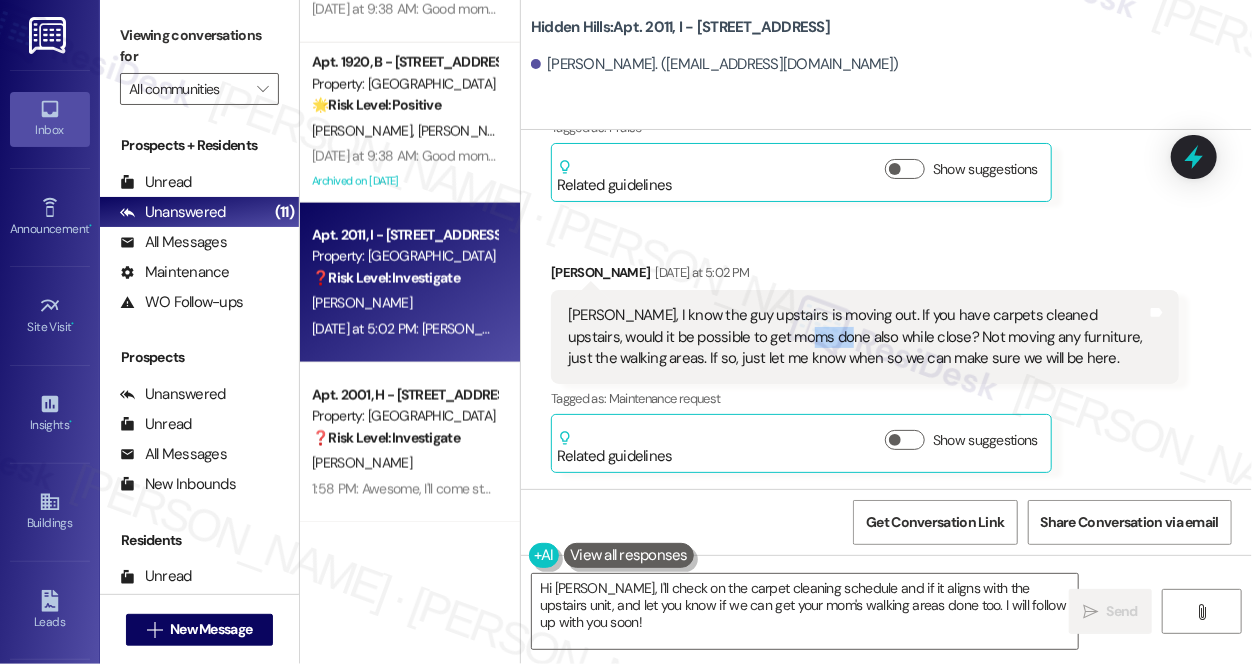 click on "[PERSON_NAME], I know the guy upstairs is moving out. If you have carpets cleaned upstairs, would it be possible to get moms done also while close?  Not moving any furniture, just the walking areas. If so, just let me know when so we can make sure we will be here." at bounding box center [857, 337] 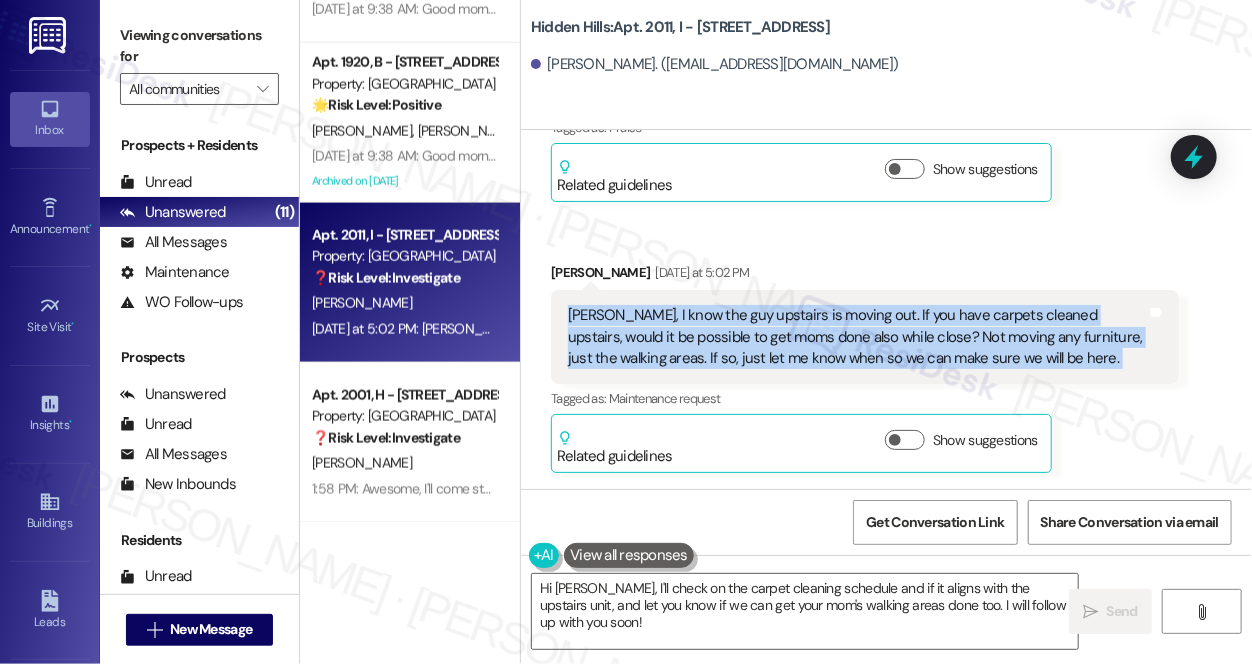 click on "[PERSON_NAME], I know the guy upstairs is moving out. If you have carpets cleaned upstairs, would it be possible to get moms done also while close?  Not moving any furniture, just the walking areas. If so, just let me know when so we can make sure we will be here." at bounding box center (857, 337) 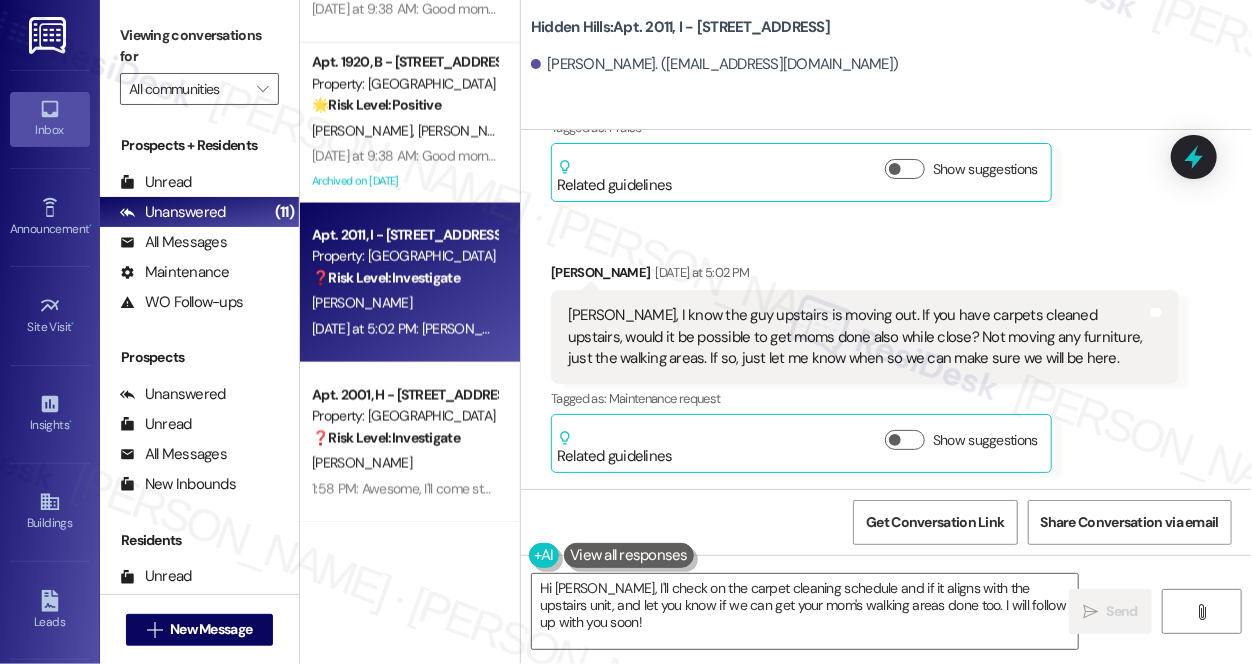 click on "[PERSON_NAME] [DATE] at 5:02 PM" at bounding box center [865, 276] 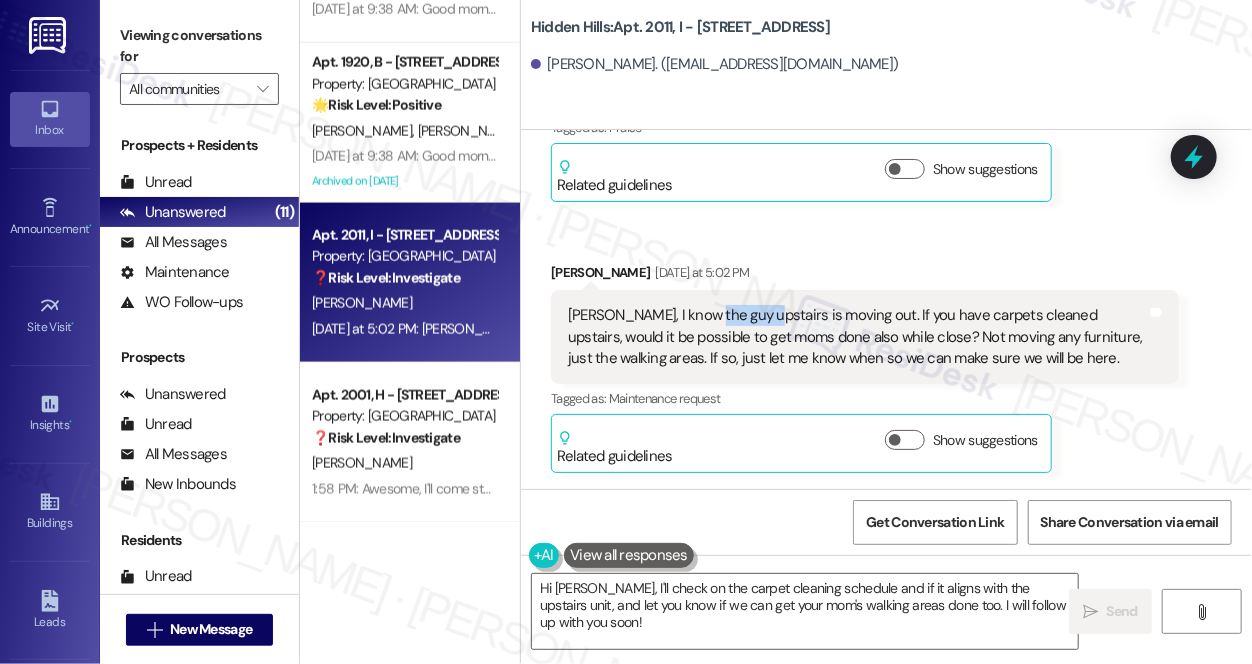 click on "[PERSON_NAME], I know the guy upstairs is moving out. If you have carpets cleaned upstairs, would it be possible to get moms done also while close?  Not moving any furniture, just the walking areas. If so, just let me know when so we can make sure we will be here." at bounding box center [857, 337] 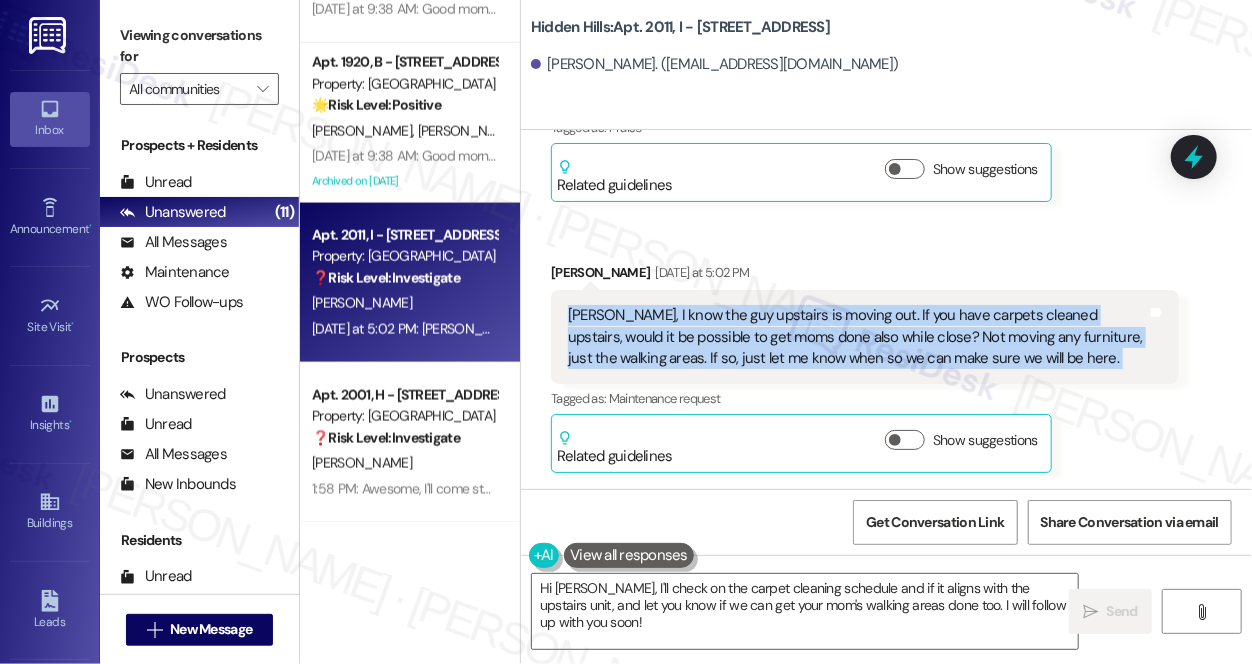 click on "[PERSON_NAME], I know the guy upstairs is moving out. If you have carpets cleaned upstairs, would it be possible to get moms done also while close?  Not moving any furniture, just the walking areas. If so, just let me know when so we can make sure we will be here." at bounding box center (857, 337) 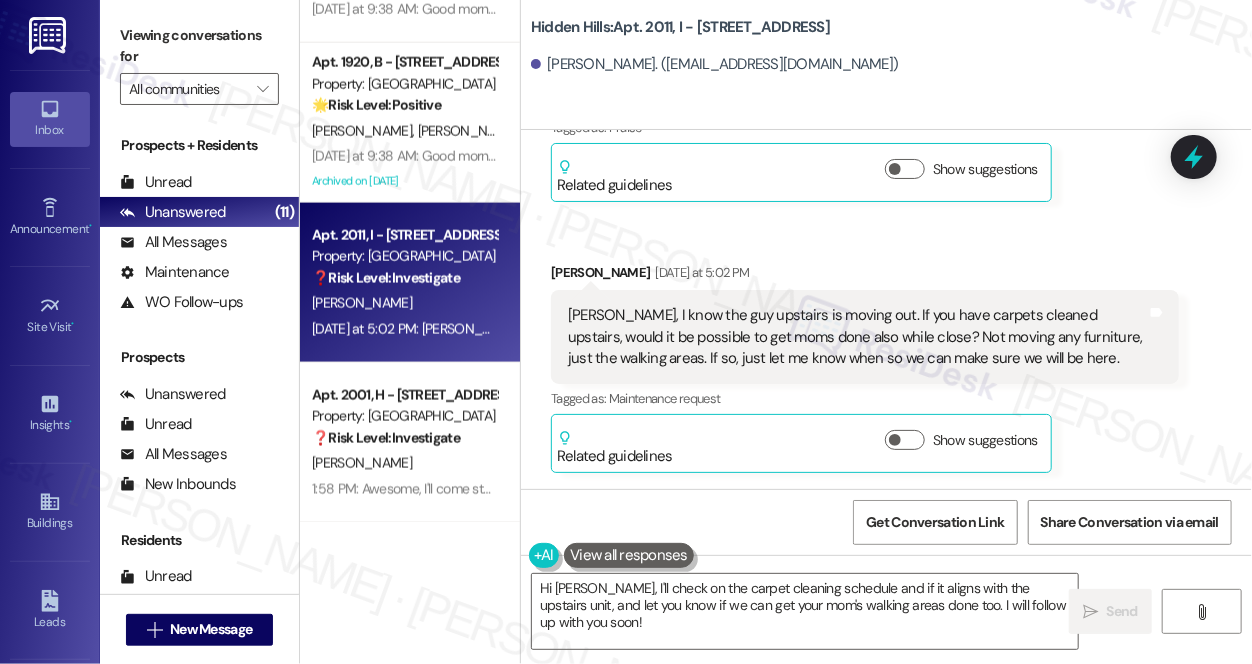 click on "Tagged as:   Maintenance request Click to highlight conversations about Maintenance request" at bounding box center [865, 398] 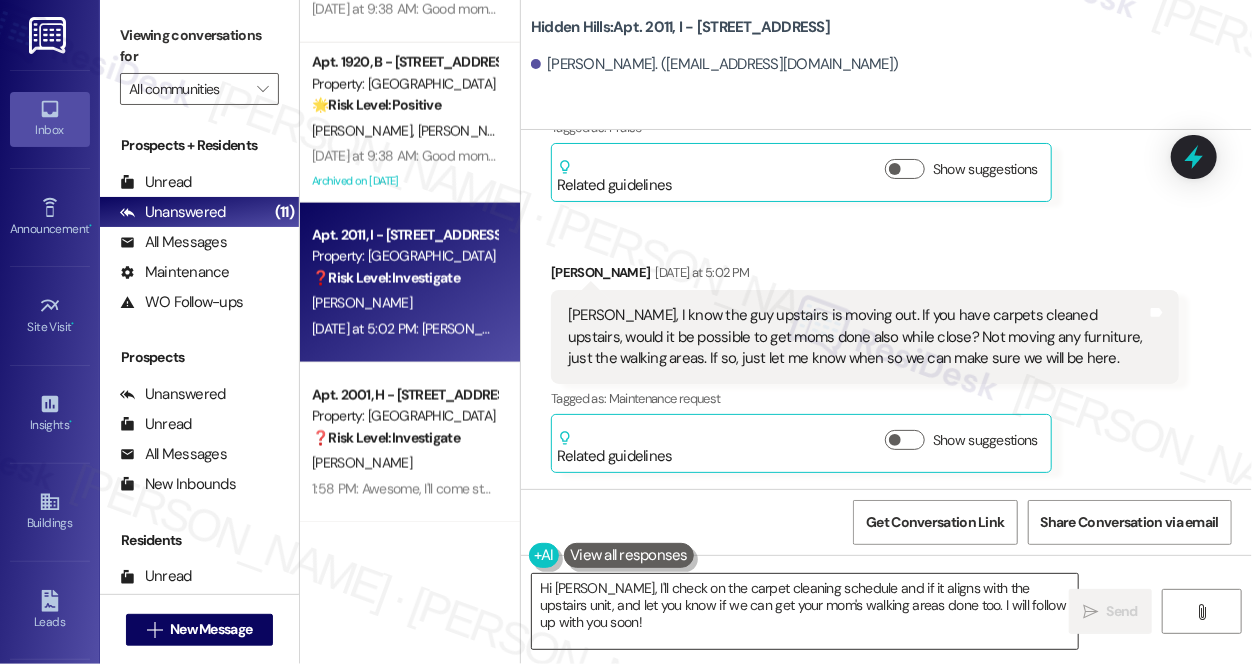 click on "Hi [PERSON_NAME], I'll check on the carpet cleaning schedule and if it aligns with the upstairs unit, and let you know if we can get your mom's walking areas done too. I will follow up with you soon!" at bounding box center (805, 611) 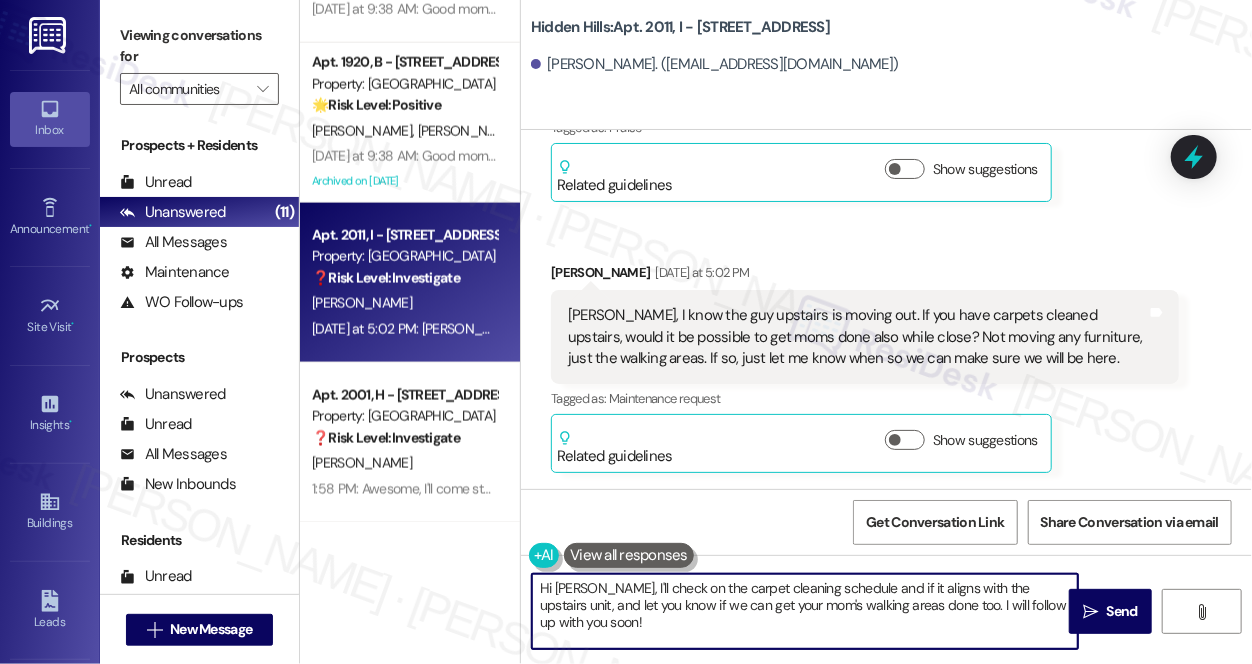 drag, startPoint x: 1061, startPoint y: 606, endPoint x: 597, endPoint y: 559, distance: 466.3743 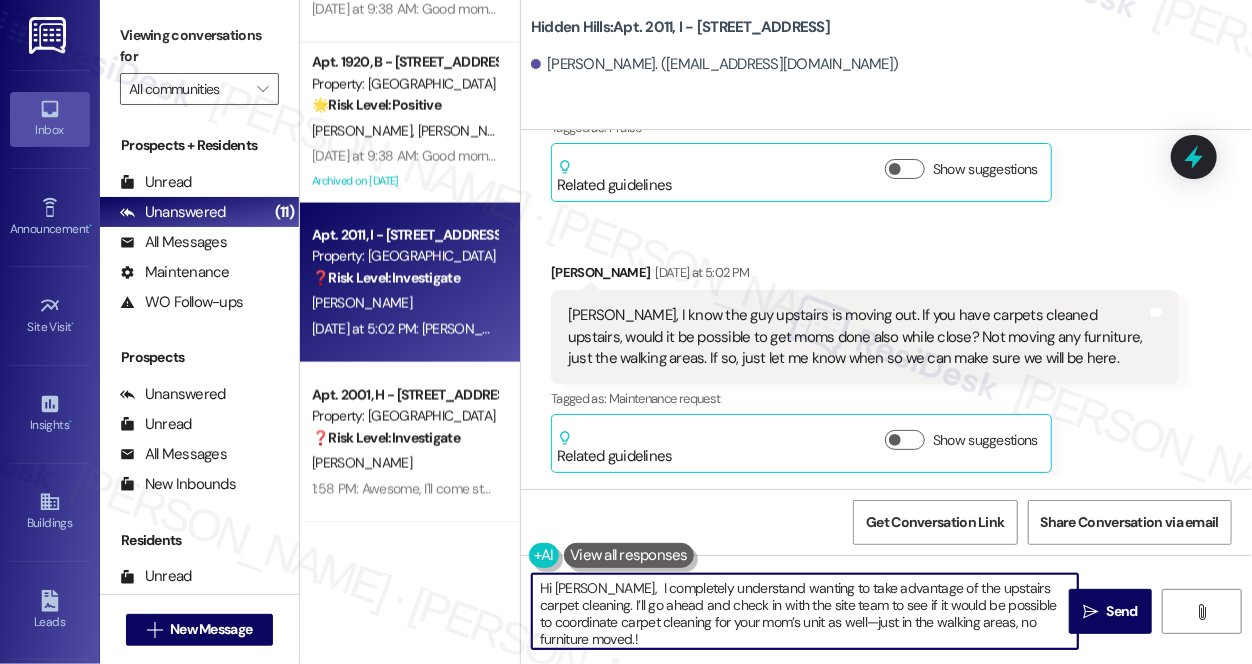 click on "Hi [PERSON_NAME],  I completely understand wanting to take advantage of the upstairs carpet cleaning. I’ll go ahead and check in with the site team to see if it would be possible to coordinate carpet cleaning for your mom’s unit as well—just in the walking areas, no furniture moved.!" at bounding box center (805, 611) 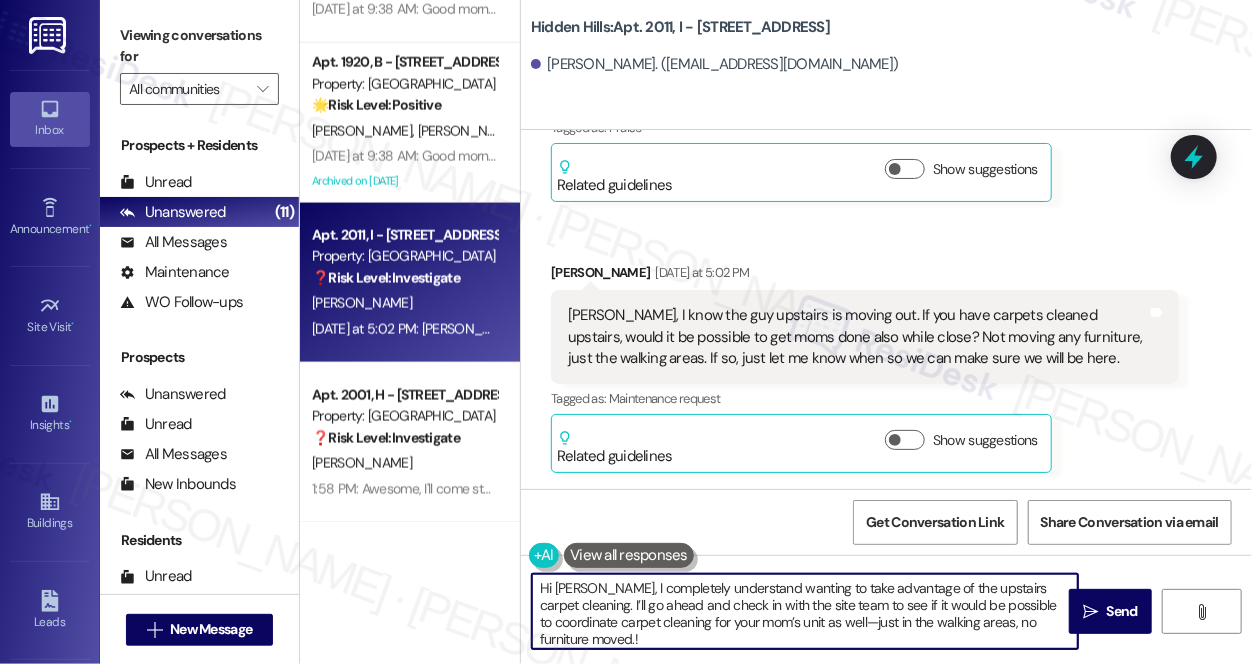 click on "Hi [PERSON_NAME], I completely understand wanting to take advantage of the upstairs carpet cleaning. I’ll go ahead and check in with the site team to see if it would be possible to coordinate carpet cleaning for your mom’s unit as well—just in the walking areas, no furniture moved.!" at bounding box center [805, 611] 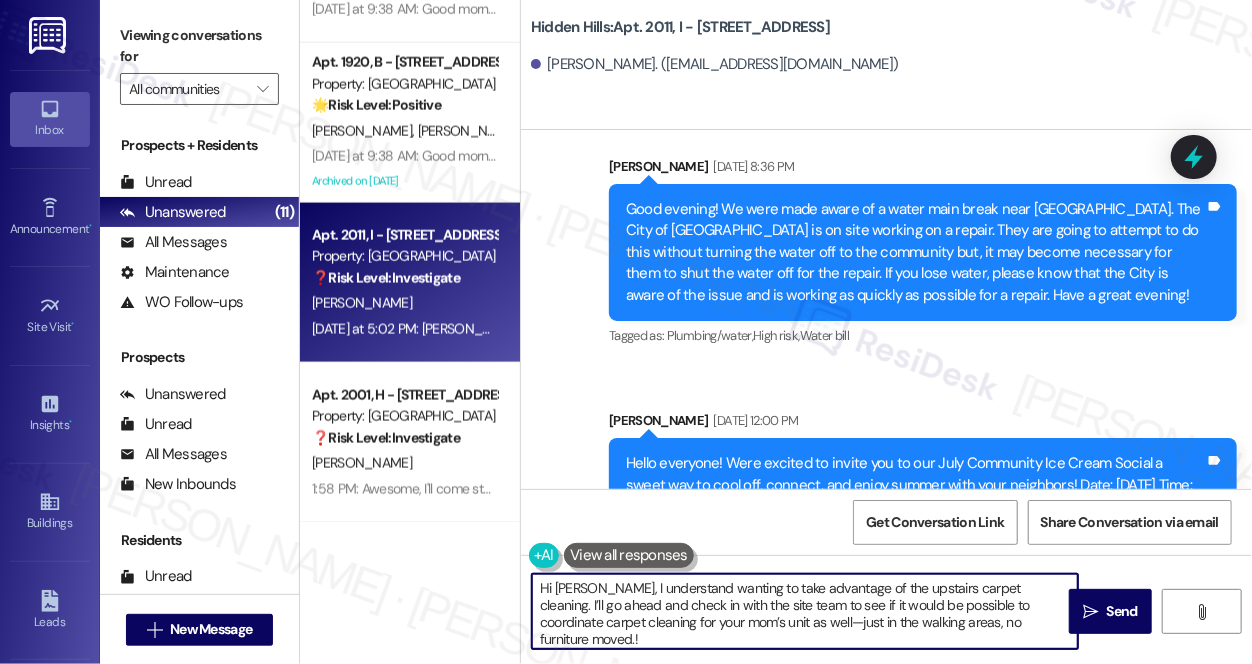 scroll, scrollTop: 30256, scrollLeft: 0, axis: vertical 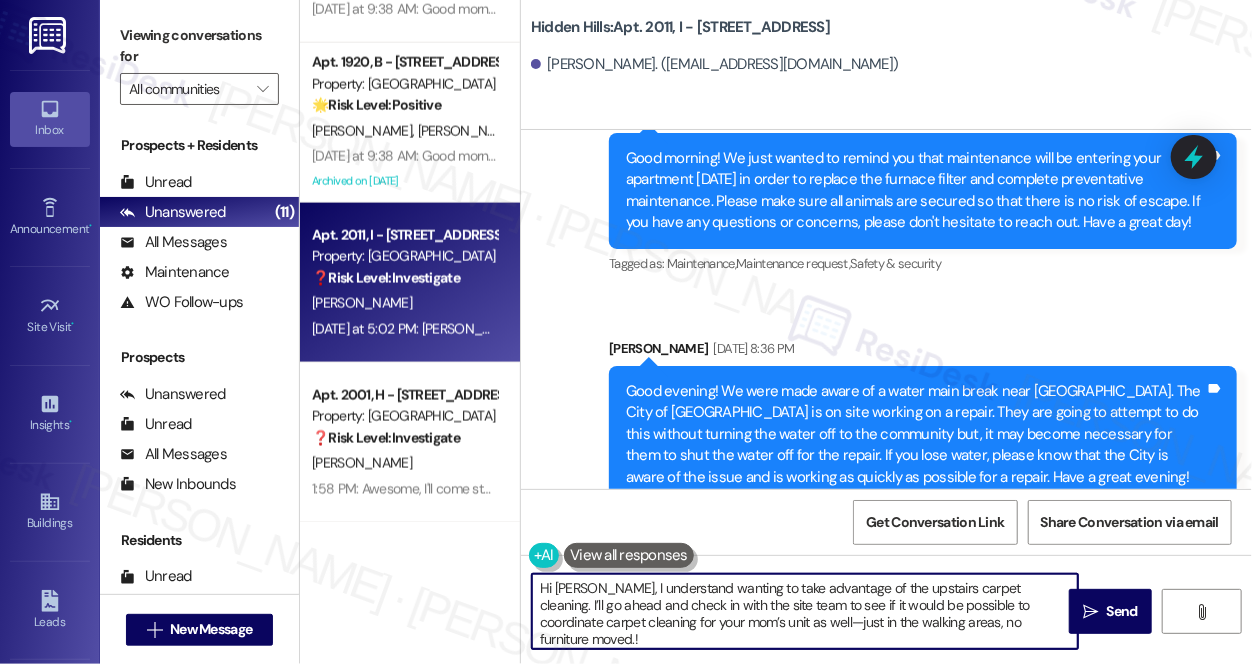 click on "Hi [PERSON_NAME], I understand wanting to take advantage of the upstairs carpet cleaning. I’ll go ahead and check in with the site team to see if it would be possible to coordinate carpet cleaning for your mom’s unit as well—just in the walking areas, no furniture moved.!" at bounding box center (805, 611) 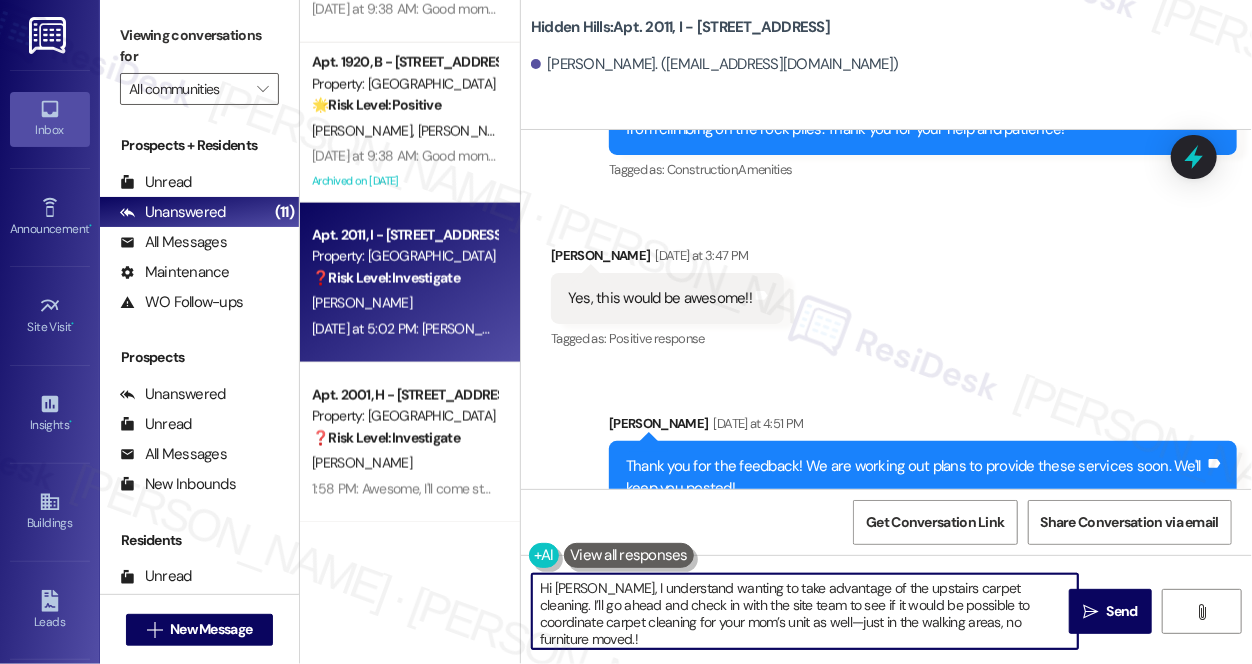 scroll, scrollTop: 32165, scrollLeft: 0, axis: vertical 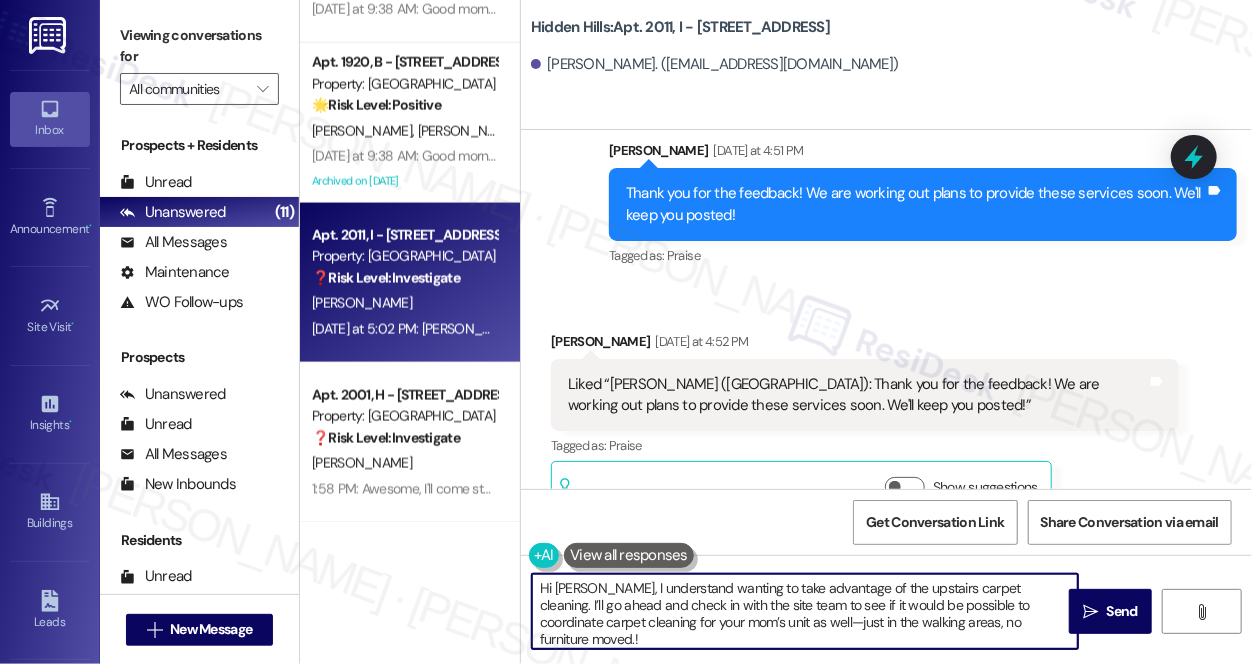 drag, startPoint x: 800, startPoint y: 606, endPoint x: 1006, endPoint y: 608, distance: 206.0097 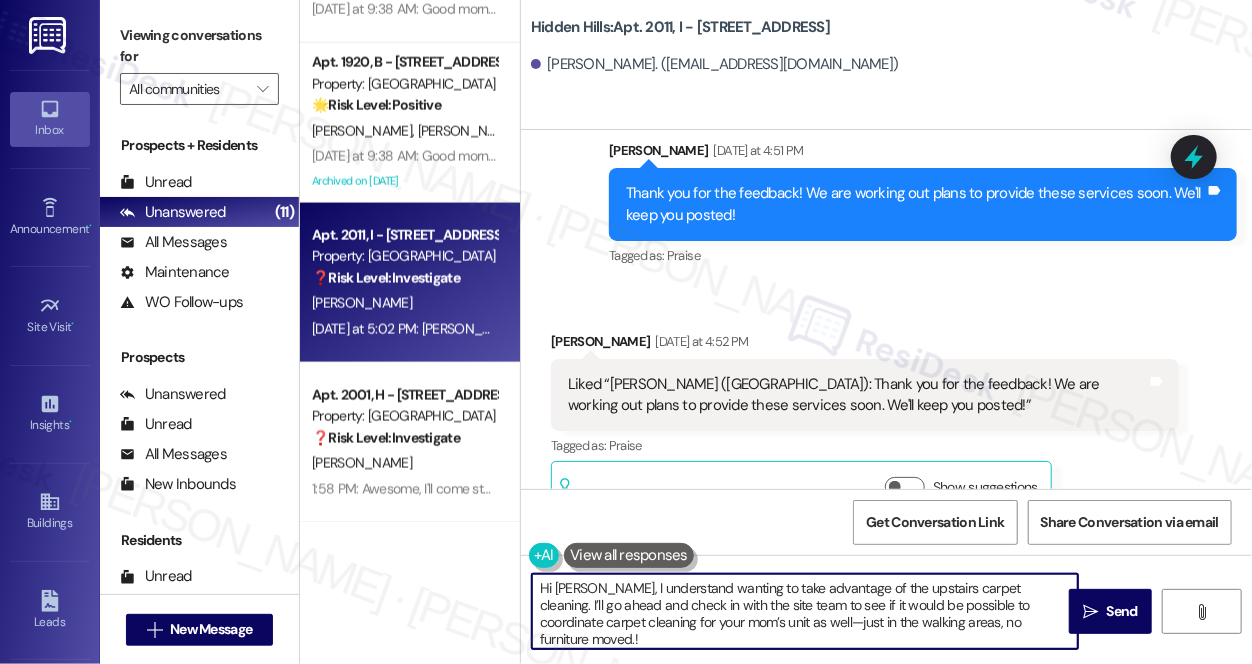 drag, startPoint x: 744, startPoint y: 621, endPoint x: 1030, endPoint y: 623, distance: 286.007 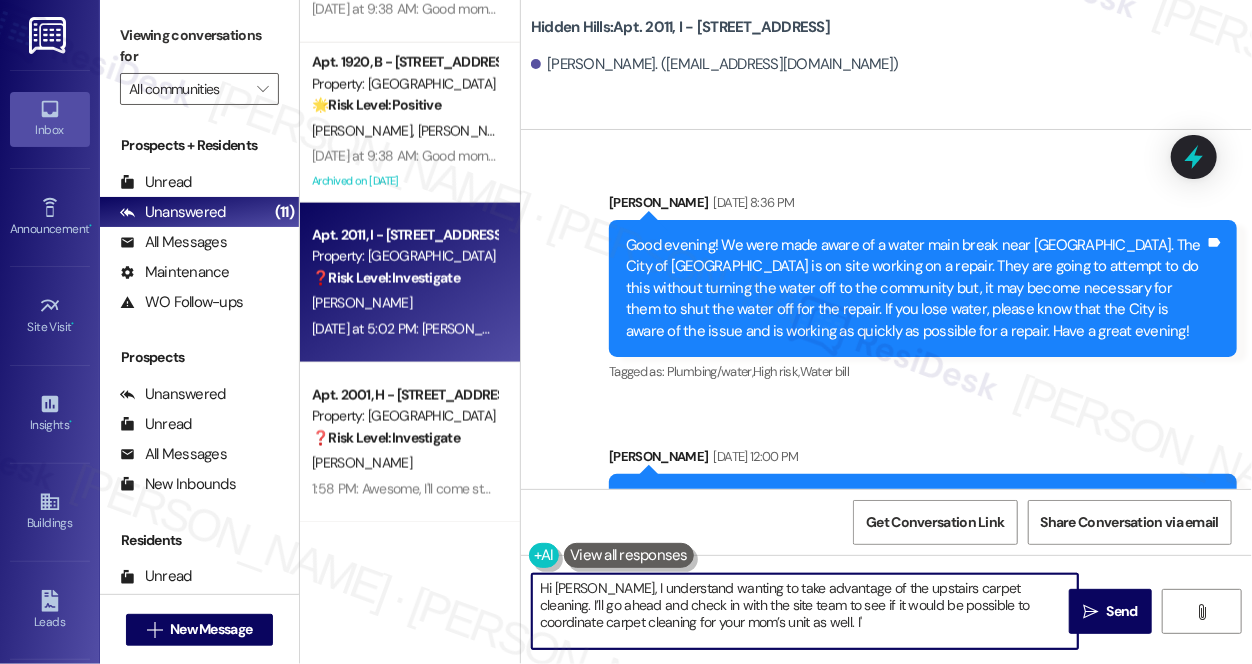 scroll, scrollTop: 32529, scrollLeft: 0, axis: vertical 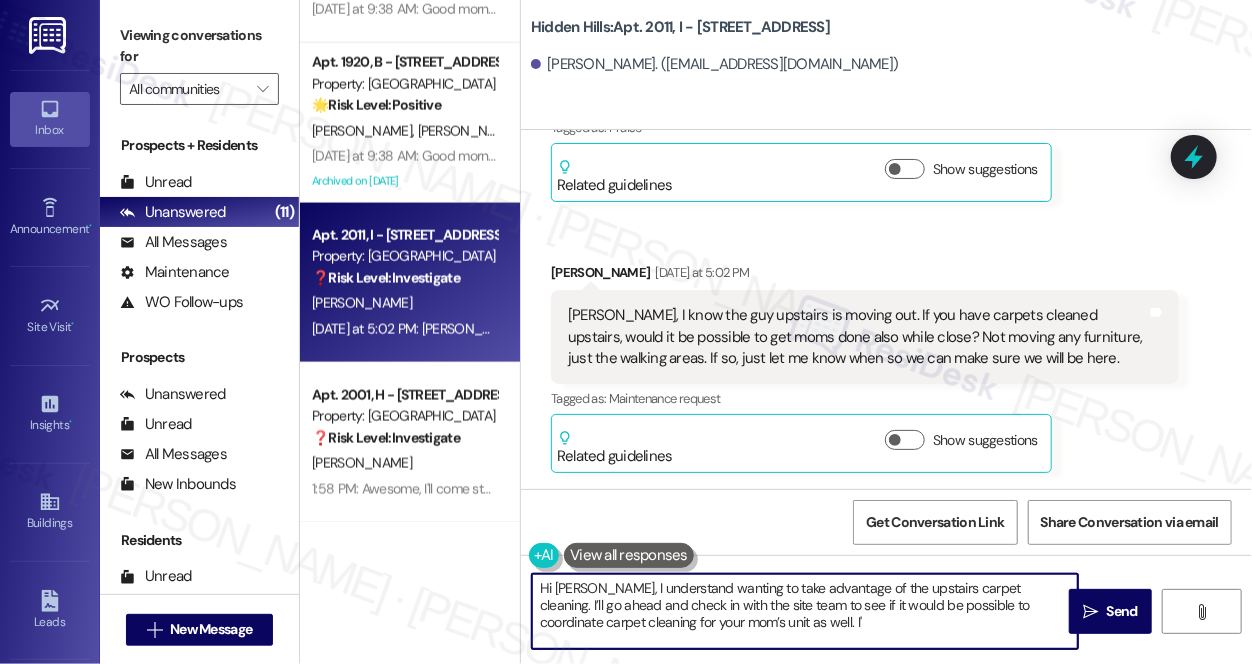 click on "Hi [PERSON_NAME], I understand wanting to take advantage of the upstairs carpet cleaning. I’ll go ahead and check in with the site team to see if it would be possible to coordinate carpet cleaning for your mom’s unit as well. I'" at bounding box center (805, 611) 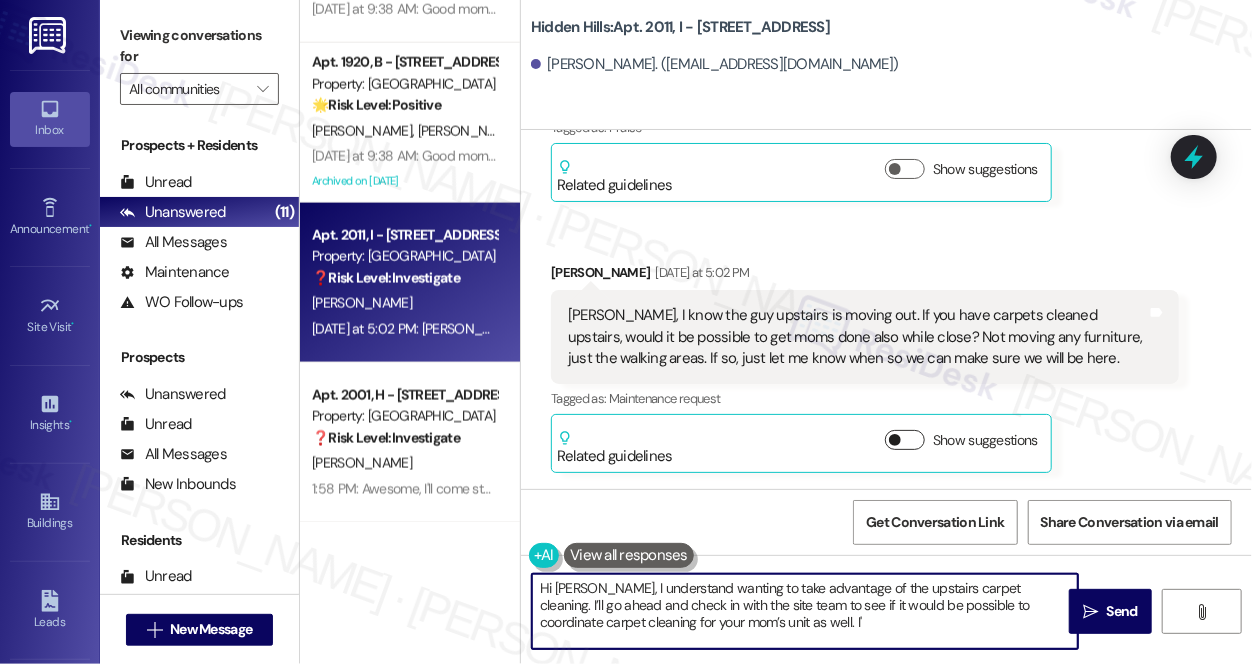click on "Show suggestions" at bounding box center (905, 440) 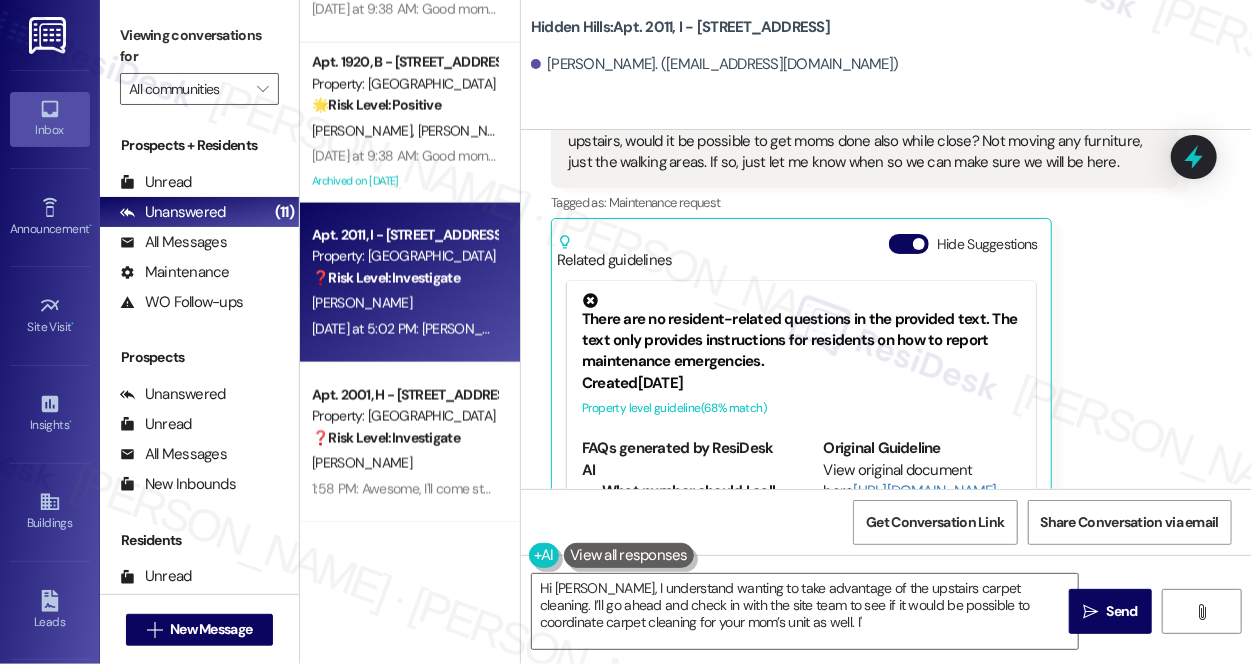 scroll, scrollTop: 32794, scrollLeft: 0, axis: vertical 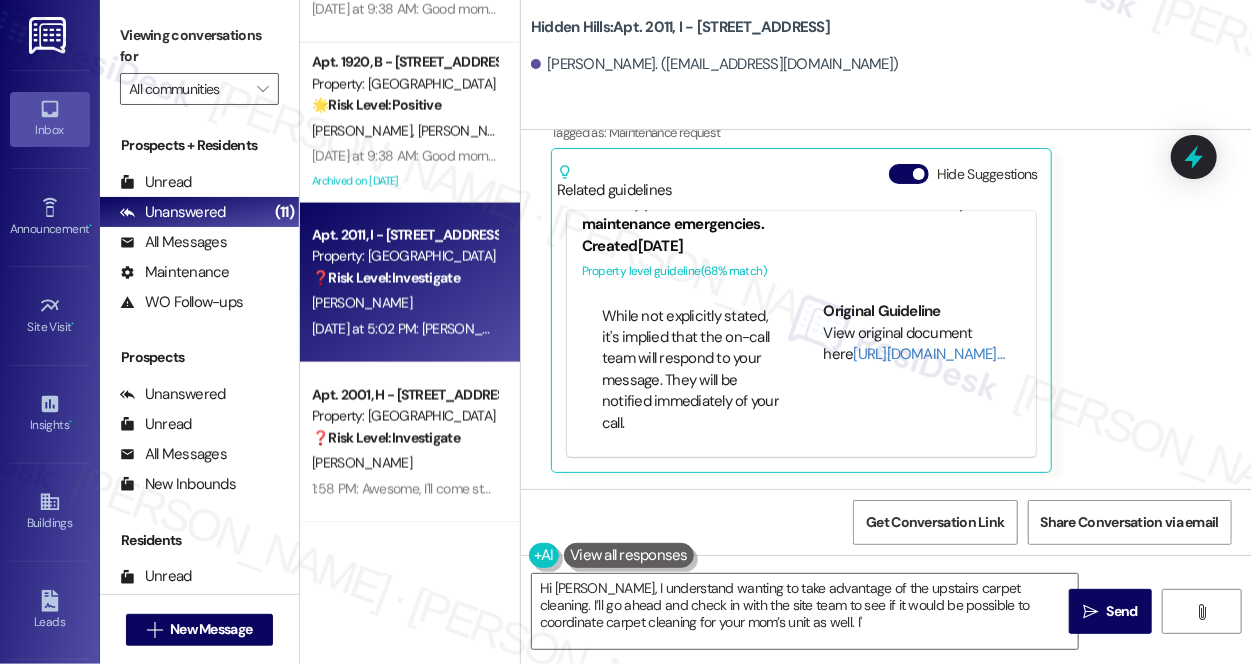 click on "[PERSON_NAME] [DATE] at 5:02 PM [PERSON_NAME], I know the guy upstairs is moving out. If you have carpets cleaned upstairs, would it be possible to get moms done also while close?  Not moving any furniture, just the walking areas. If so, just let me know when so we can make sure we will be here.  Tags and notes Tagged as:   Maintenance request Click to highlight conversations about Maintenance request  Related guidelines Hide Suggestions There are no resident-related questions in the provided text.  The text only provides instructions for residents on how to report maintenance emergencies.
Created  [DATE] Property level guideline  ( 68 % match) FAQs generated by ResiDesk AI What number should I call for maintenance emergencies? For maintenance emergencies, call [PHONE_NUMBER]. Which option should I select when calling for emergencies? When calling [PHONE_NUMBER] for emergencies, press #3 to leave a message for the on-call team. Can I text my emergency maintenance request? Original Guideline [URL][DOMAIN_NAME]…" at bounding box center [865, 234] 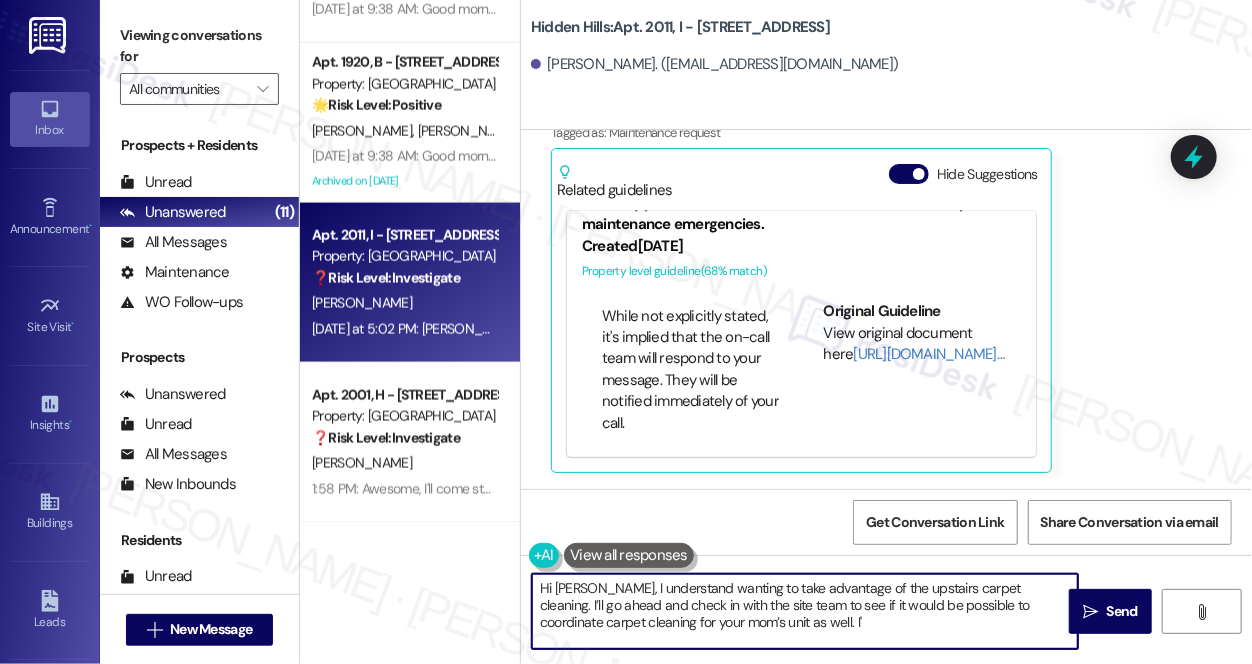 click on "Hi [PERSON_NAME], I understand wanting to take advantage of the upstairs carpet cleaning. I’ll go ahead and check in with the site team to see if it would be possible to coordinate carpet cleaning for your mom’s unit as well. I'" at bounding box center (805, 611) 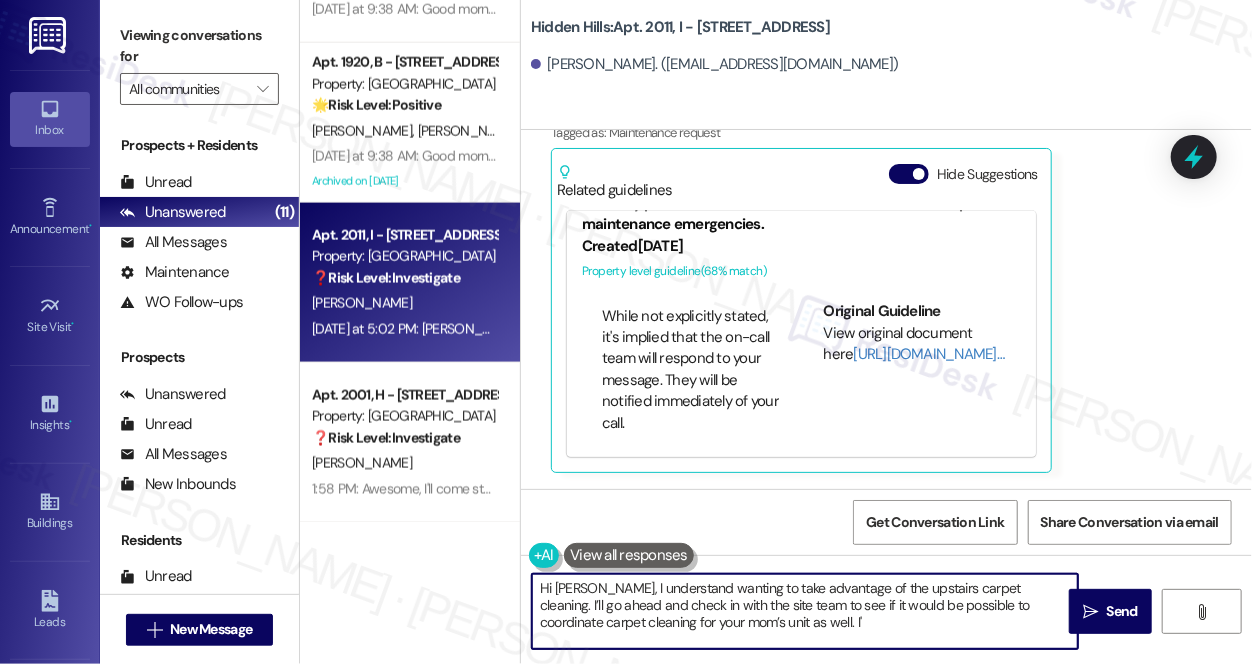click on "Hi [PERSON_NAME], I understand wanting to take advantage of the upstairs carpet cleaning. I’ll go ahead and check in with the site team to see if it would be possible to coordinate carpet cleaning for your mom’s unit as well. I'" at bounding box center [805, 611] 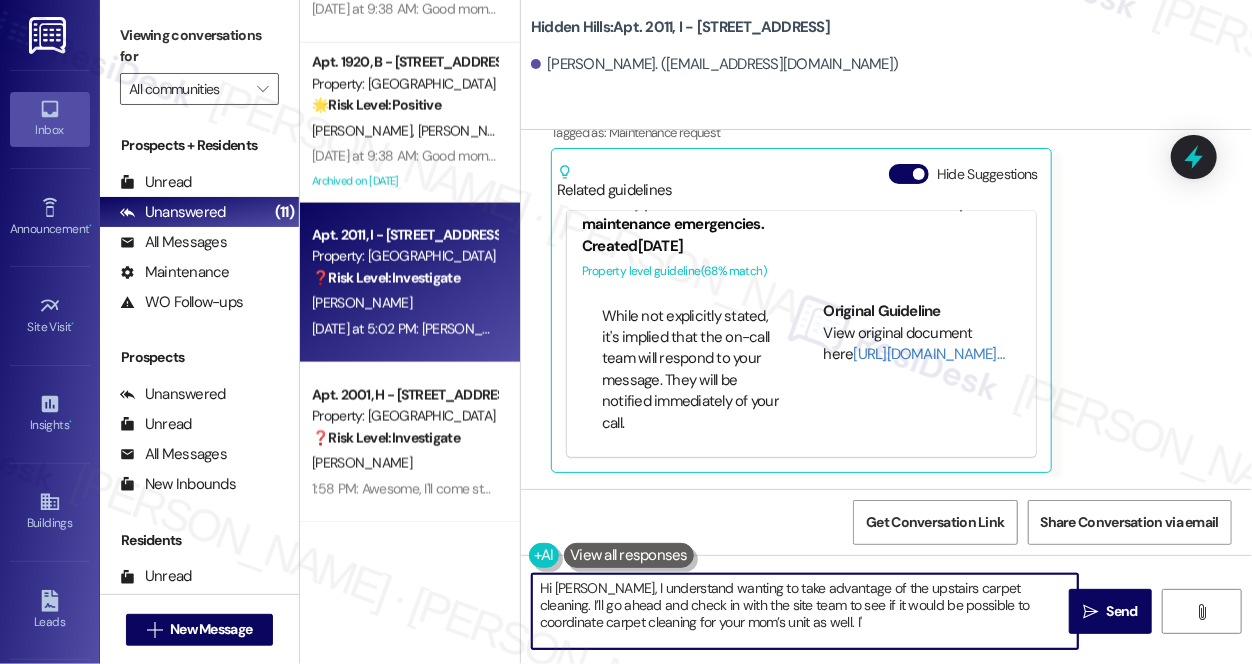 click on "Hi [PERSON_NAME], I understand wanting to take advantage of the upstairs carpet cleaning. I’ll go ahead and check in with the site team to see if it would be possible to coordinate carpet cleaning for your mom’s unit as well. I'" at bounding box center (805, 611) 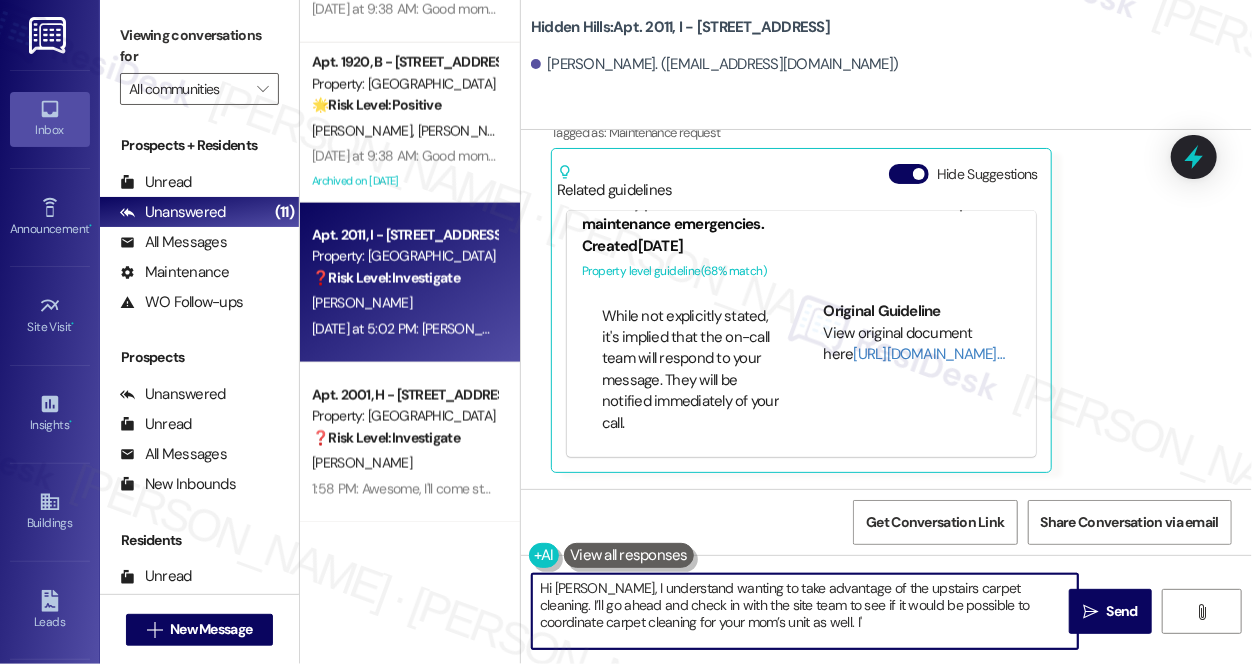 click on "Hi [PERSON_NAME], I understand wanting to take advantage of the upstairs carpet cleaning. I’ll go ahead and check in with the site team to see if it would be possible to coordinate carpet cleaning for your mom’s unit as well. I'" at bounding box center [805, 611] 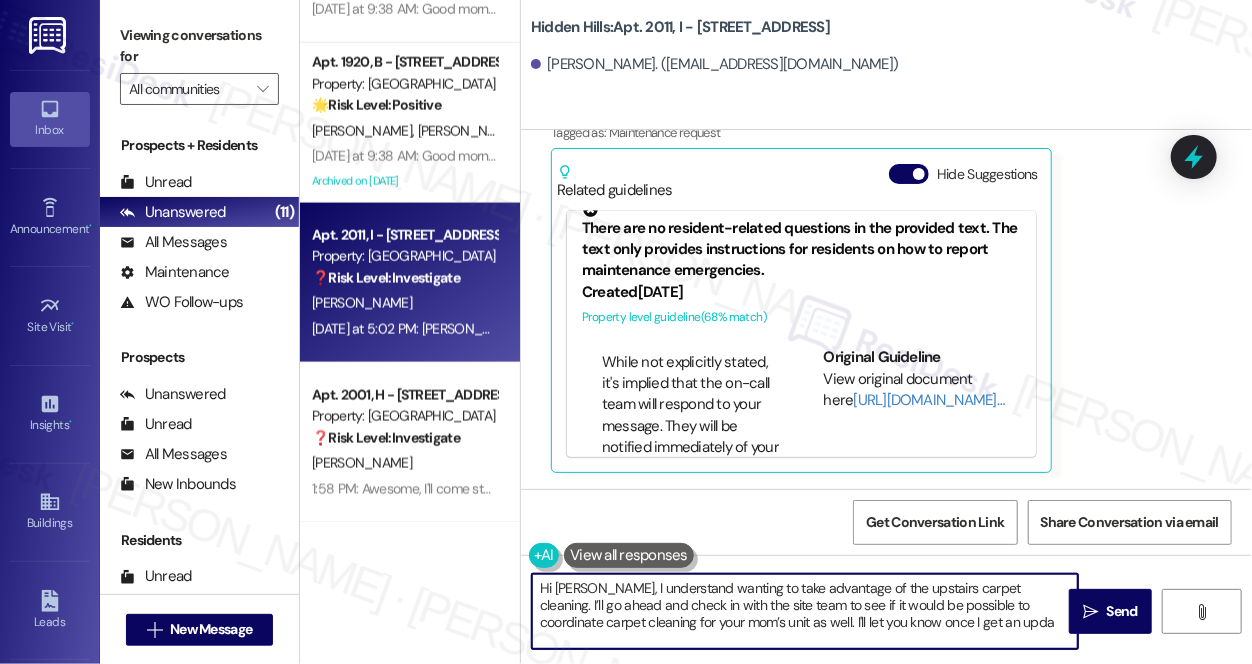 scroll, scrollTop: 0, scrollLeft: 0, axis: both 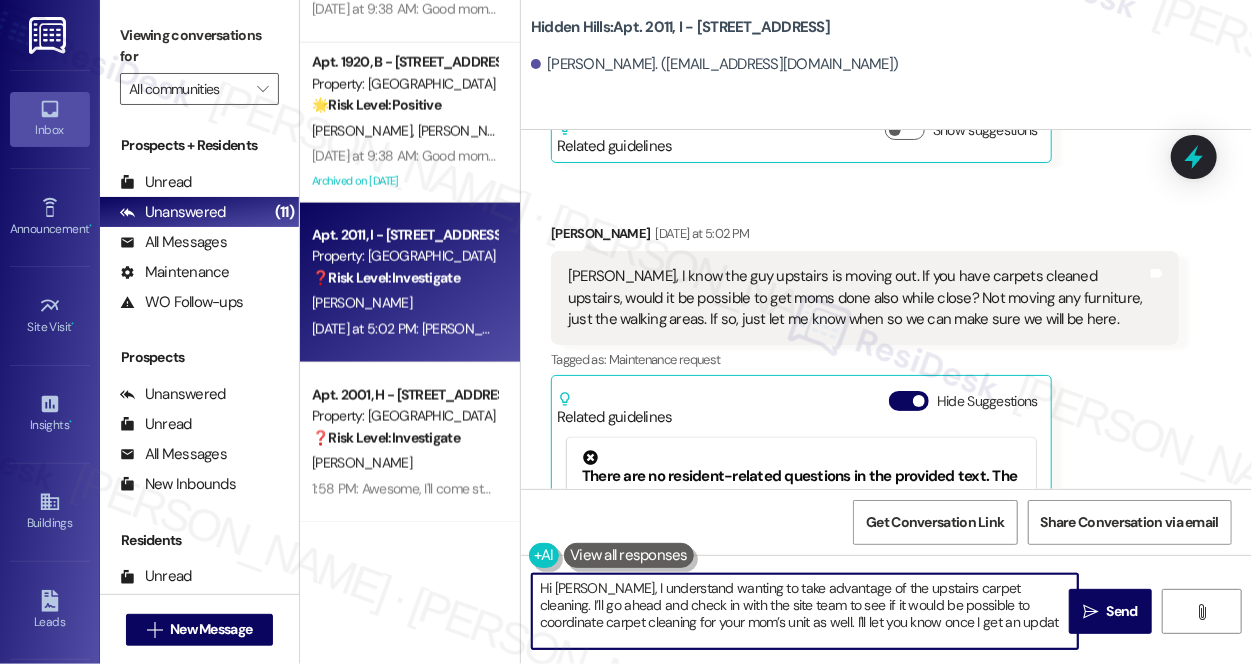 type on "Hi [PERSON_NAME], I understand wanting to take advantage of the upstairs carpet cleaning. I’ll go ahead and check in with the site team to see if it would be possible to coordinate carpet cleaning for your mom’s unit as well. I'll let you know once I get an update" 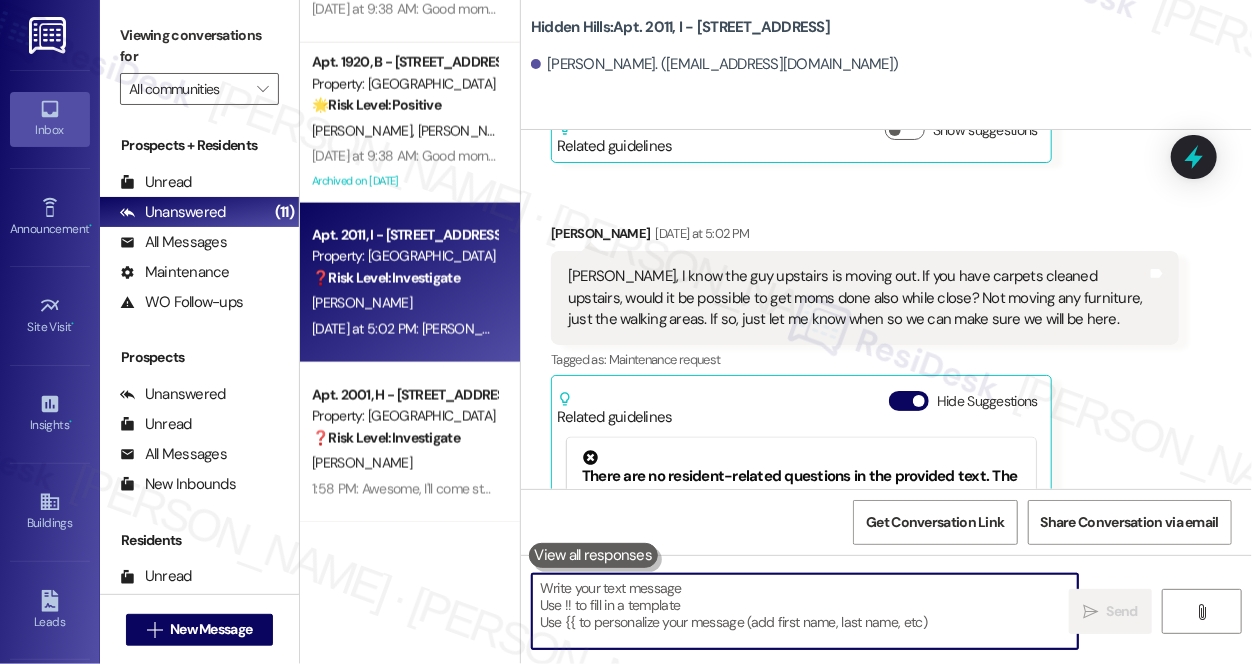 scroll, scrollTop: 32794, scrollLeft: 0, axis: vertical 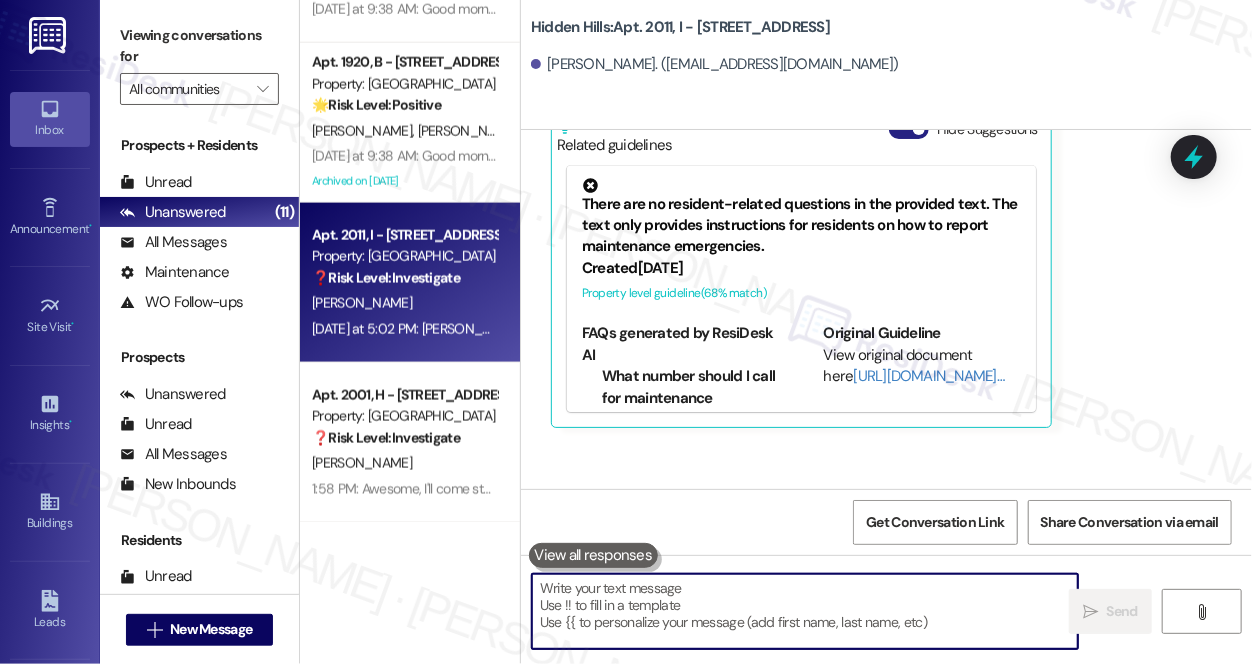 type 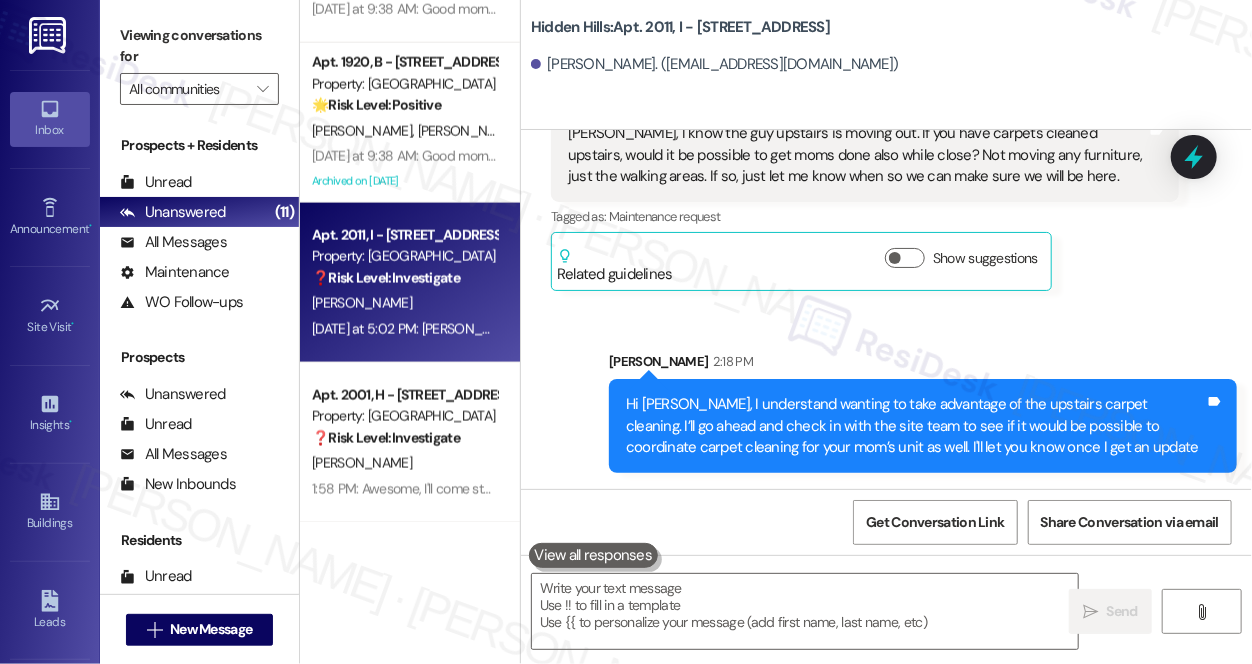 scroll, scrollTop: 32712, scrollLeft: 0, axis: vertical 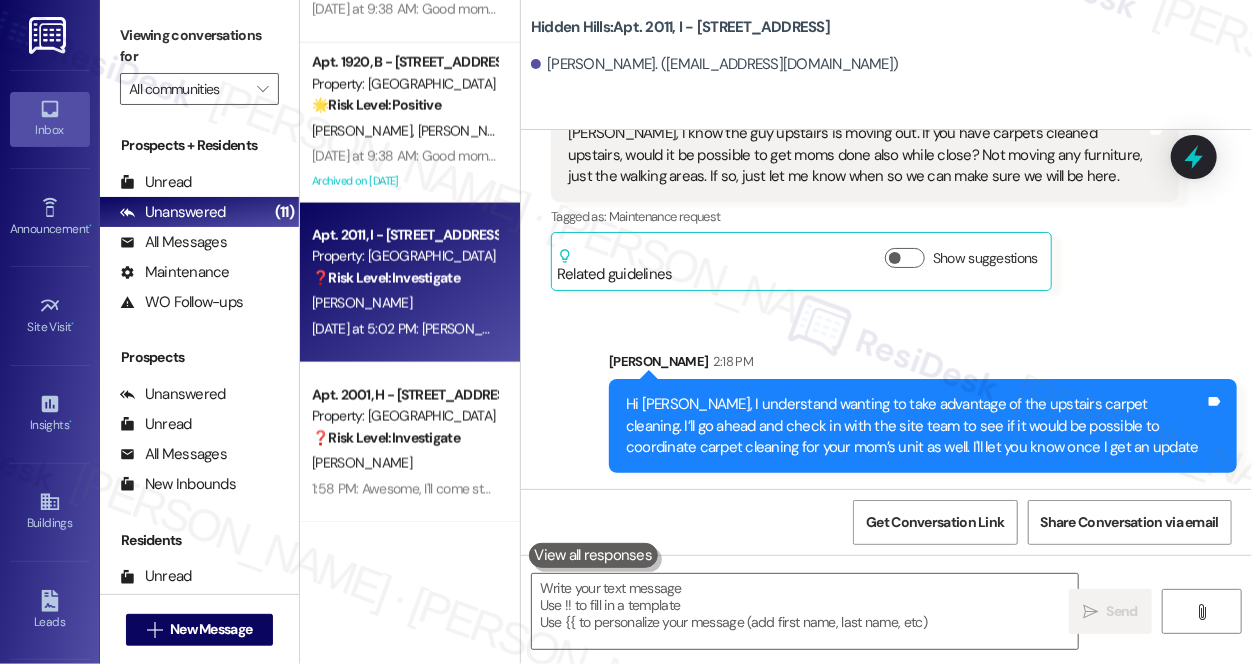 click on "[PERSON_NAME] [DATE] at 5:02 PM [PERSON_NAME], I know the guy upstairs is moving out. If you have carpets cleaned upstairs, would it be possible to get moms done also while close?  Not moving any furniture, just the walking areas. If so, just let me know when so we can make sure we will be here.  Tags and notes Tagged as:   Maintenance request Click to highlight conversations about Maintenance request  Related guidelines Show suggestions" at bounding box center [865, 185] 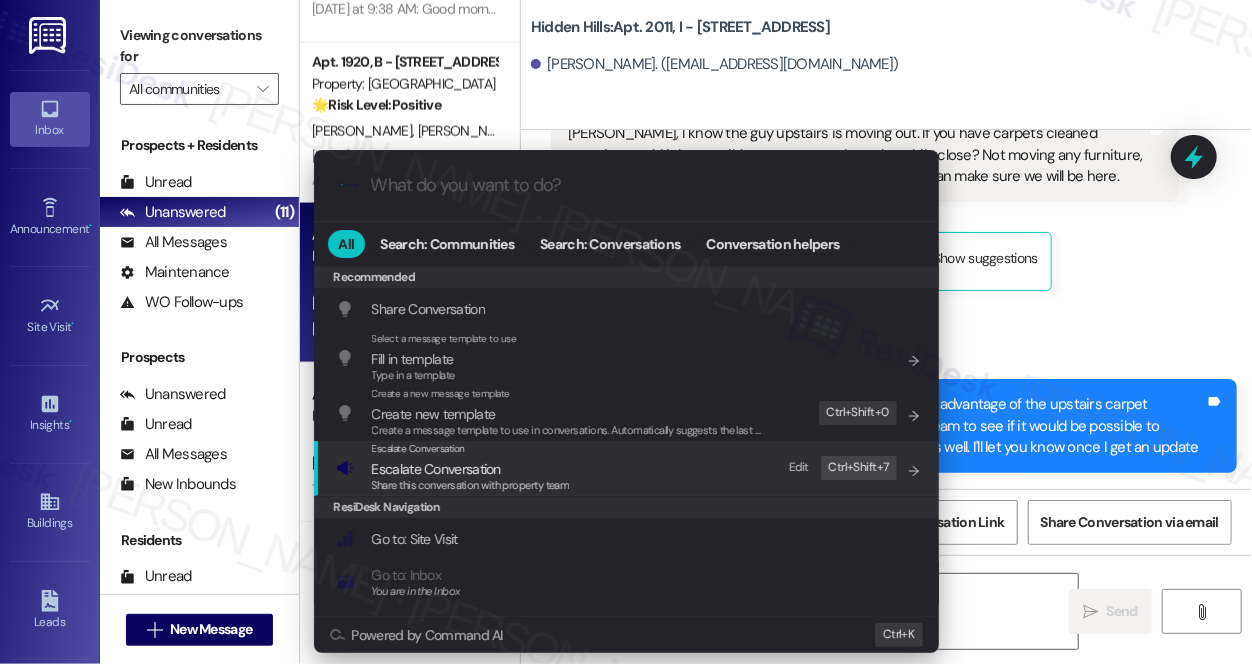 click on "Escalate Conversation" at bounding box center (436, 469) 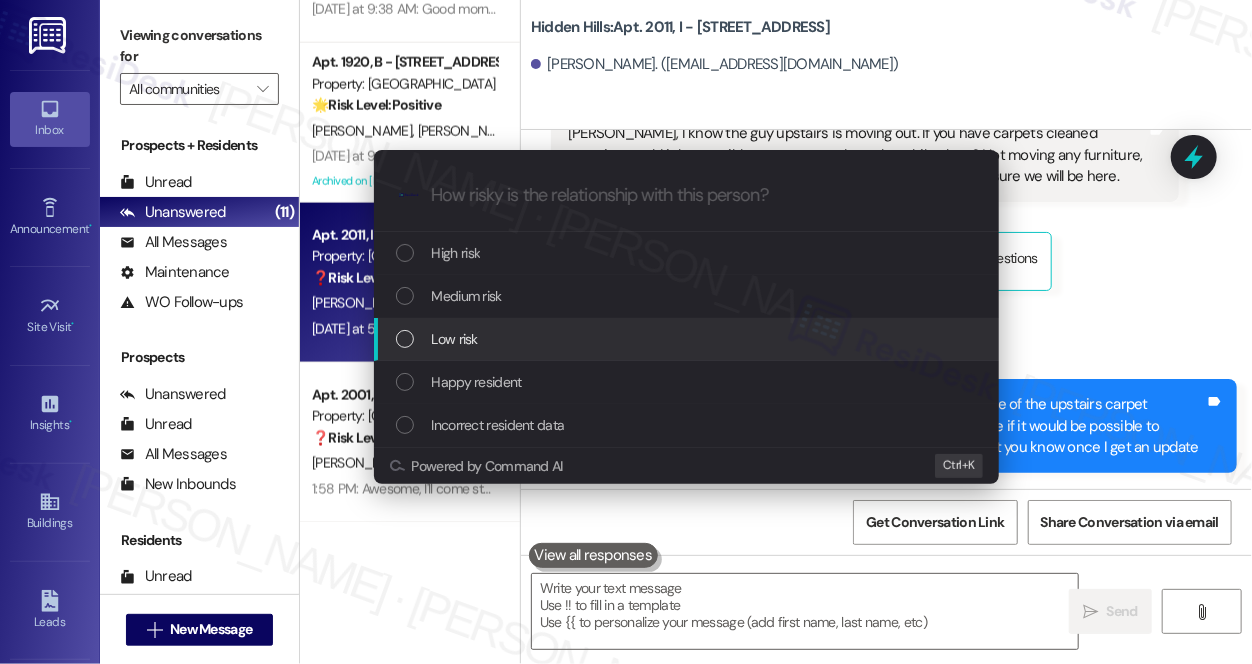 click on "Low risk" at bounding box center [455, 339] 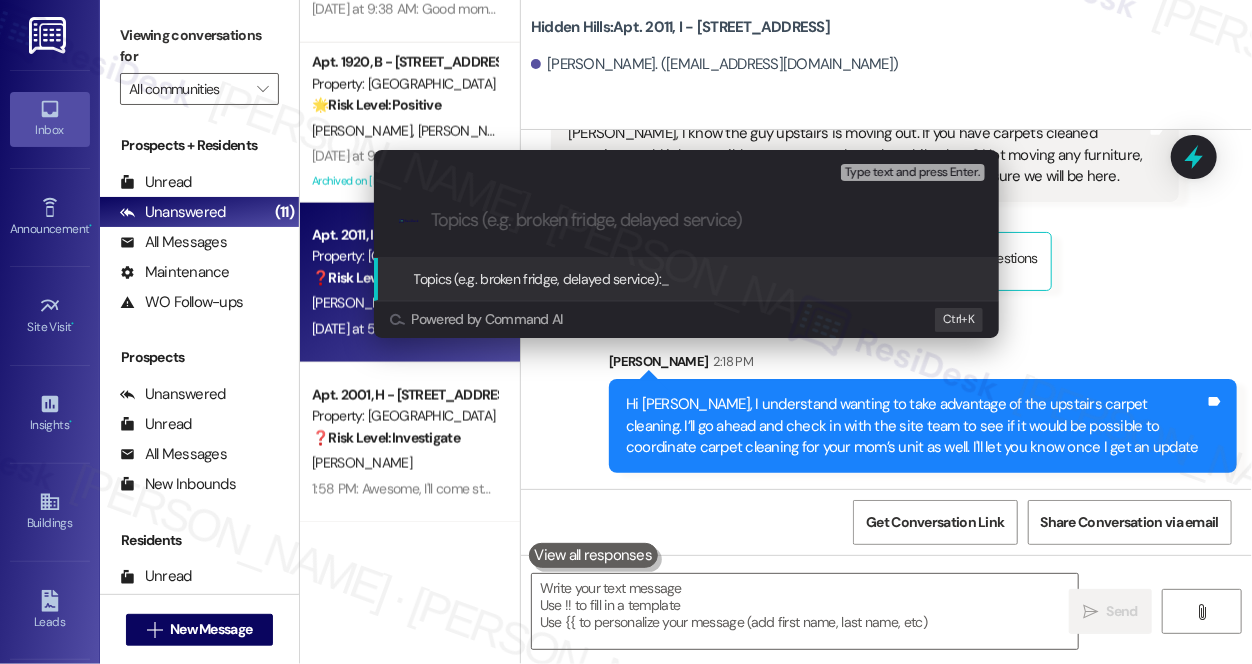 paste on "Carpet Cleaning Request" 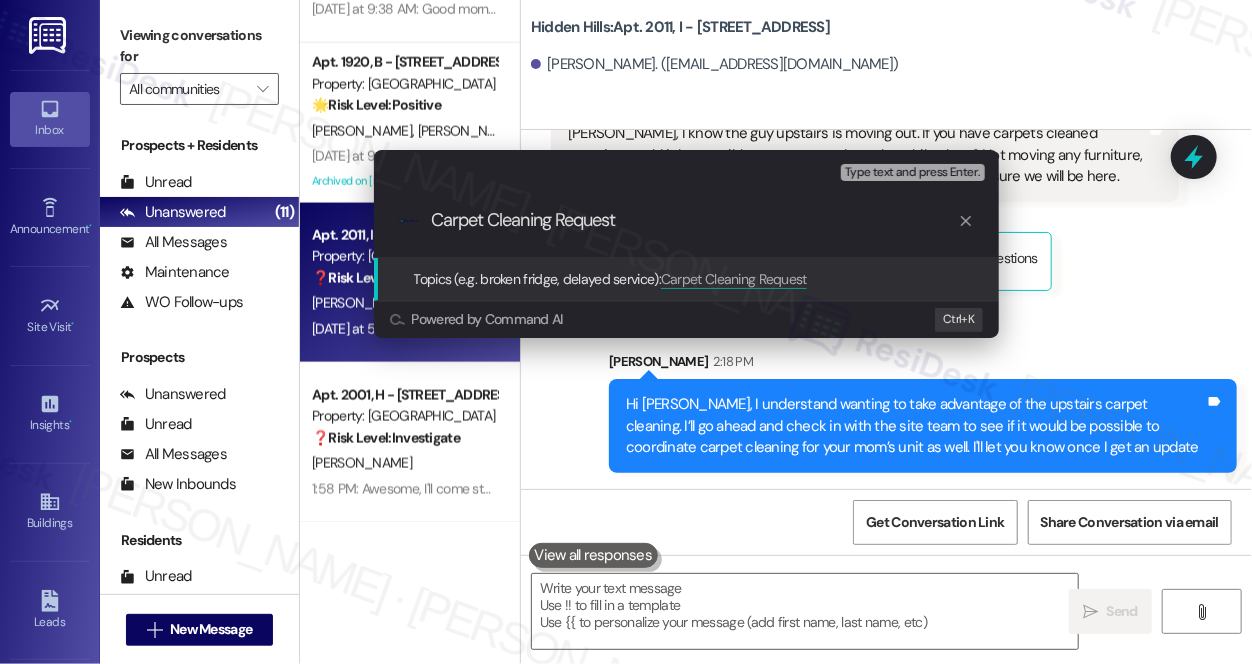 type 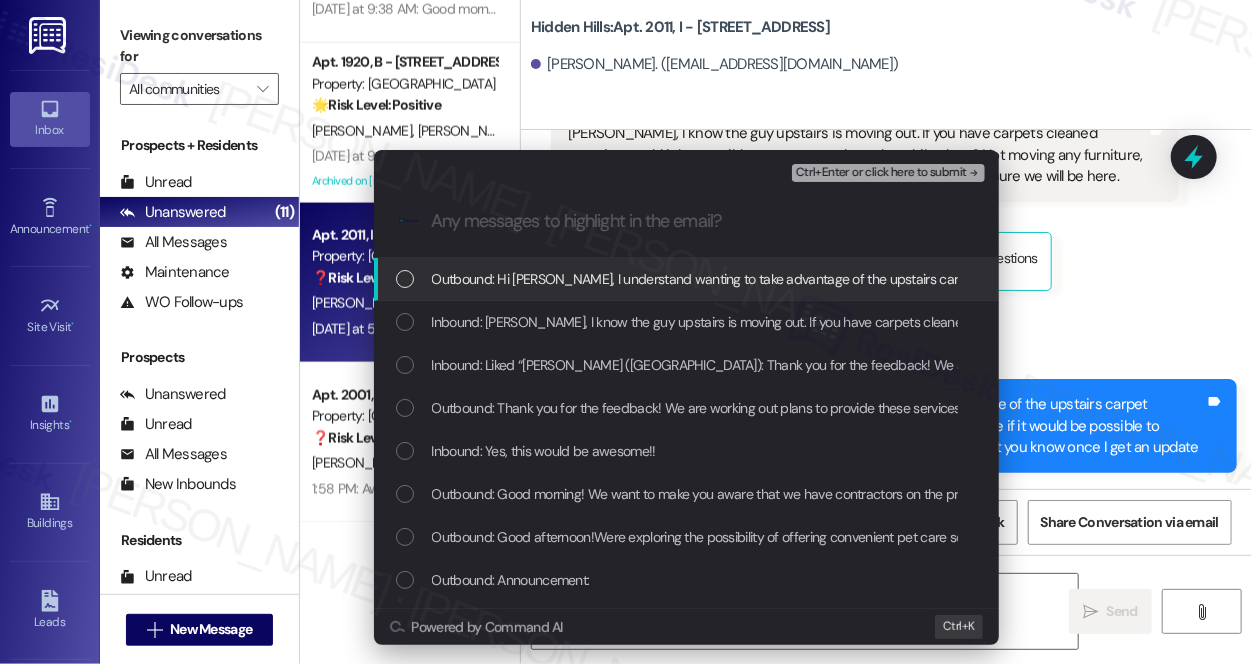 click on "Inbound: [PERSON_NAME], I know the guy upstairs is moving out. If you have carpets cleaned upstairs, would it be possible to get moms done also while close?  Not moving any furniture, just the walking areas. If so, just let me know when so we can make sure we will be here." at bounding box center [686, 322] 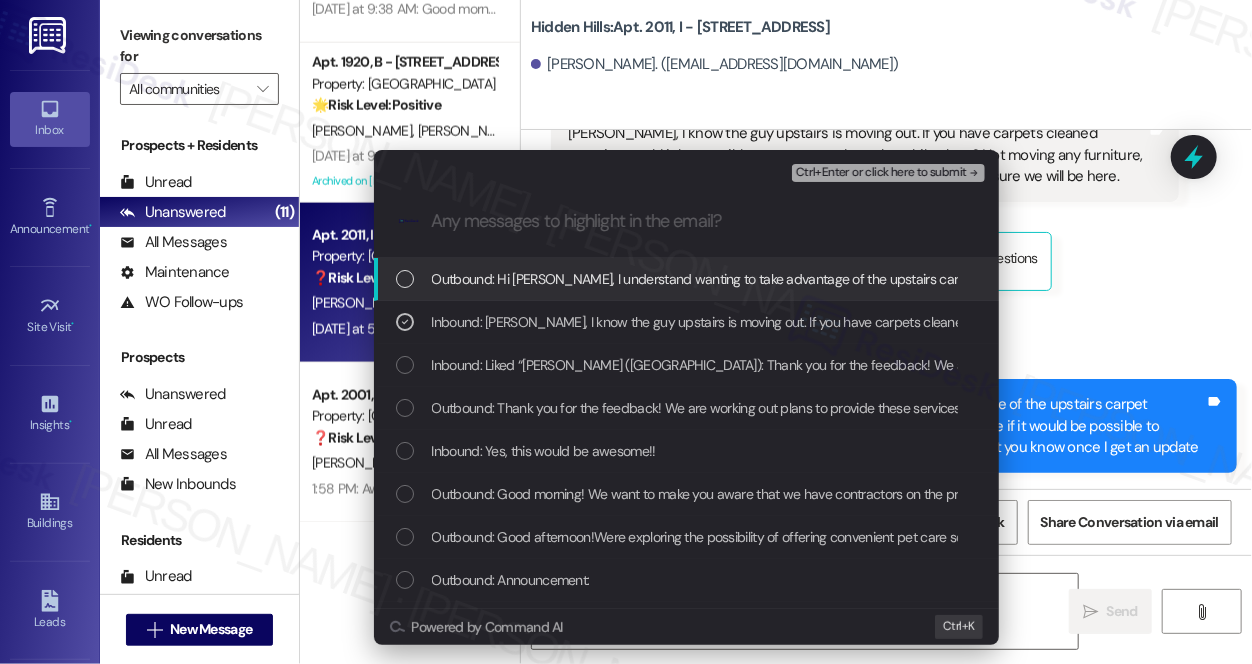 click on "Ctrl+Enter or click here to submit" at bounding box center [881, 173] 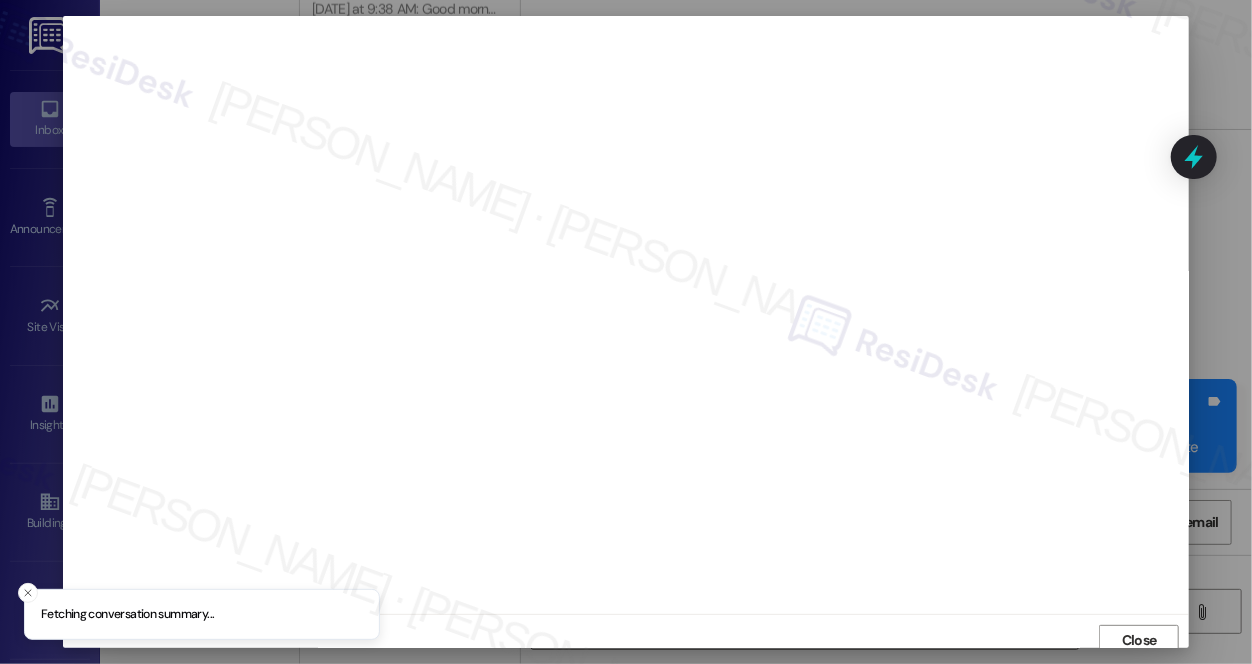scroll, scrollTop: 8, scrollLeft: 0, axis: vertical 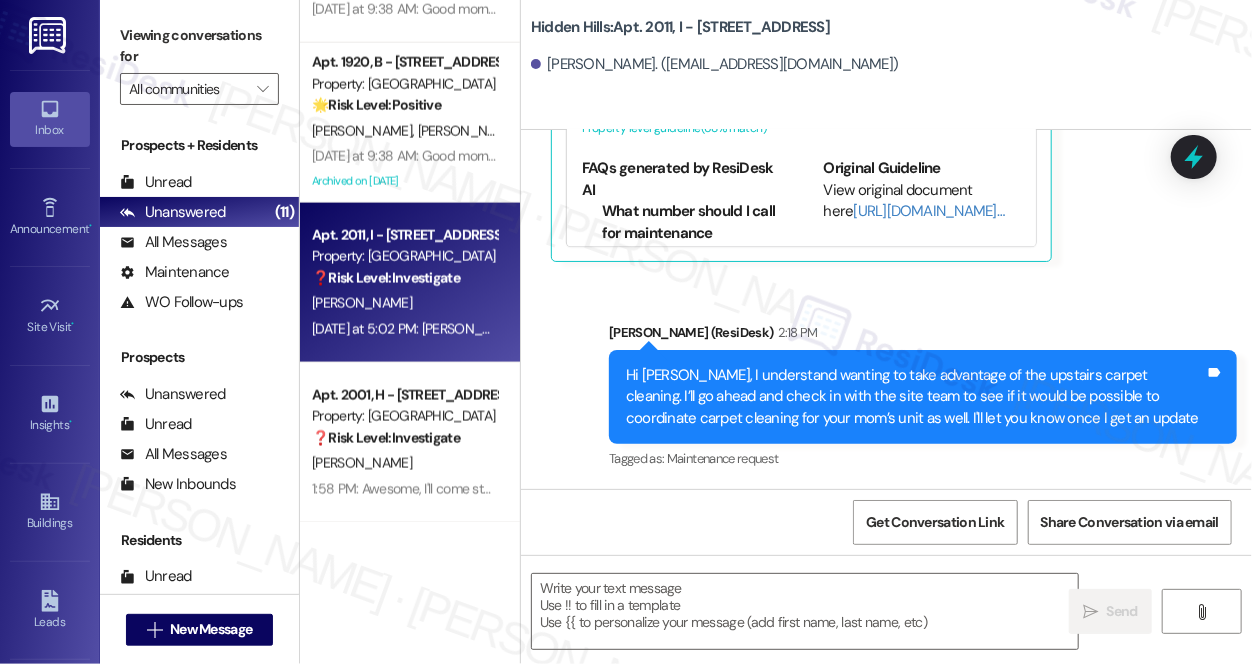 type on "Fetching suggested responses. Please feel free to read through the conversation in the meantime." 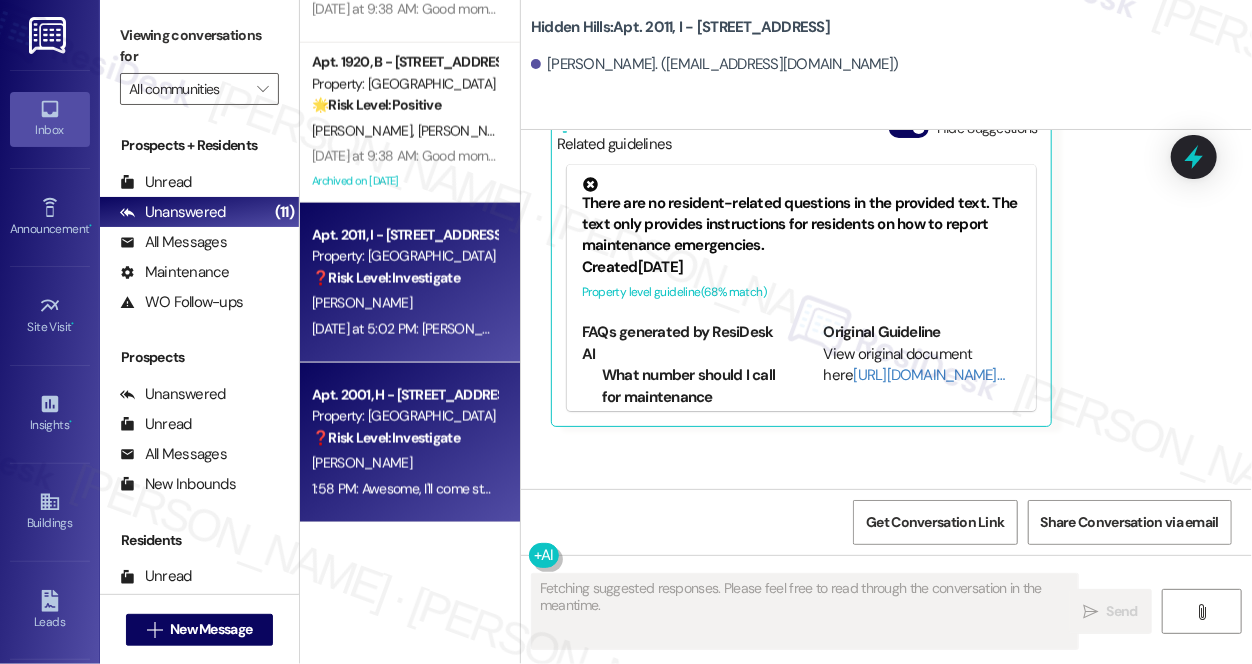 scroll, scrollTop: 32794, scrollLeft: 0, axis: vertical 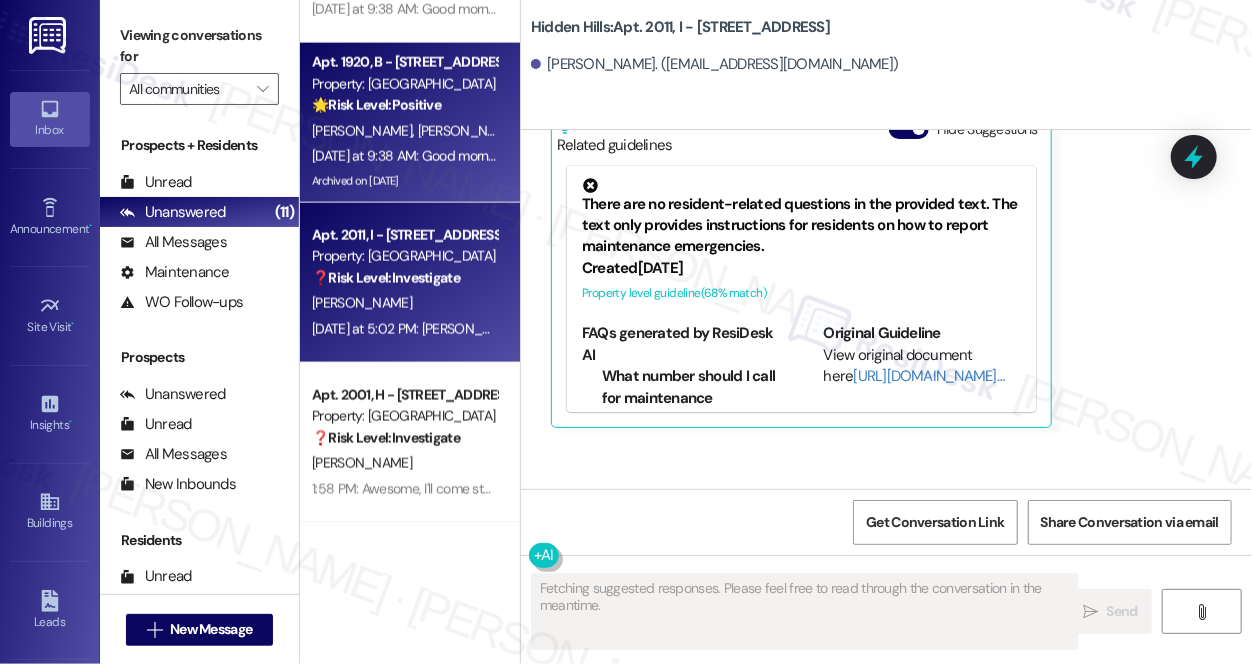 click on "[DATE] at 9:38 AM: Good morning!  We want to make you aware that we have contractors on the property to work on an erosion project and also the dumpster corrals.  We know this is going to cause a mess for a few days but, please be patient with us as we work to improve the property.  There will be a couple of piles of "riff raff" (large stones) that will be cautioned off.  Please make sure to provide our contractors with space, use caution when in the area and refrain from climbing on the rock piles.  Thank you for your help and patience!" at bounding box center [1865, 156] 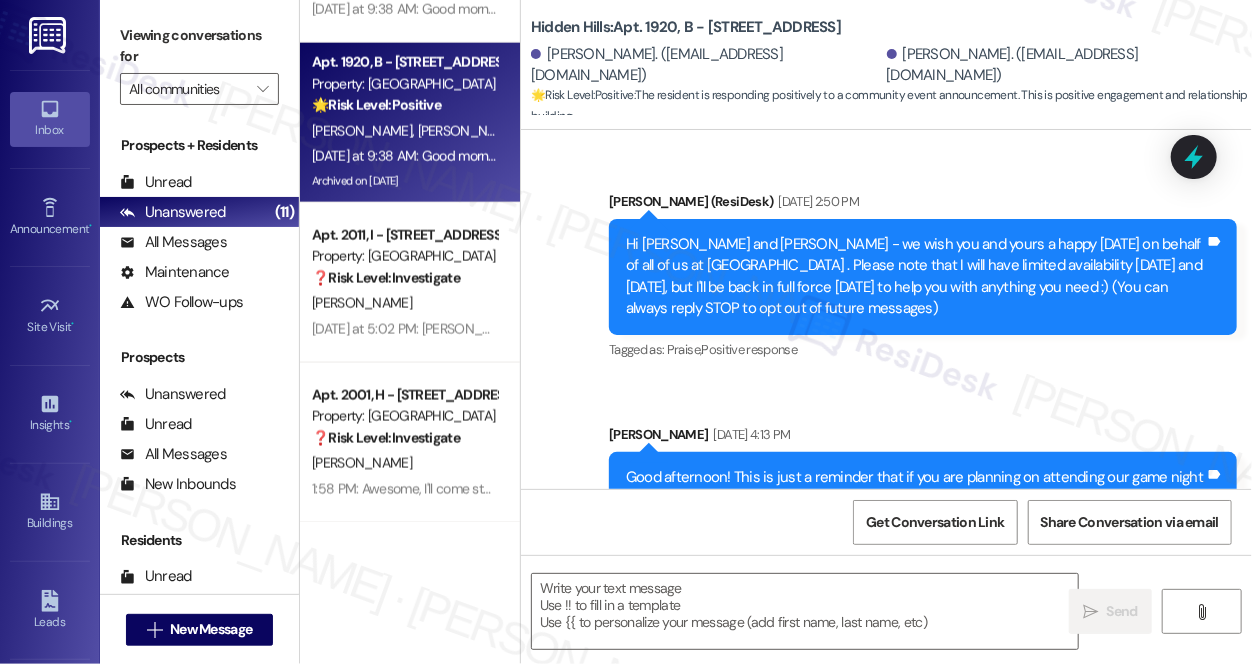 type on "Fetching suggested responses. Please feel free to read through the conversation in the meantime." 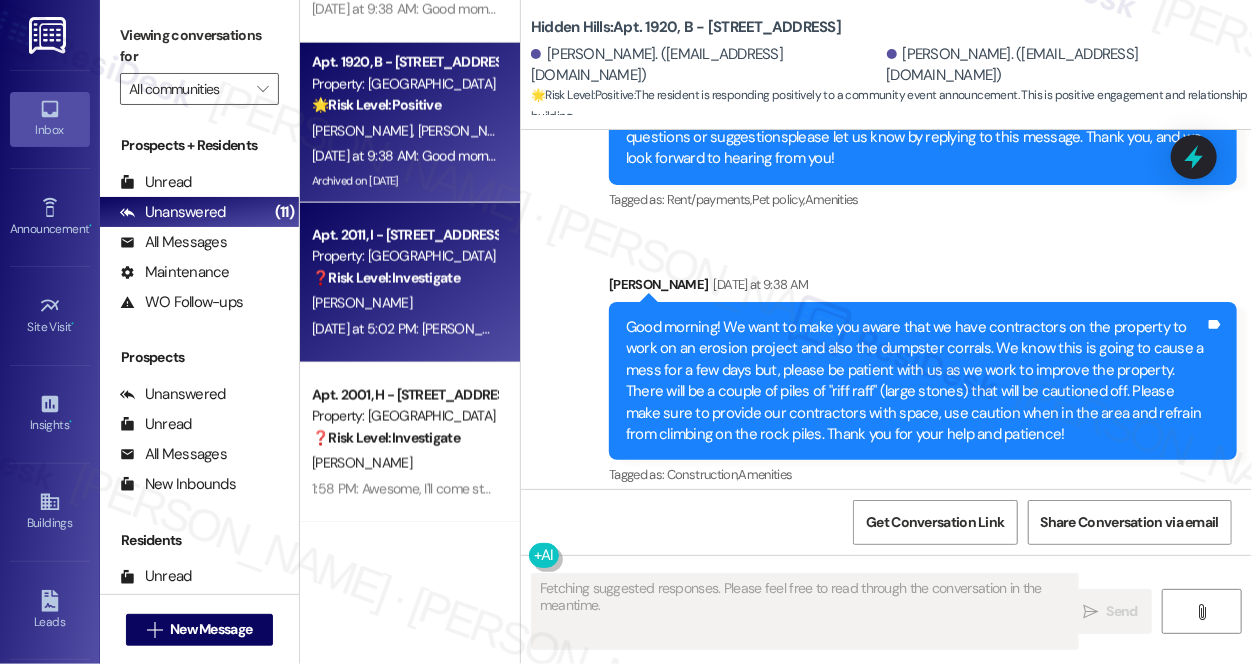 scroll, scrollTop: 38206, scrollLeft: 0, axis: vertical 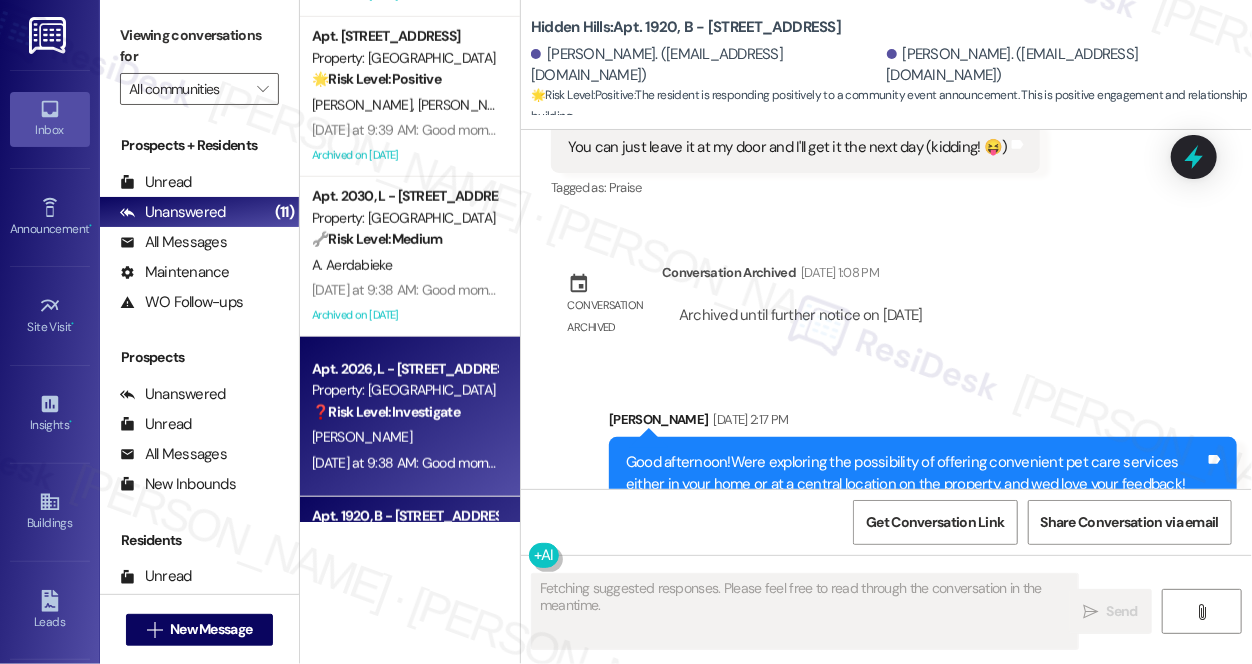 click on "Property: [GEOGRAPHIC_DATA]" at bounding box center [404, 390] 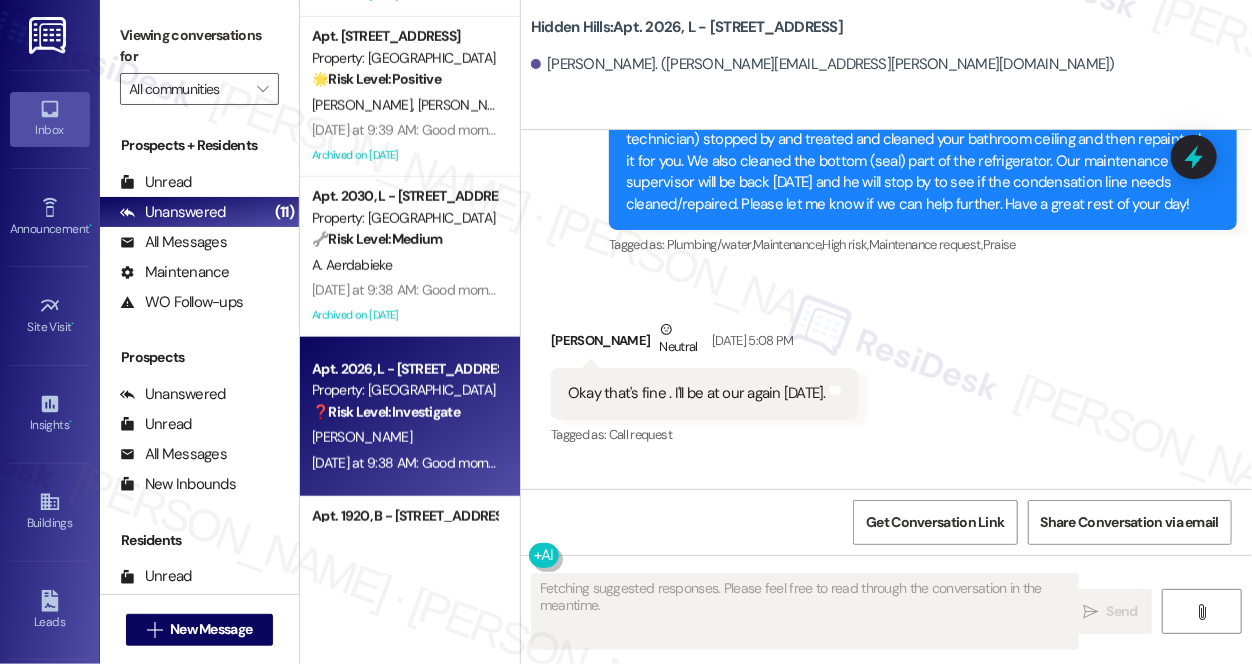 scroll, scrollTop: 28673, scrollLeft: 0, axis: vertical 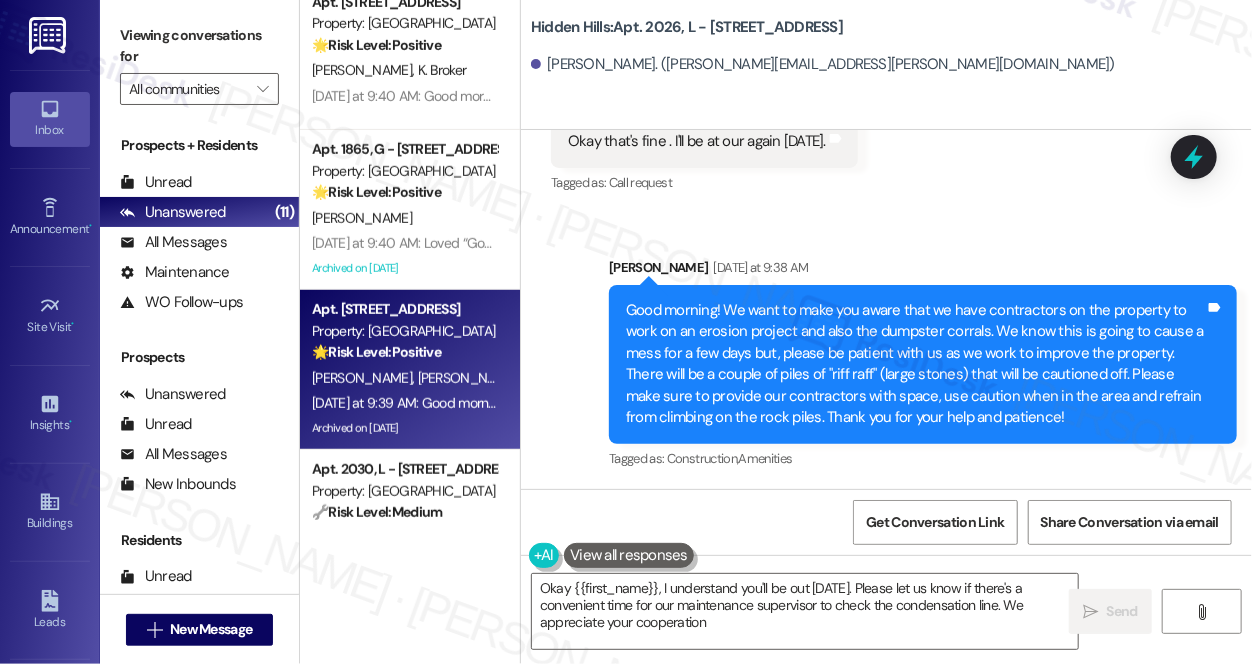 type on "Okay {{first_name}}, I understand you'll be out [DATE]. Please let us know if there's a convenient time for our maintenance supervisor to check the condensation line. We appreciate your cooperation!" 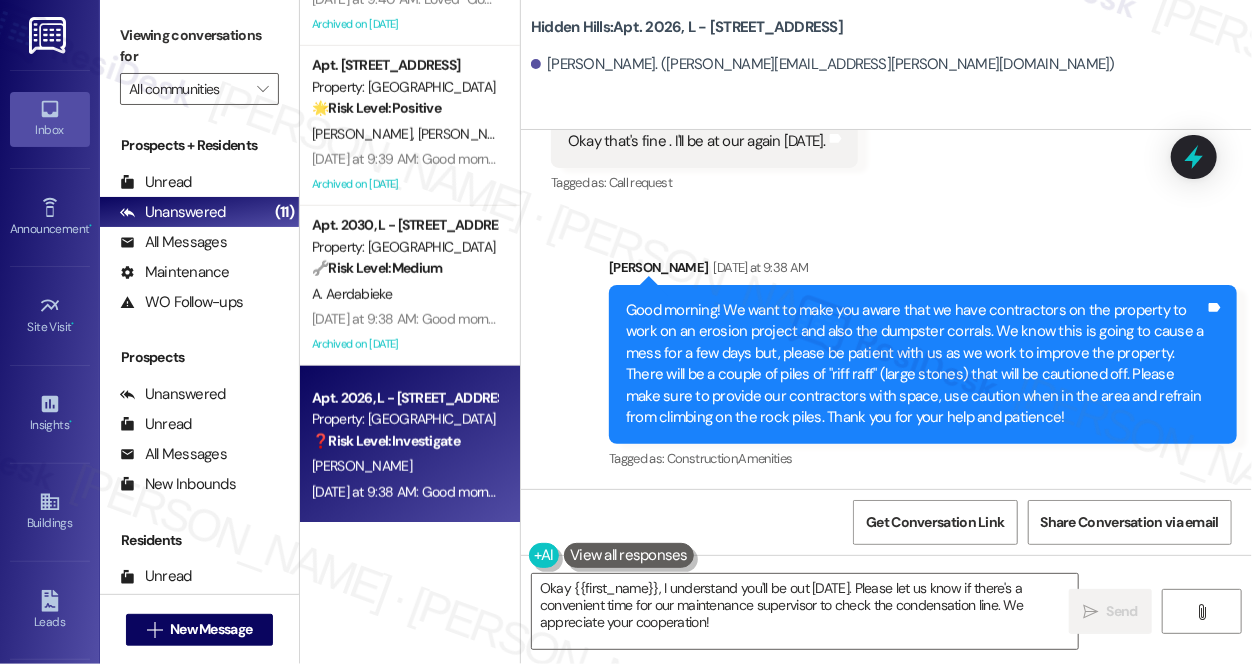 scroll, scrollTop: 783, scrollLeft: 0, axis: vertical 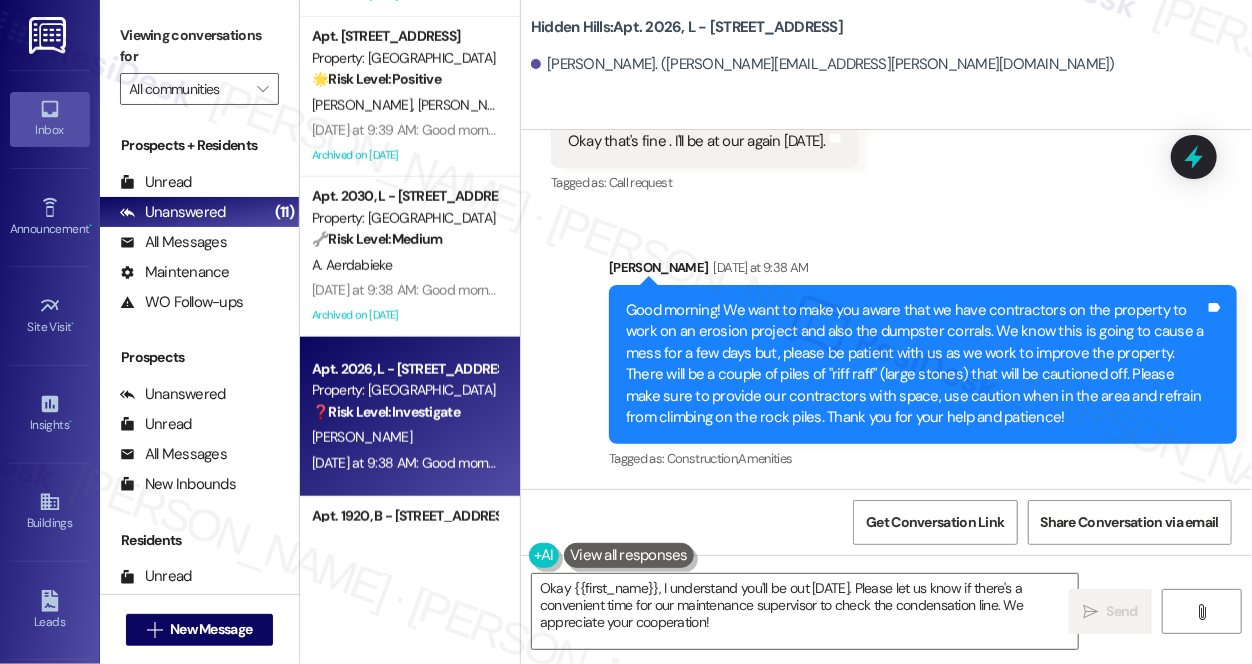 click on "A. Aerdabieke" at bounding box center (404, 265) 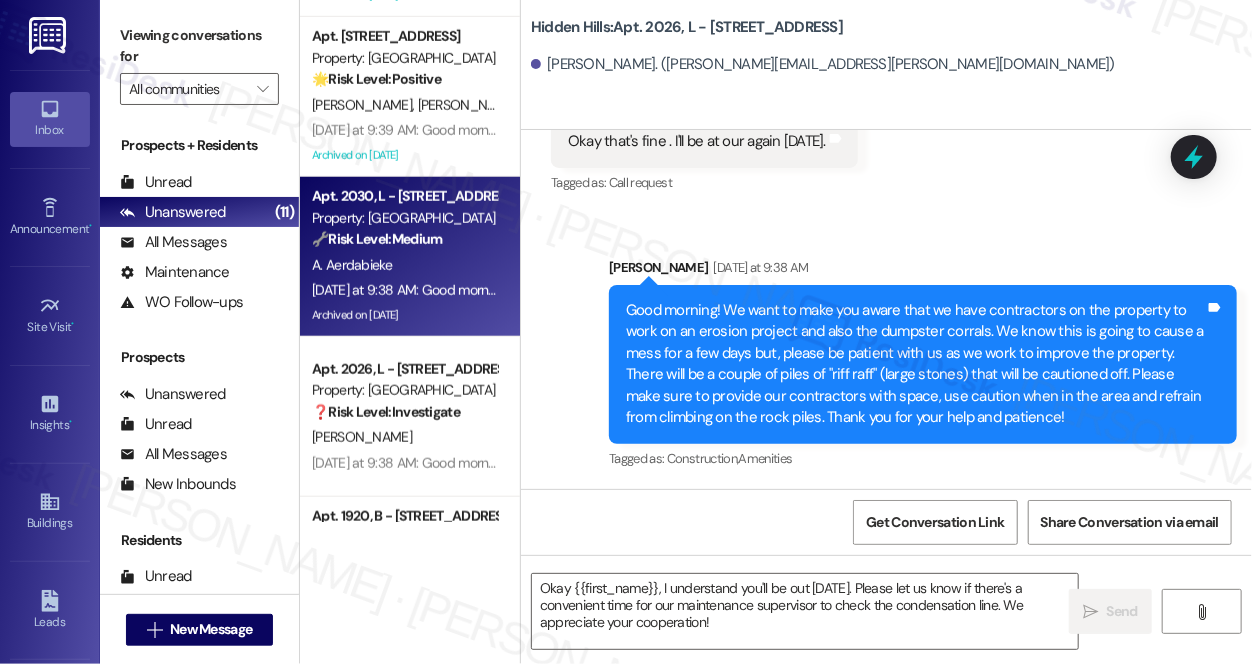 type on "Fetching suggested responses. Please feel free to read through the conversation in the meantime." 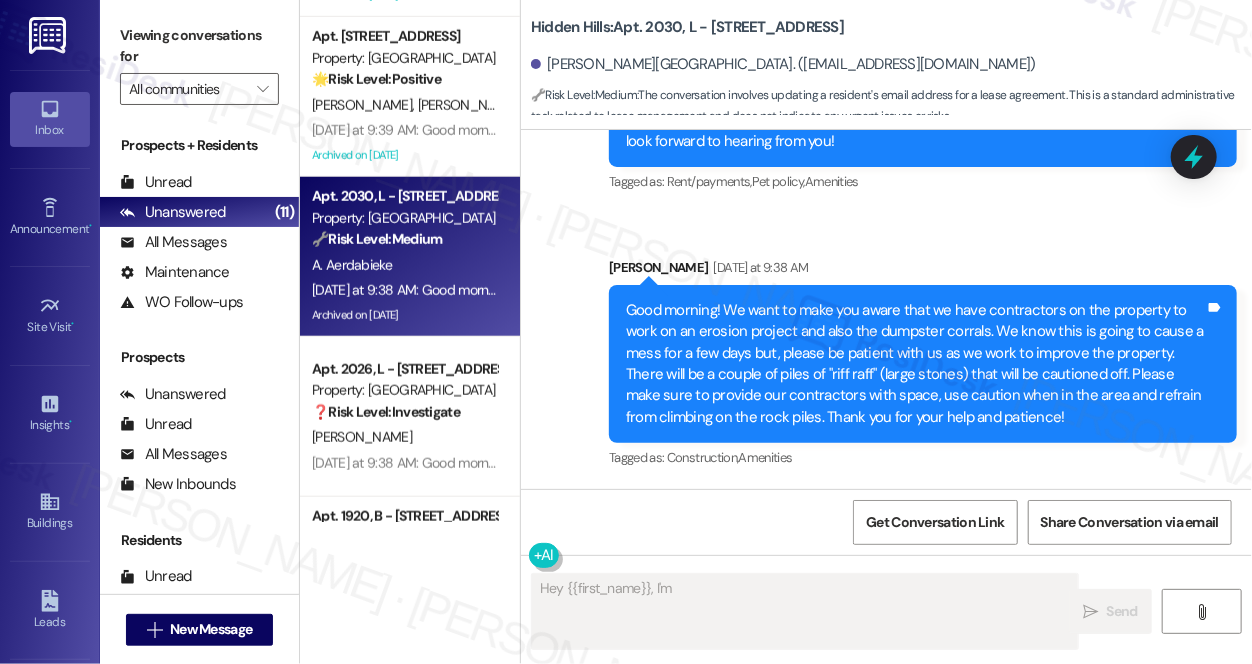 scroll, scrollTop: 15556, scrollLeft: 0, axis: vertical 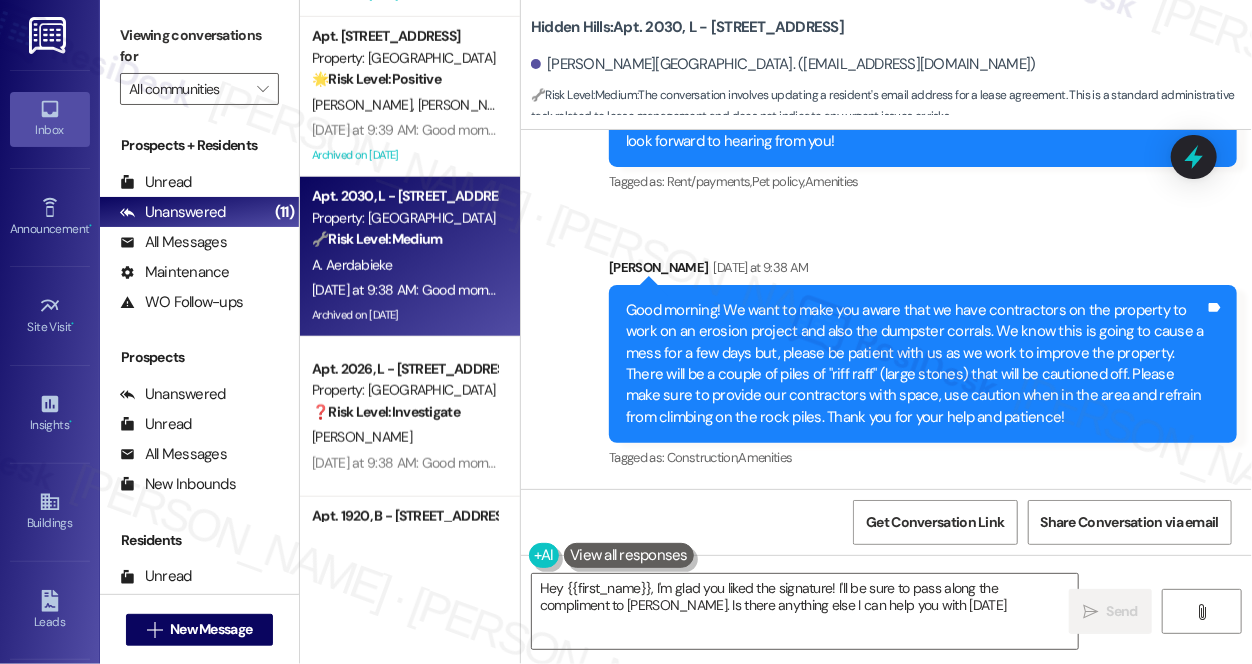 type on "Hey {{first_name}}, I'm glad you liked the signature! I'll be sure to pass along the compliment to [PERSON_NAME]. Is there anything else I can help you with [DATE]?" 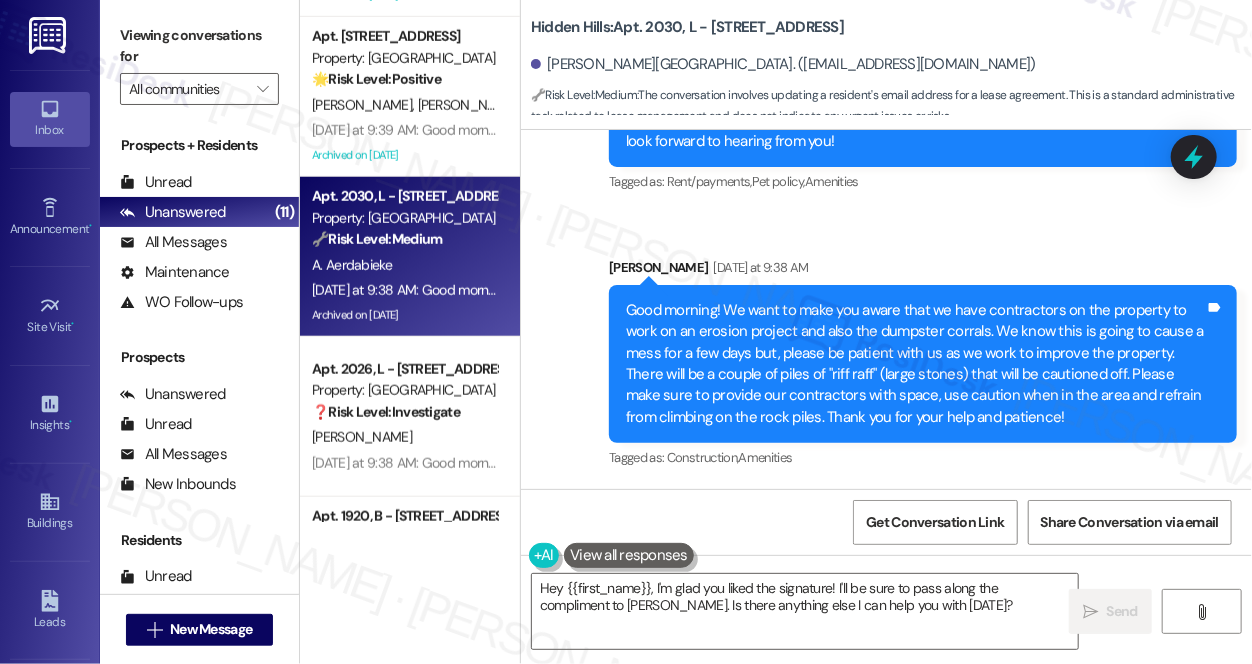 click on "[PERSON_NAME] [DATE] at 9:38 AM" at bounding box center (923, 271) 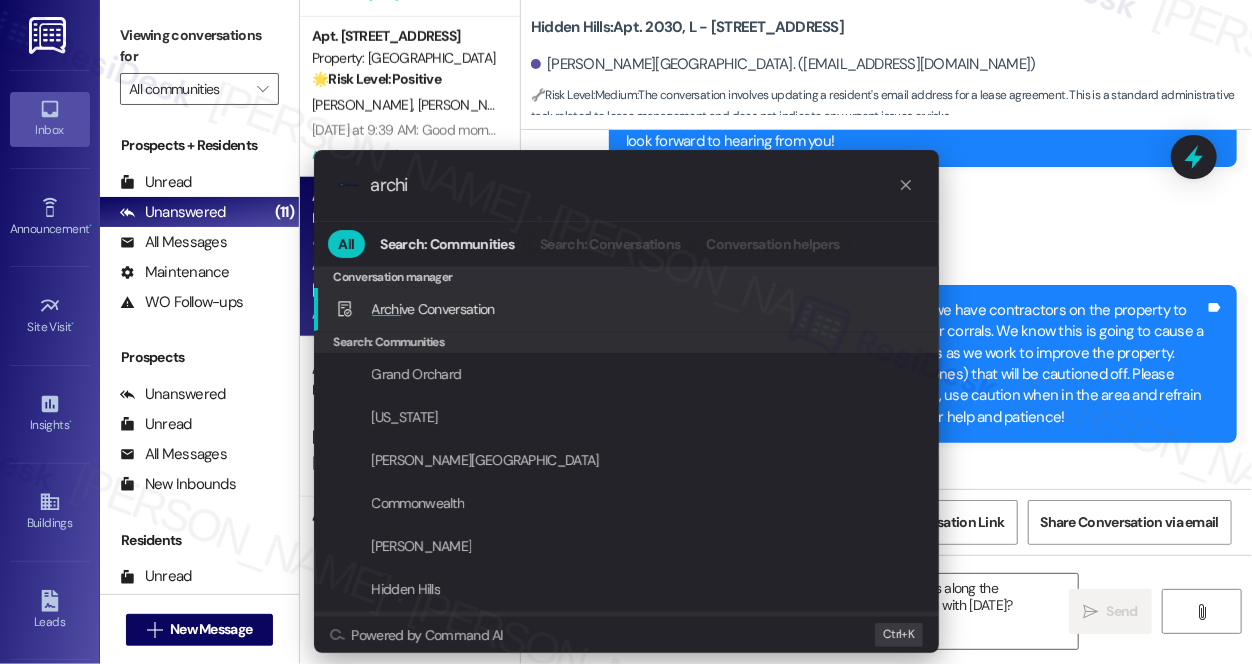 type on "archi" 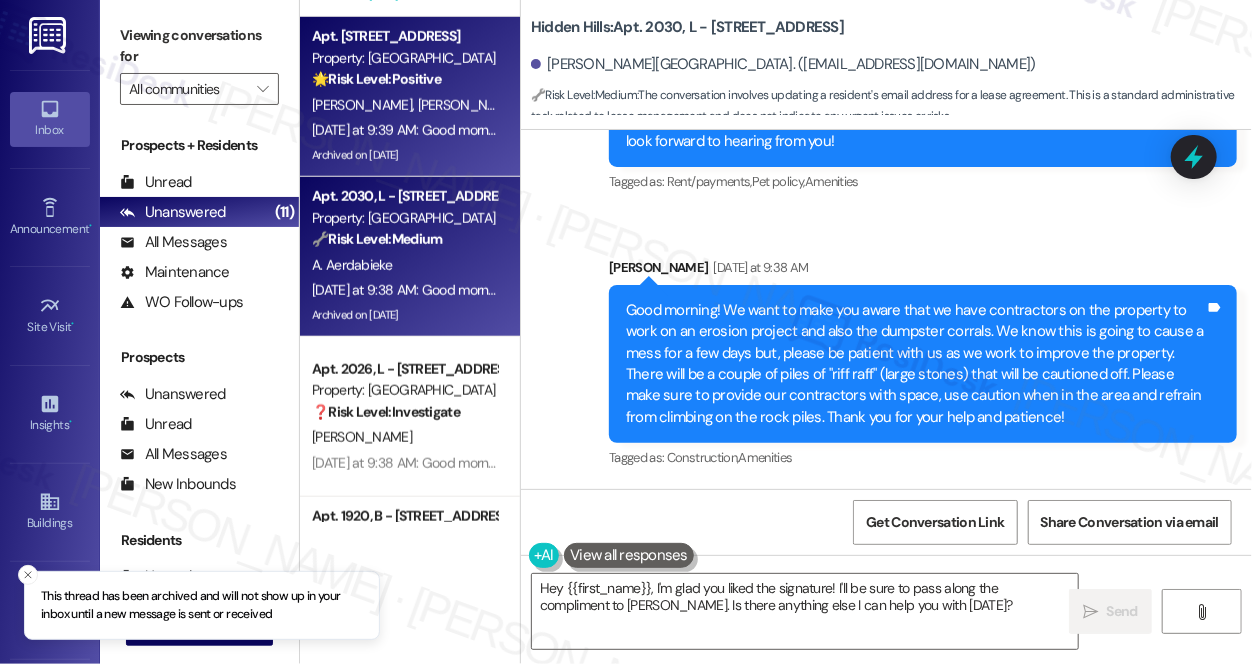 click on "Apt. [STREET_ADDRESS] Property: Hidden Hills 🌟  Risk Level:  Positive The resident responded positively to a survey about potential pet care services. This is positive engagement and relationship building. [PERSON_NAME] [PERSON_NAME] [DATE] at 9:39 AM: Good morning!  We want to make you aware that we have contractors on the property to work on an erosion project and also the dumpster corrals.  We know this is going to cause a mess for a few days but, please be patient with us as we work to improve the property.  There will be a couple of piles of "riff raff" (large stones) that will be cautioned off.  Please make sure to provide our contractors with space, use caution when in the area and refrain from climbing on the rock piles.  Thank you for your help and patience!  Archived on [DATE]" at bounding box center [410, 97] 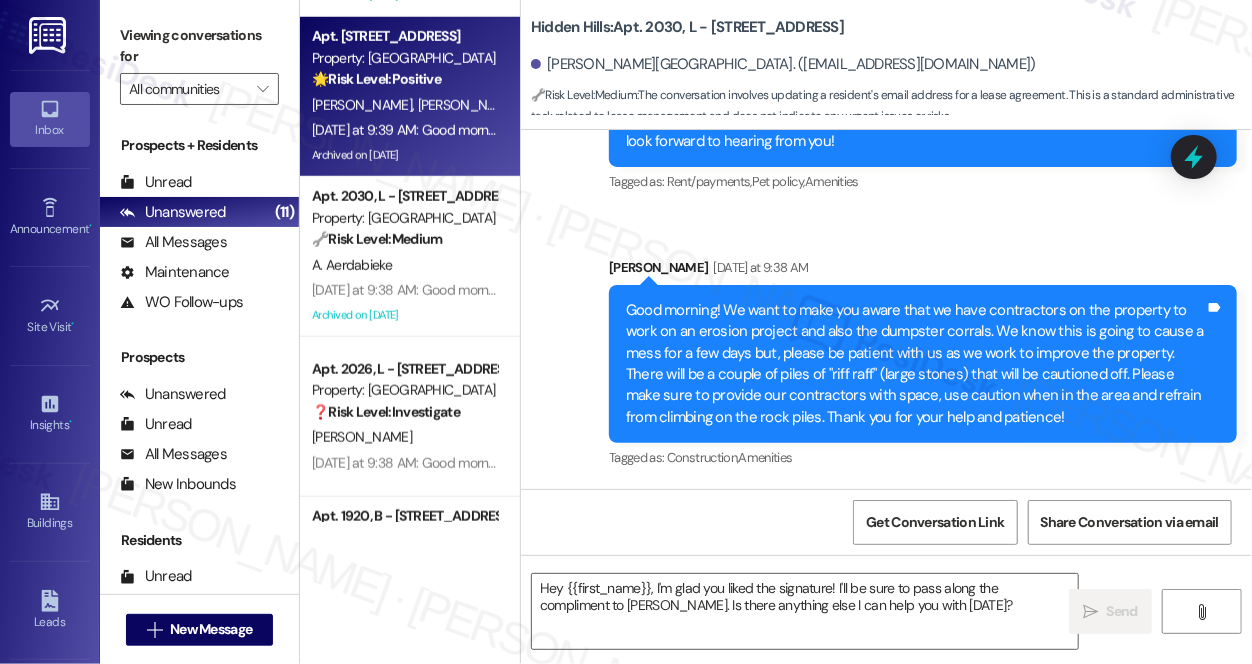 type on "Fetching suggested responses. Please feel free to read through the conversation in the meantime." 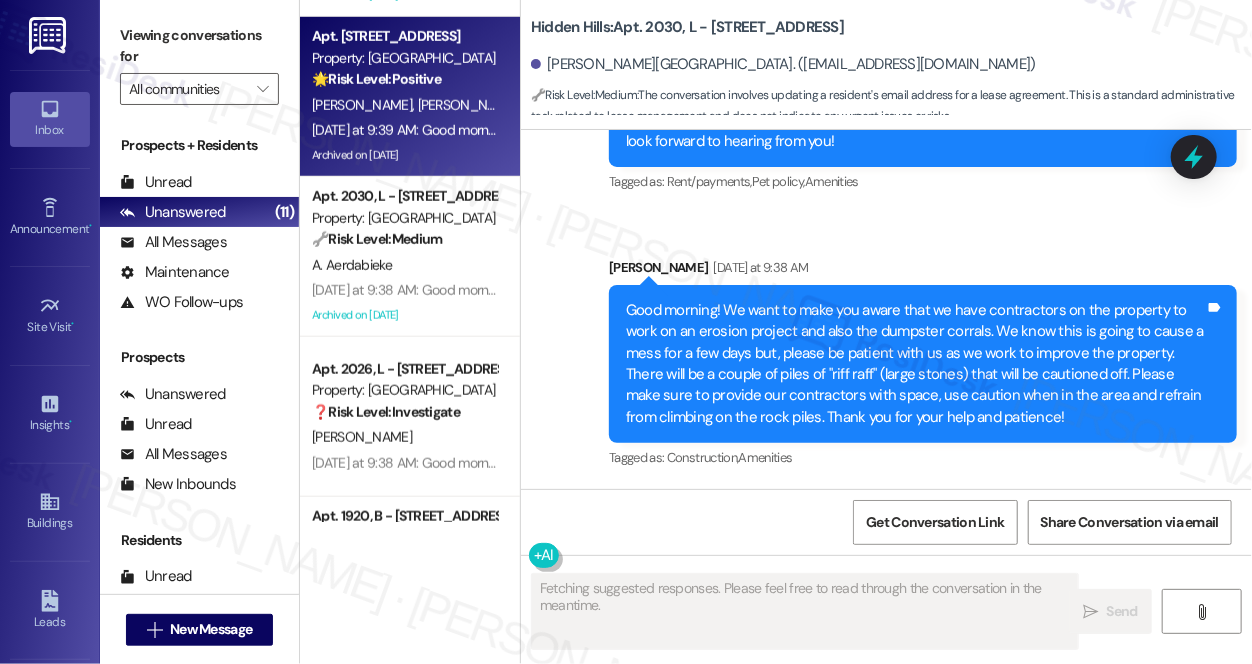 click on "[DATE] at 9:39 AM: Good morning!  We want to make you aware that we have contractors on the property to work on an erosion project and also the dumpster corrals.  We know this is going to cause a mess for a few days but, please be patient with us as we work to improve the property.  There will be a couple of piles of "riff raff" (large stones) that will be cautioned off.  Please make sure to provide our contractors with space, use caution when in the area and refrain from climbing on the rock piles.  Thank you for your help and patience!" at bounding box center (1865, 130) 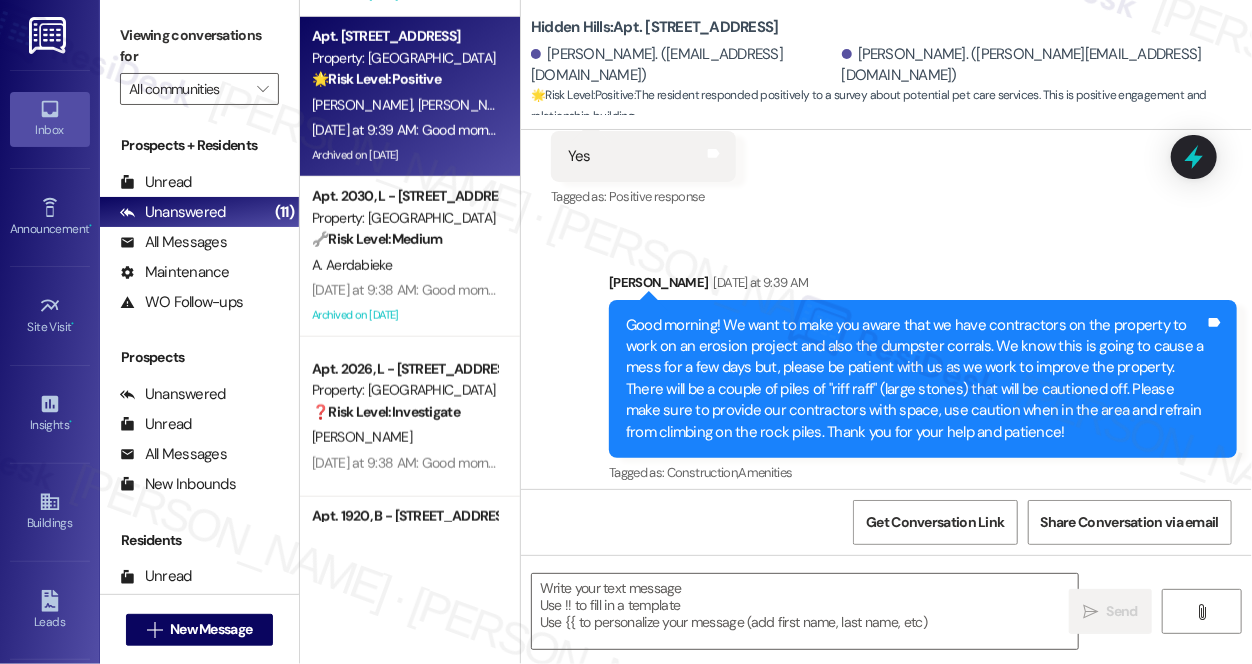type on "Fetching suggested responses. Please feel free to read through the conversation in the meantime." 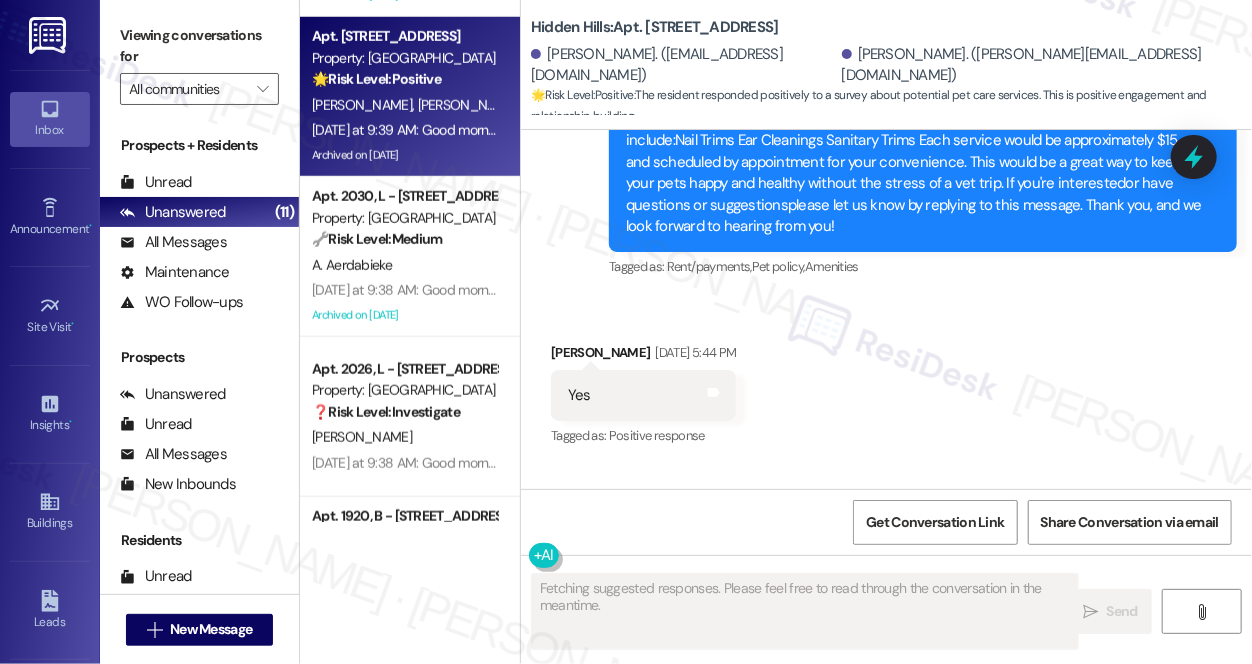 scroll, scrollTop: 19316, scrollLeft: 0, axis: vertical 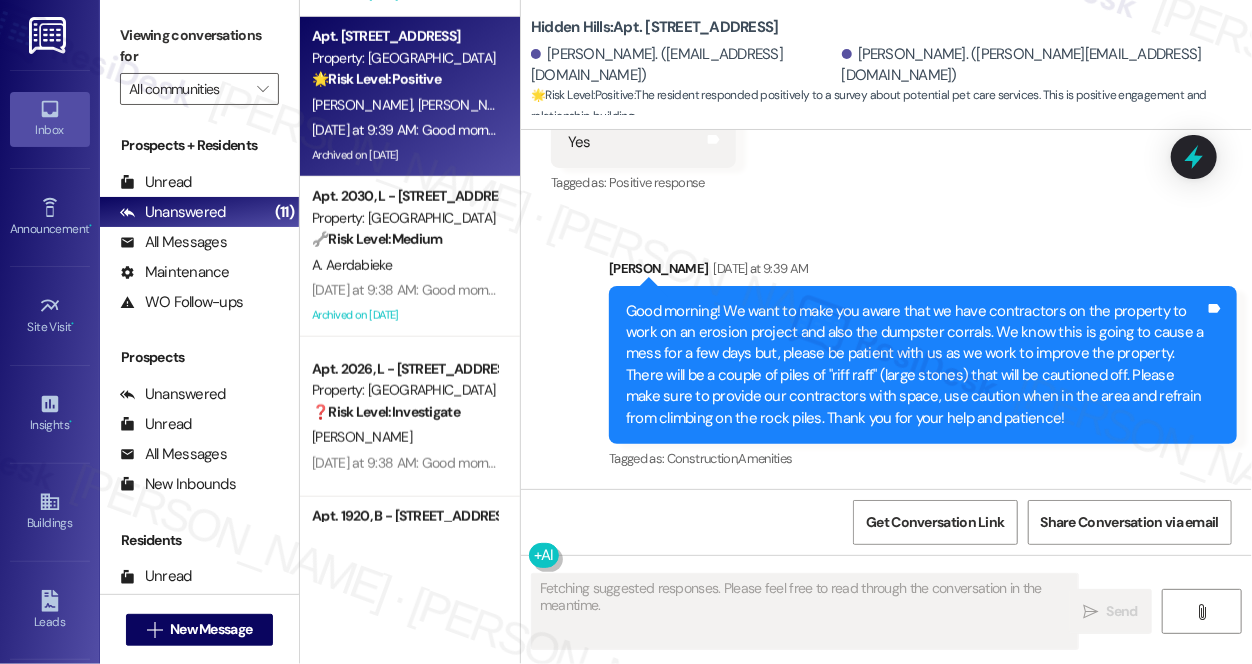 type 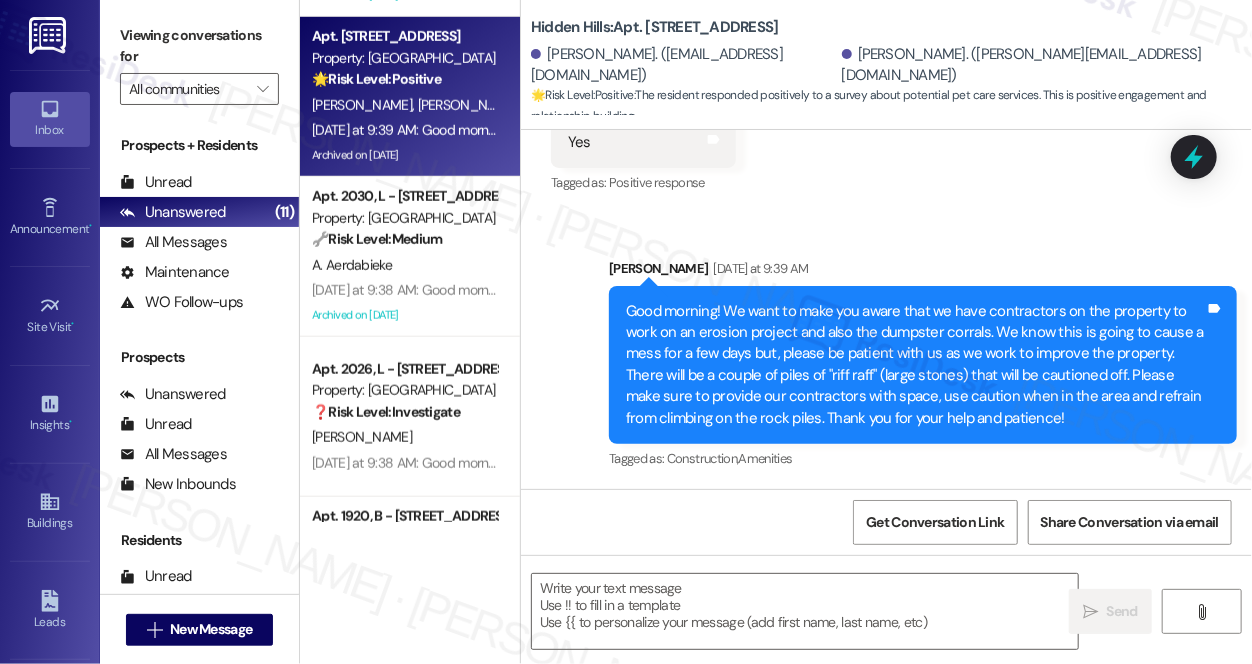 click on "Good morning!  We want to make you aware that we have contractors on the property to work on an erosion project and also the dumpster corrals.  We know this is going to cause a mess for a few days but, please be patient with us as we work to improve the property.  There will be a couple of piles of "riff raff" (large stones) that will be cautioned off.  Please make sure to provide our contractors with space, use caution when in the area and refrain from climbing on the rock piles.  Thank you for your help and patience!" at bounding box center [915, 365] 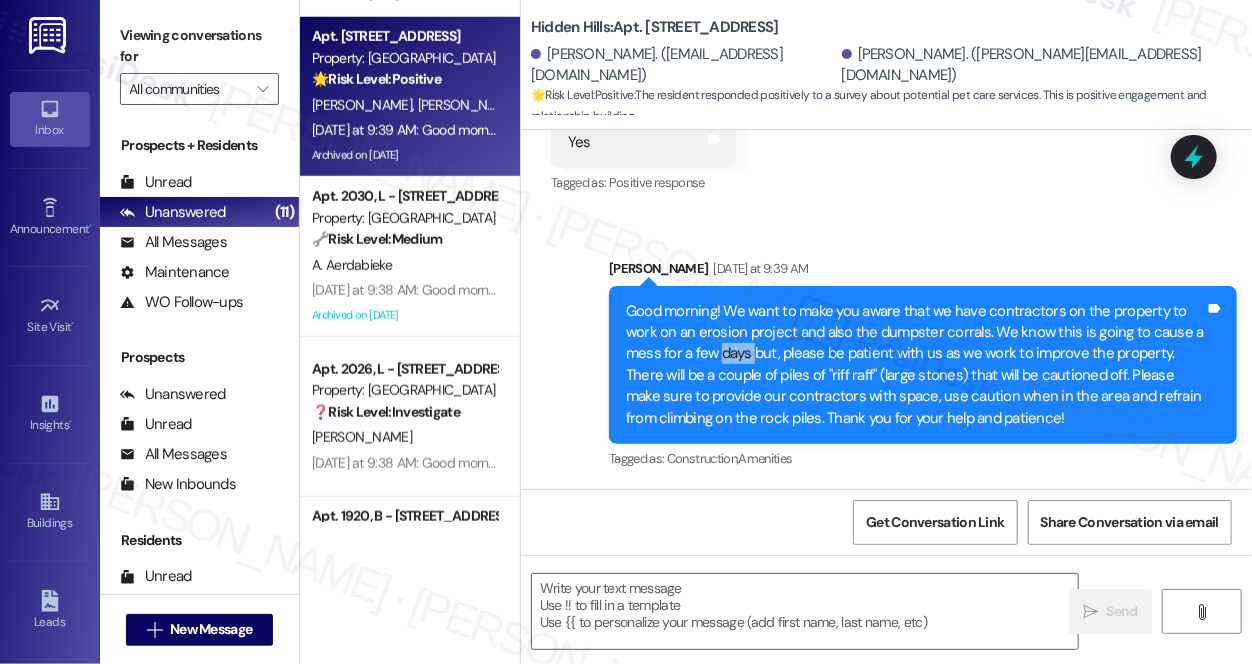 click on "Good morning!  We want to make you aware that we have contractors on the property to work on an erosion project and also the dumpster corrals.  We know this is going to cause a mess for a few days but, please be patient with us as we work to improve the property.  There will be a couple of piles of "riff raff" (large stones) that will be cautioned off.  Please make sure to provide our contractors with space, use caution when in the area and refrain from climbing on the rock piles.  Thank you for your help and patience!" at bounding box center [915, 365] 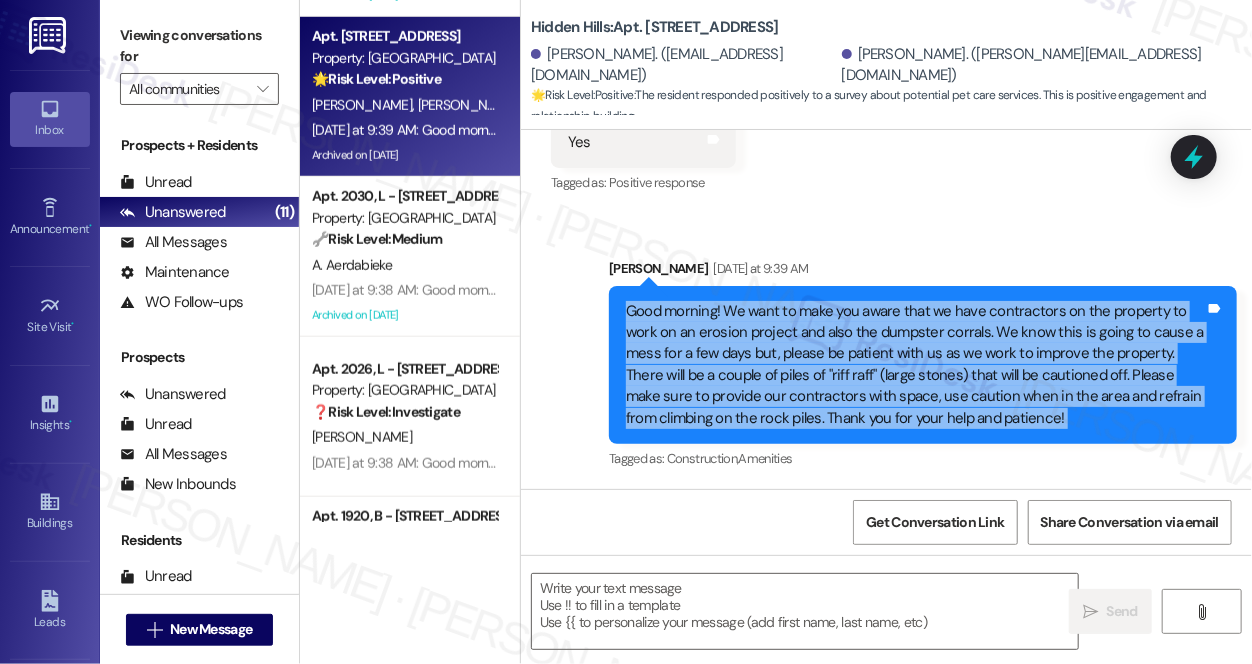 click on "Good morning!  We want to make you aware that we have contractors on the property to work on an erosion project and also the dumpster corrals.  We know this is going to cause a mess for a few days but, please be patient with us as we work to improve the property.  There will be a couple of piles of "riff raff" (large stones) that will be cautioned off.  Please make sure to provide our contractors with space, use caution when in the area and refrain from climbing on the rock piles.  Thank you for your help and patience!" at bounding box center (915, 365) 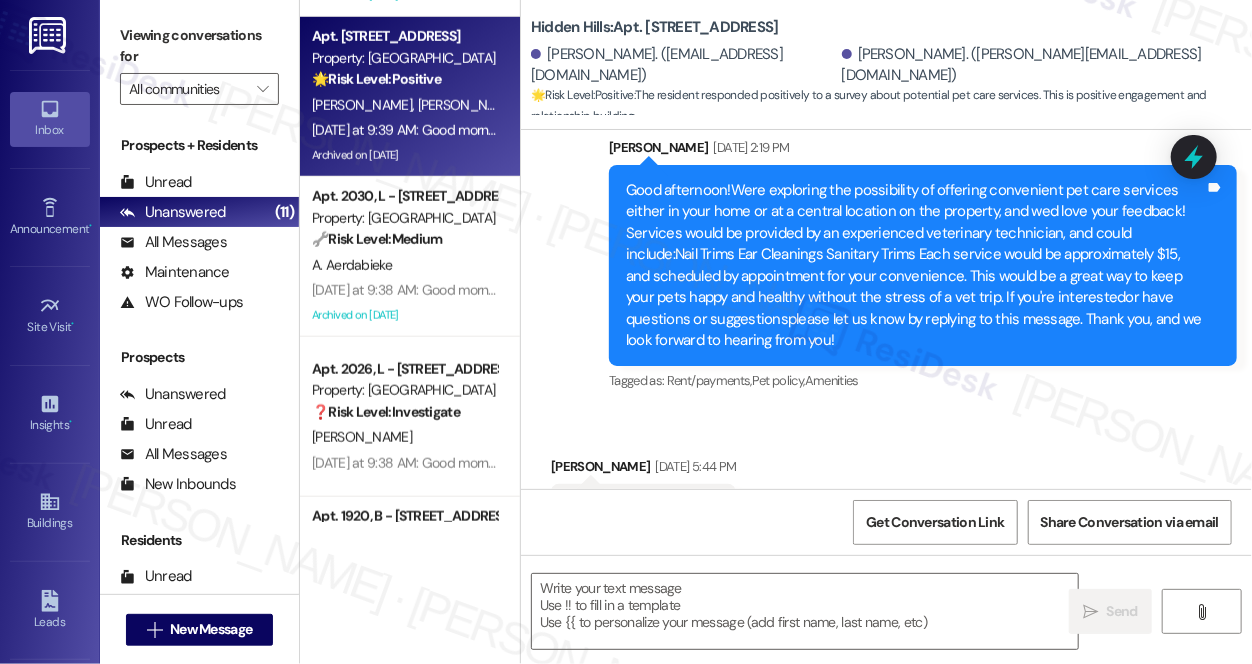 scroll, scrollTop: 18861, scrollLeft: 0, axis: vertical 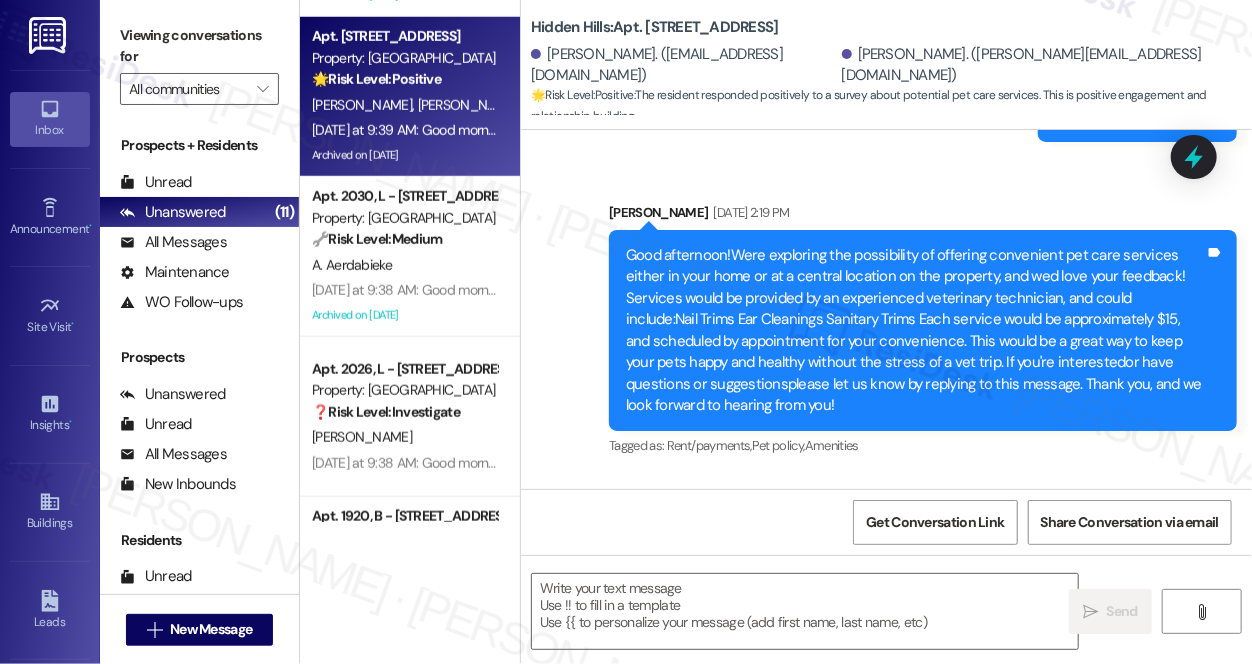 click on "Good afternoon!Were exploring the possibility of offering convenient pet care services either in your home or at a central location on the property, and wed love your feedback!  Services would be provided by an experienced veterinary technician, and could include:Nail Trims Ear Cleanings Sanitary Trims Each service would be approximately $15, and scheduled by appointment for your convenience.  This would be a great way to keep your pets happy and healthy without the stress of a vet trip.  If you're interestedor have questions or suggestionsplease let us know by replying to this message.  Thank you, and we look forward to hearing from you!" at bounding box center [915, 330] 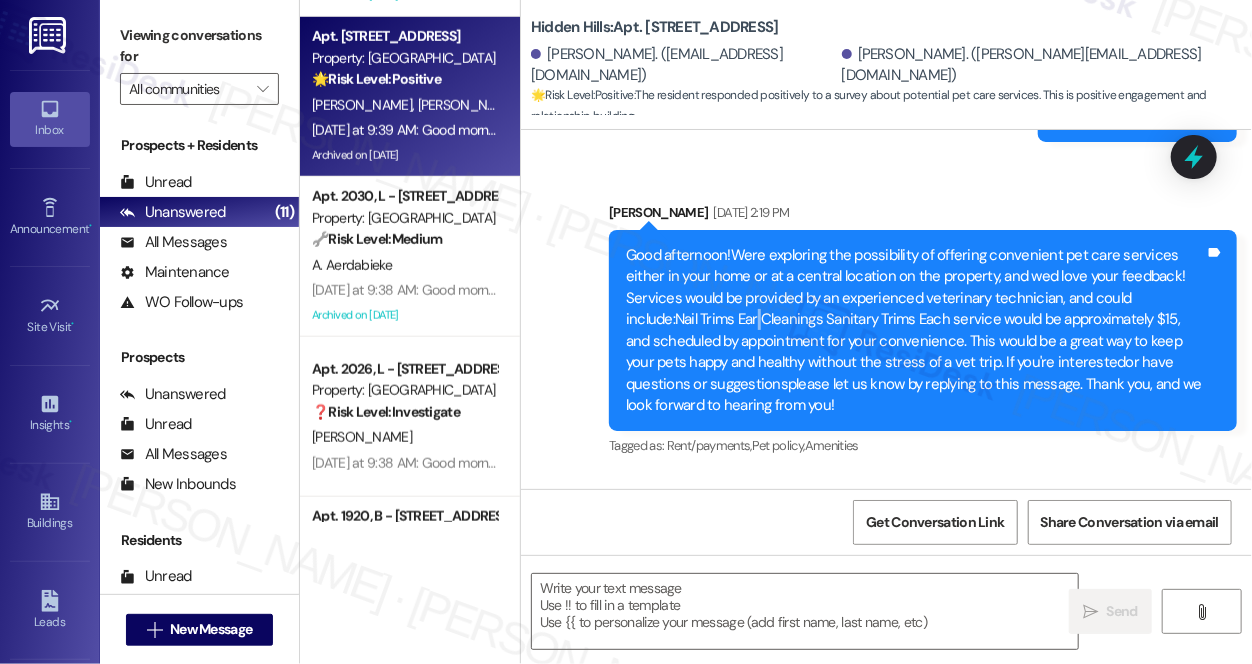 click on "Good afternoon!Were exploring the possibility of offering convenient pet care services either in your home or at a central location on the property, and wed love your feedback!  Services would be provided by an experienced veterinary technician, and could include:Nail Trims Ear Cleanings Sanitary Trims Each service would be approximately $15, and scheduled by appointment for your convenience.  This would be a great way to keep your pets happy and healthy without the stress of a vet trip.  If you're interestedor have questions or suggestionsplease let us know by replying to this message.  Thank you, and we look forward to hearing from you!" at bounding box center [915, 330] 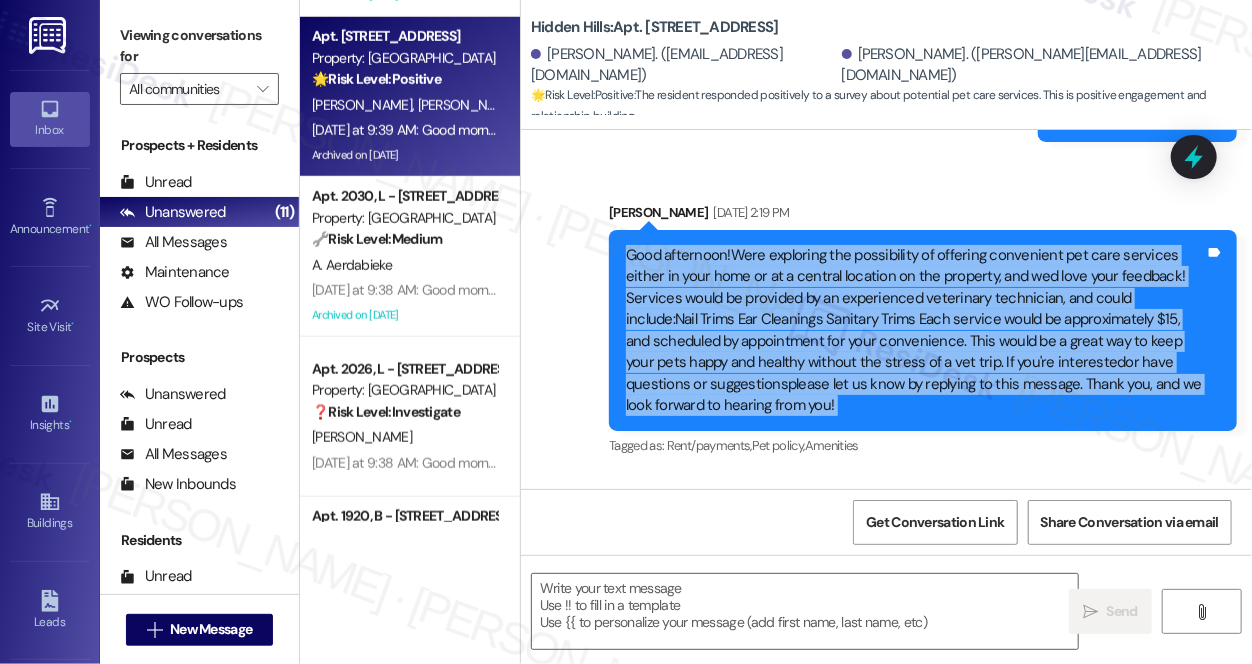 click on "Good afternoon!Were exploring the possibility of offering convenient pet care services either in your home or at a central location on the property, and wed love your feedback!  Services would be provided by an experienced veterinary technician, and could include:Nail Trims Ear Cleanings Sanitary Trims Each service would be approximately $15, and scheduled by appointment for your convenience.  This would be a great way to keep your pets happy and healthy without the stress of a vet trip.  If you're interestedor have questions or suggestionsplease let us know by replying to this message.  Thank you, and we look forward to hearing from you!" at bounding box center (915, 330) 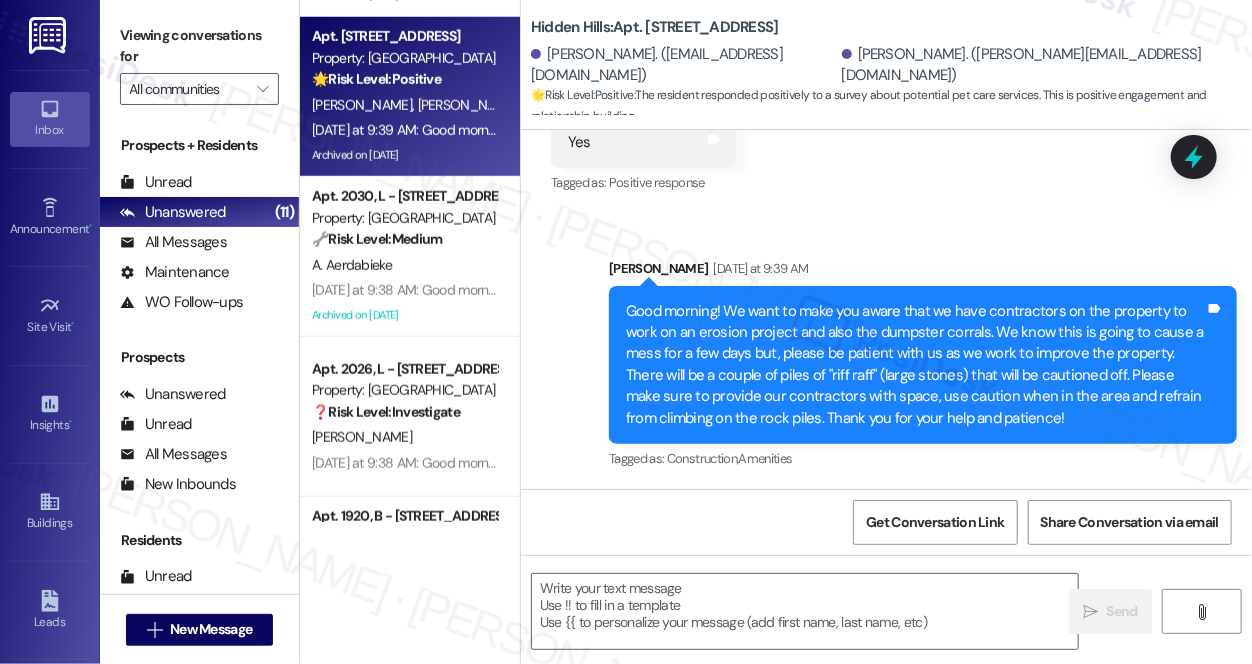 click on "Good morning!  We want to make you aware that we have contractors on the property to work on an erosion project and also the dumpster corrals.  We know this is going to cause a mess for a few days but, please be patient with us as we work to improve the property.  There will be a couple of piles of "riff raff" (large stones) that will be cautioned off.  Please make sure to provide our contractors with space, use caution when in the area and refrain from climbing on the rock piles.  Thank you for your help and patience!" at bounding box center [915, 365] 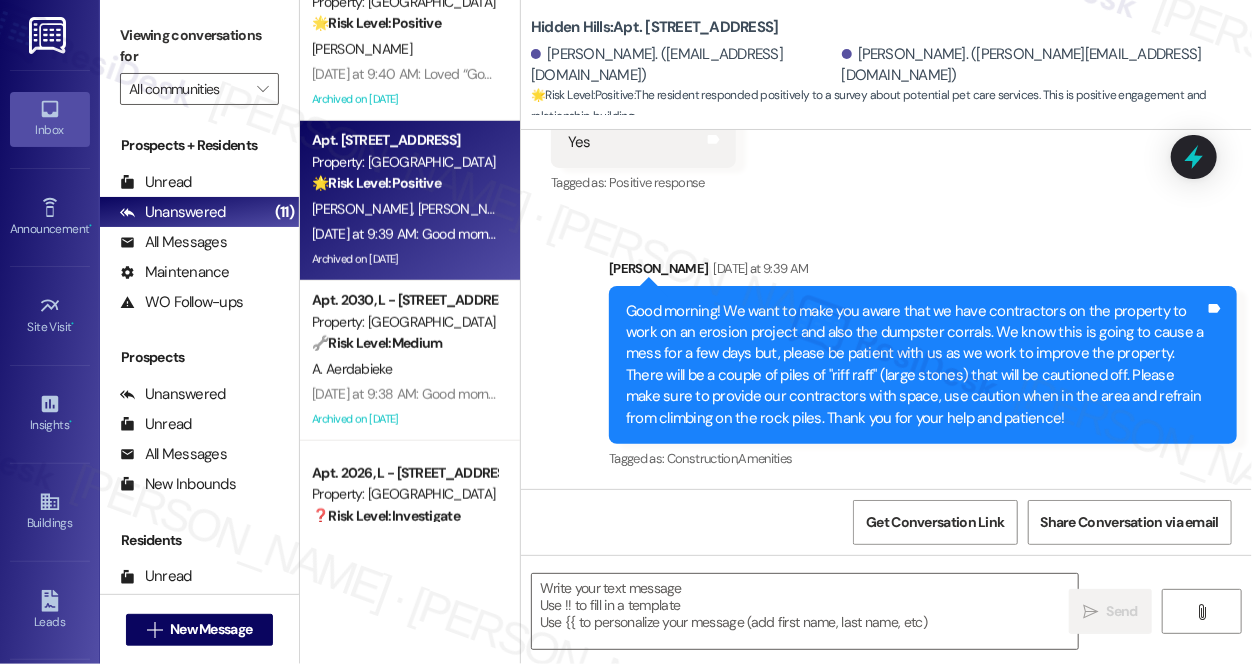 scroll, scrollTop: 419, scrollLeft: 0, axis: vertical 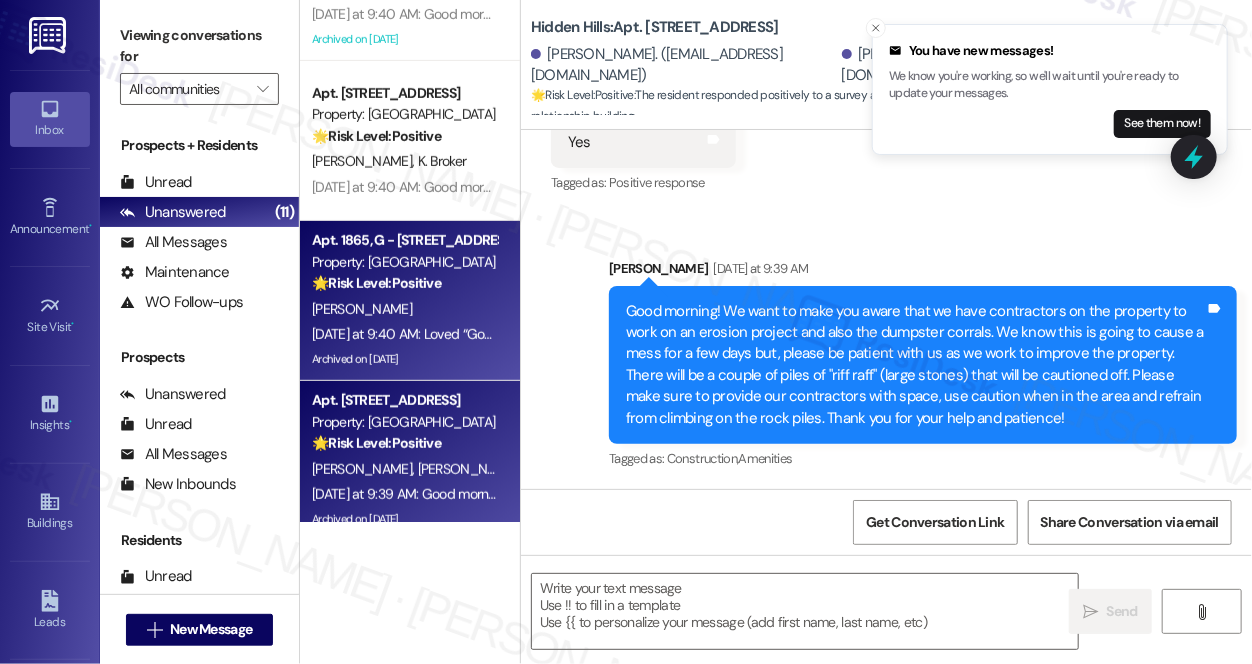 click on "Apt. 1865, G - [STREET_ADDRESS]" at bounding box center (404, 240) 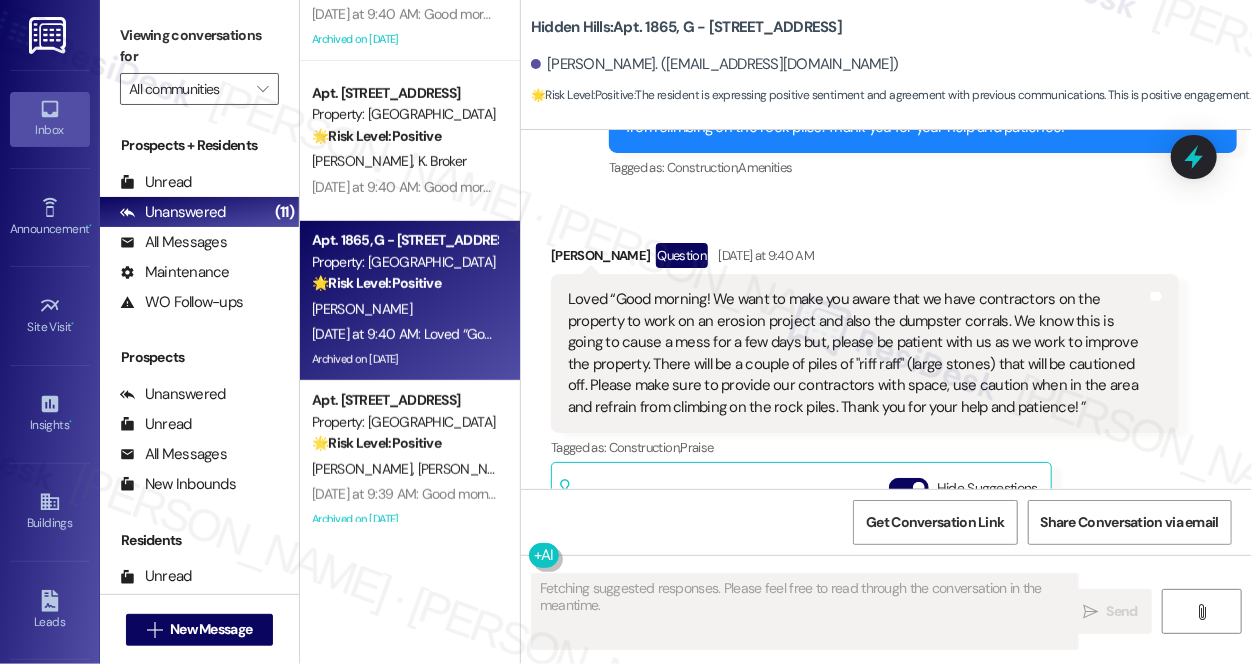 scroll, scrollTop: 31872, scrollLeft: 0, axis: vertical 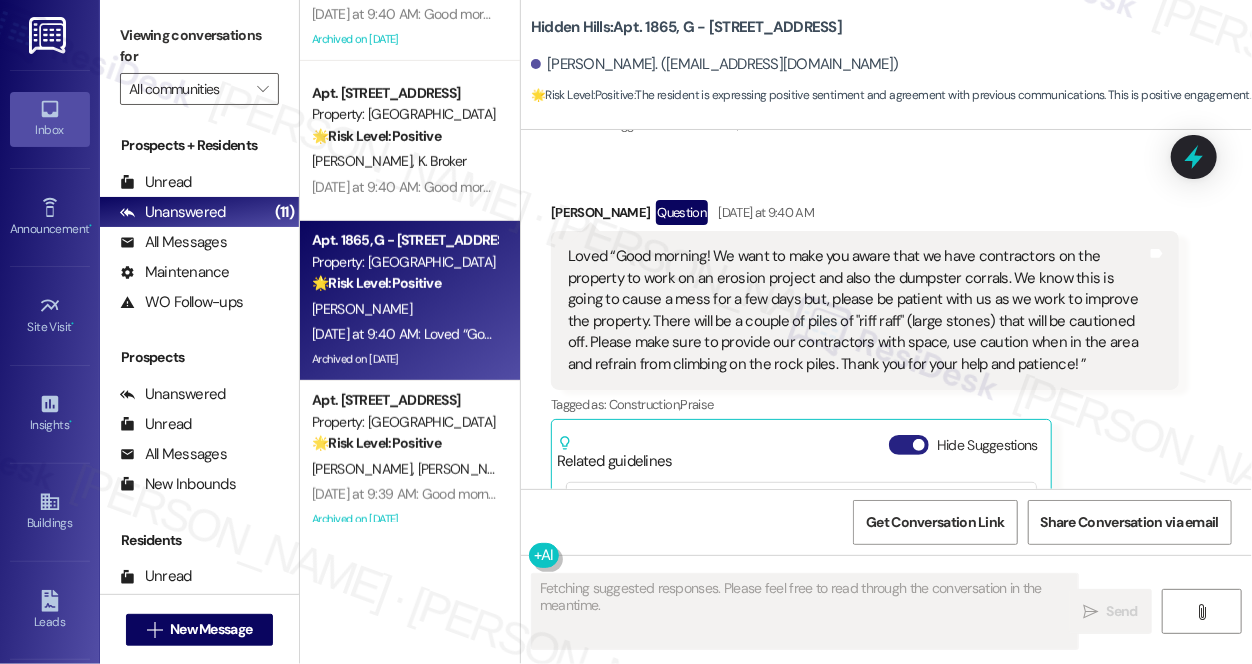 click at bounding box center (919, 445) 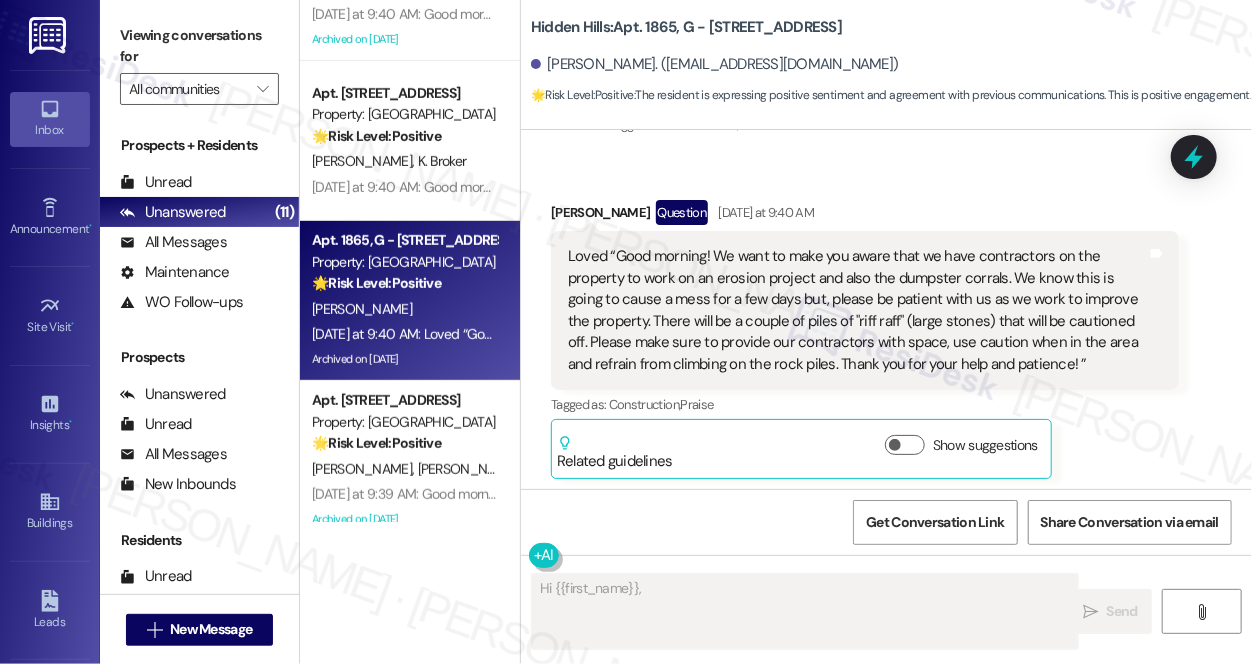 scroll, scrollTop: 31880, scrollLeft: 0, axis: vertical 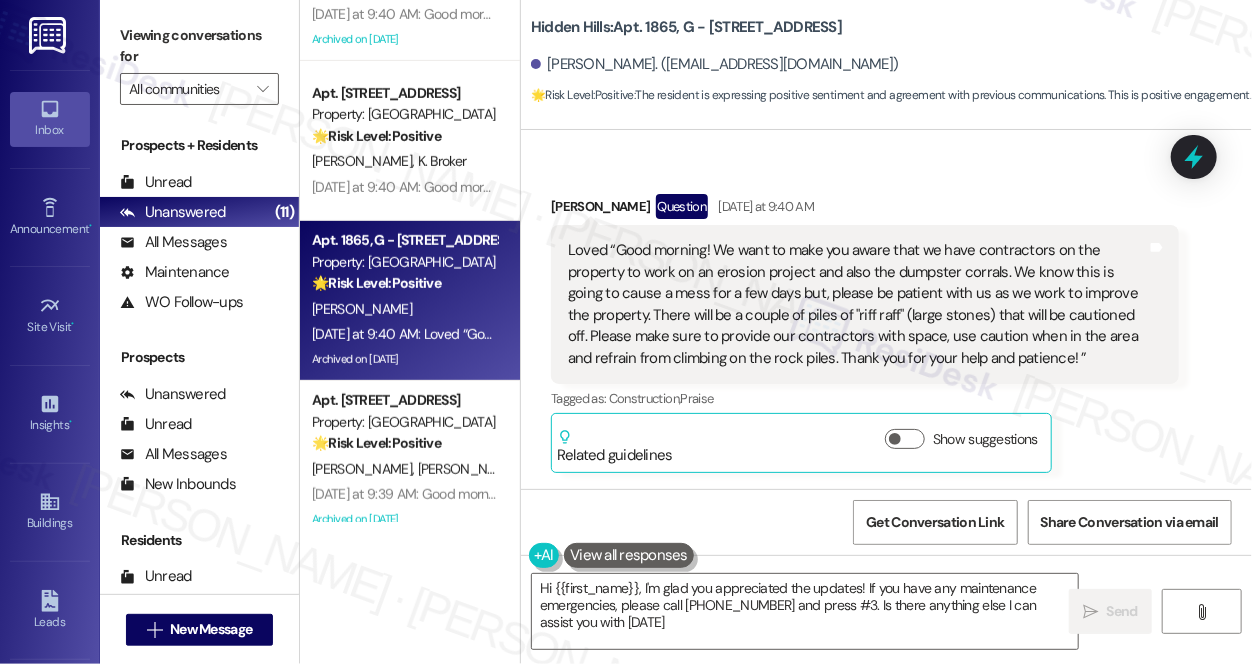 type on "Hi {{first_name}}, I'm glad you appreciated the updates! If you have any maintenance emergencies, please call [PHONE_NUMBER] and press #3. Is there anything else I can assist you with [DATE]?" 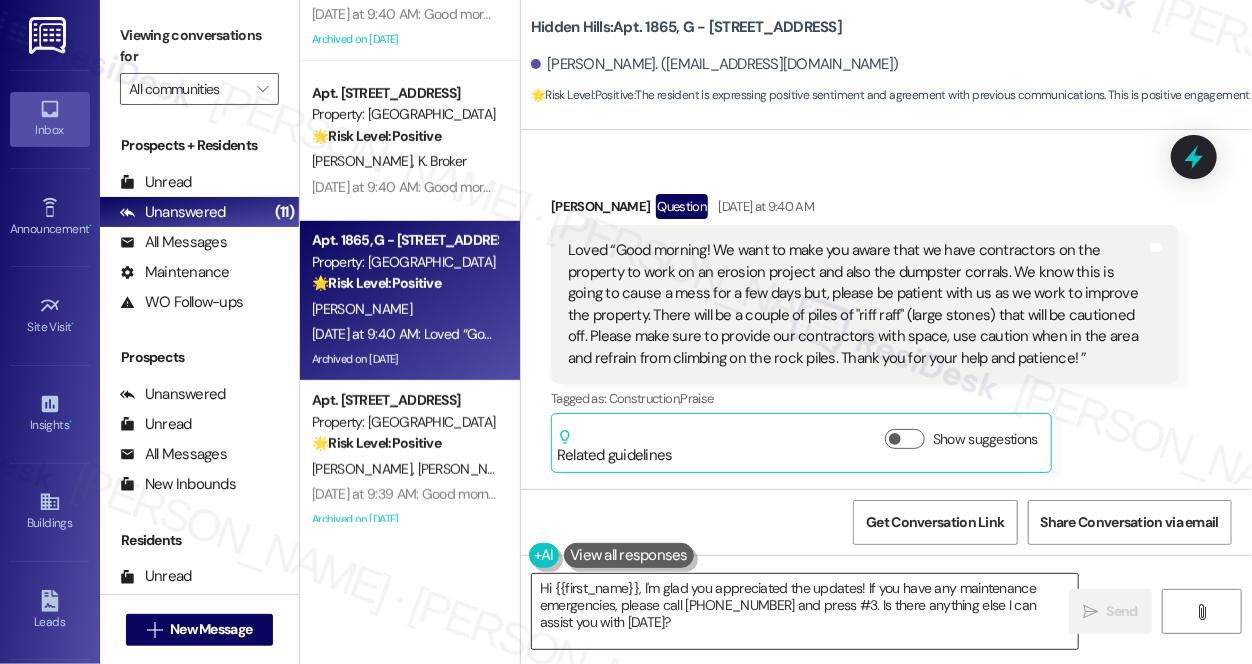 click on "Hi {{first_name}}, I'm glad you appreciated the updates! If you have any maintenance emergencies, please call [PHONE_NUMBER] and press #3. Is there anything else I can assist you with [DATE]?" at bounding box center [805, 611] 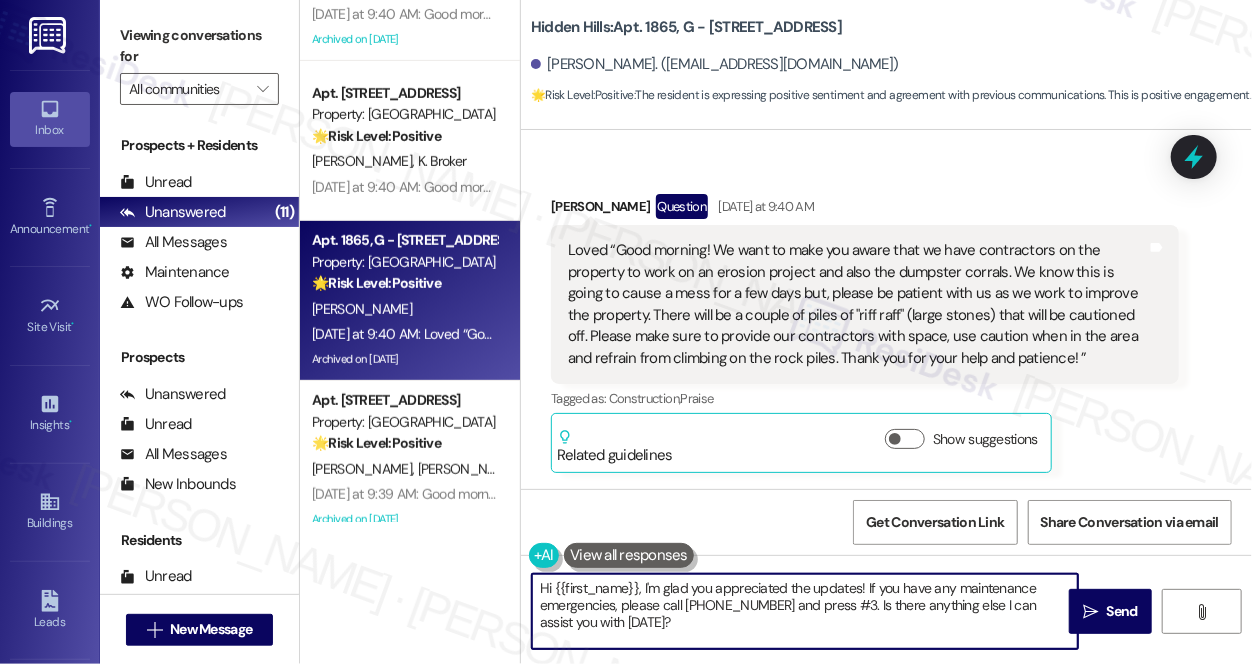 click on "Hi {{first_name}}, I'm glad you appreciated the updates! If you have any maintenance emergencies, please call [PHONE_NUMBER] and press #3. Is there anything else I can assist you with [DATE]?" at bounding box center [805, 611] 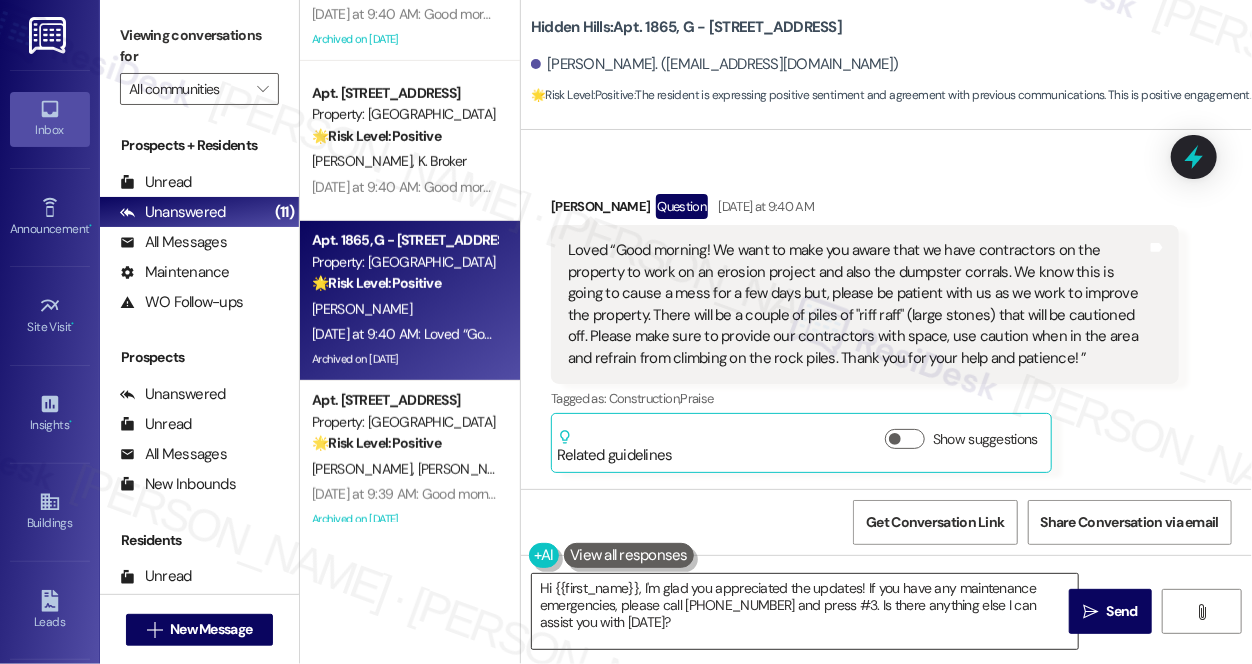 click on "Hi {{first_name}}, I'm glad you appreciated the updates! If you have any maintenance emergencies, please call [PHONE_NUMBER] and press #3. Is there anything else I can assist you with [DATE]?" at bounding box center [805, 611] 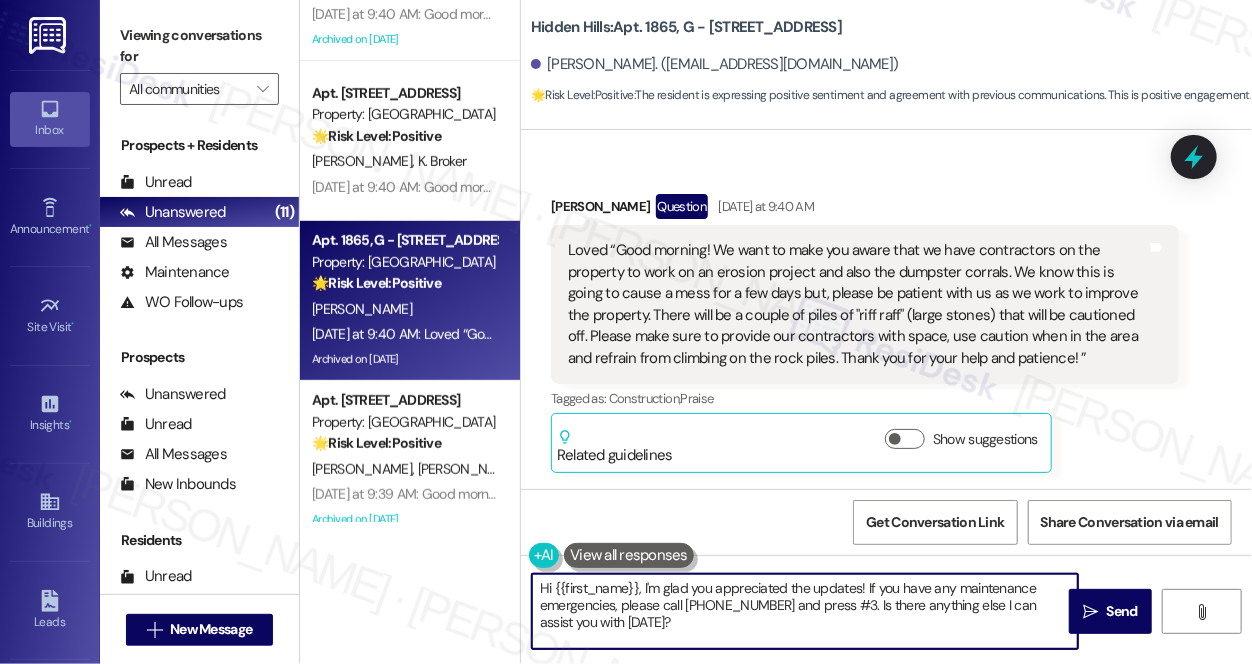 click on "Hi {{first_name}}, I'm glad you appreciated the updates! If you have any maintenance emergencies, please call [PHONE_NUMBER] and press #3. Is there anything else I can assist you with [DATE]?" at bounding box center [805, 611] 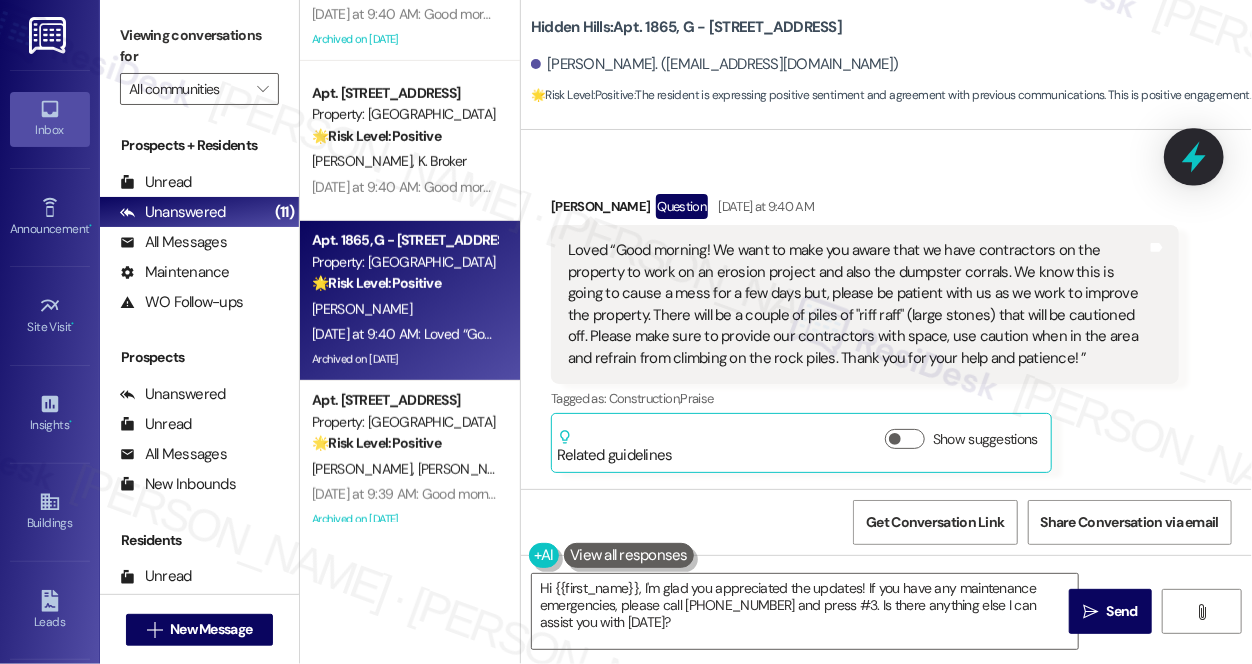 click 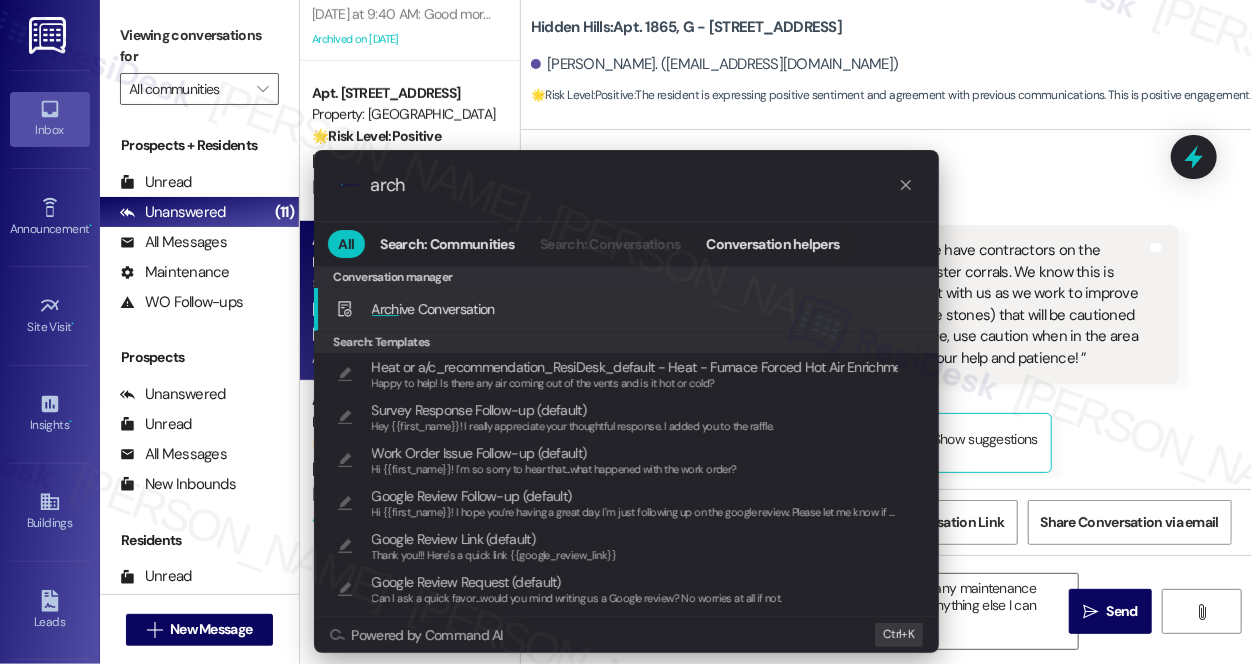 click on "Arch ive Conversation Add shortcut" at bounding box center [628, 309] 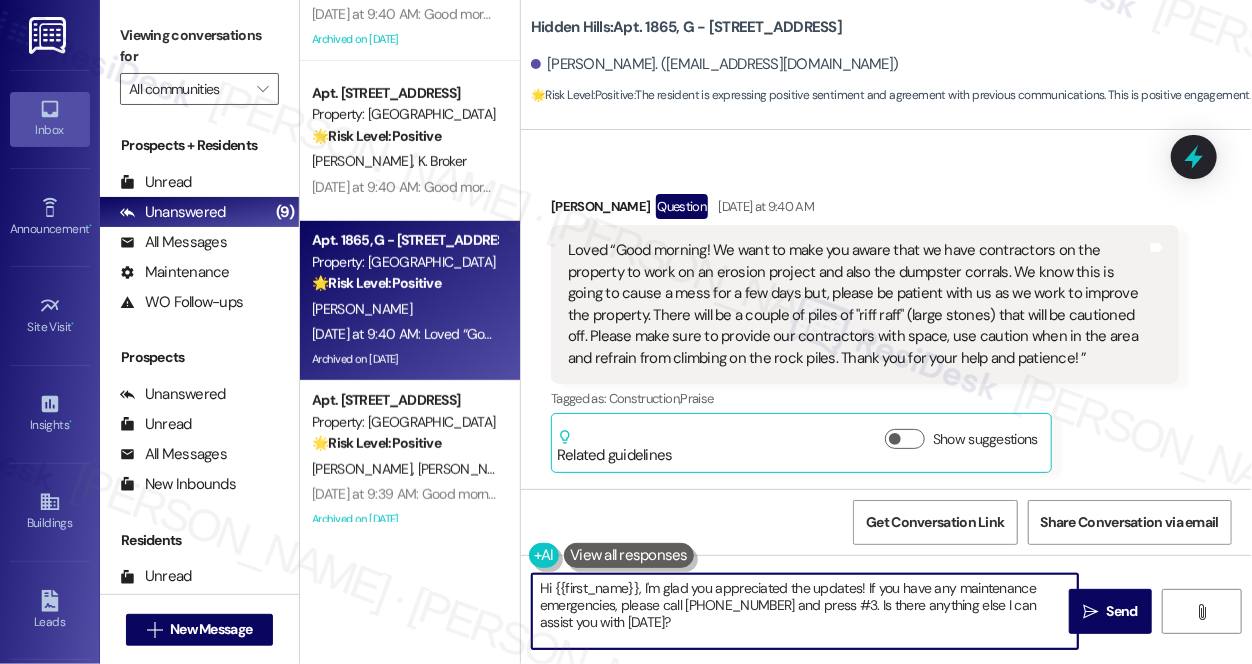 click on "Loved “Good morning!  We want to make you aware that we have contractors on the property to work on an erosion project and also the dumpster corrals.  We know this is going to cause a mess for a few days but, please be patient with us as we work to improve the property.  There will be a couple of piles of "riff raff" (large stones) that will be cautioned off.  Please make sure to provide our contractors with space, use caution when in the area and refrain from climbing on the rock piles.  Thank you for your help and patience! ”" at bounding box center (857, 304) 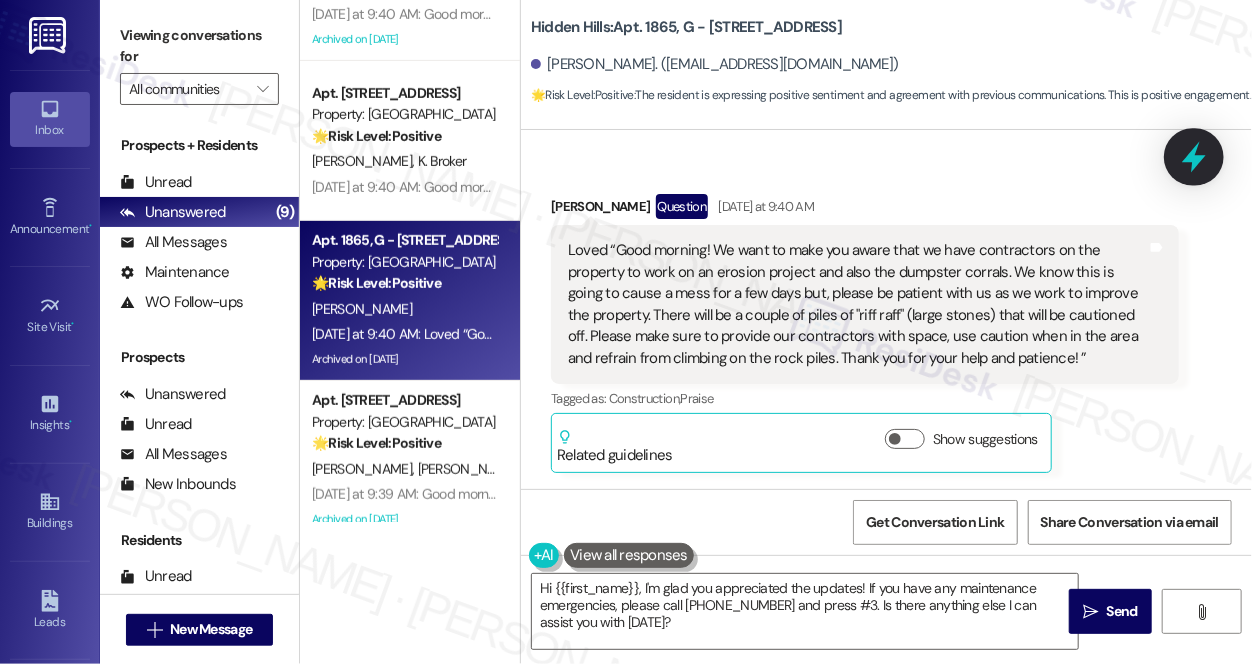 click at bounding box center [1194, 156] 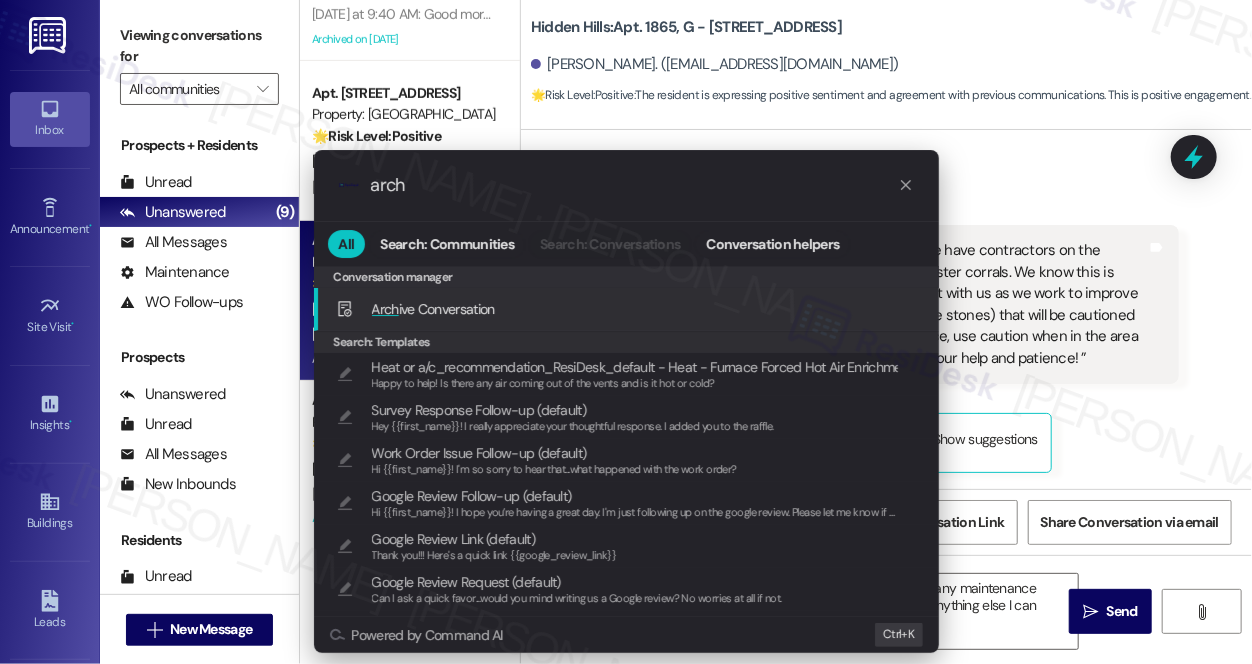type on "arch" 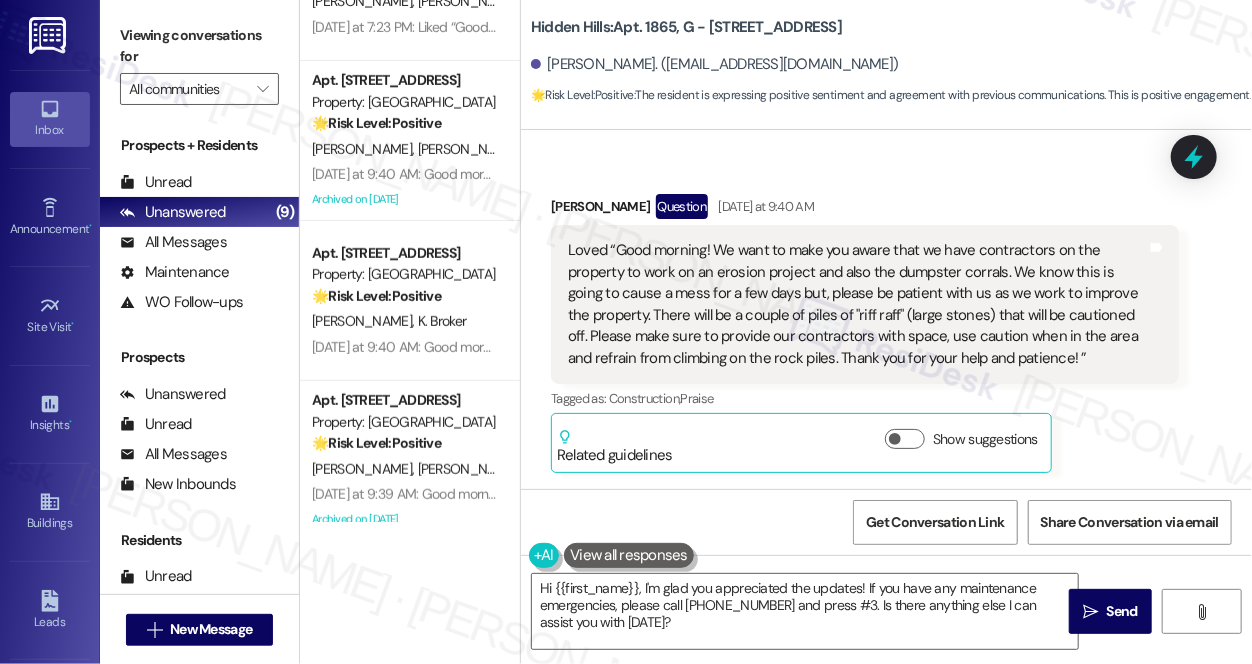 scroll, scrollTop: 0, scrollLeft: 0, axis: both 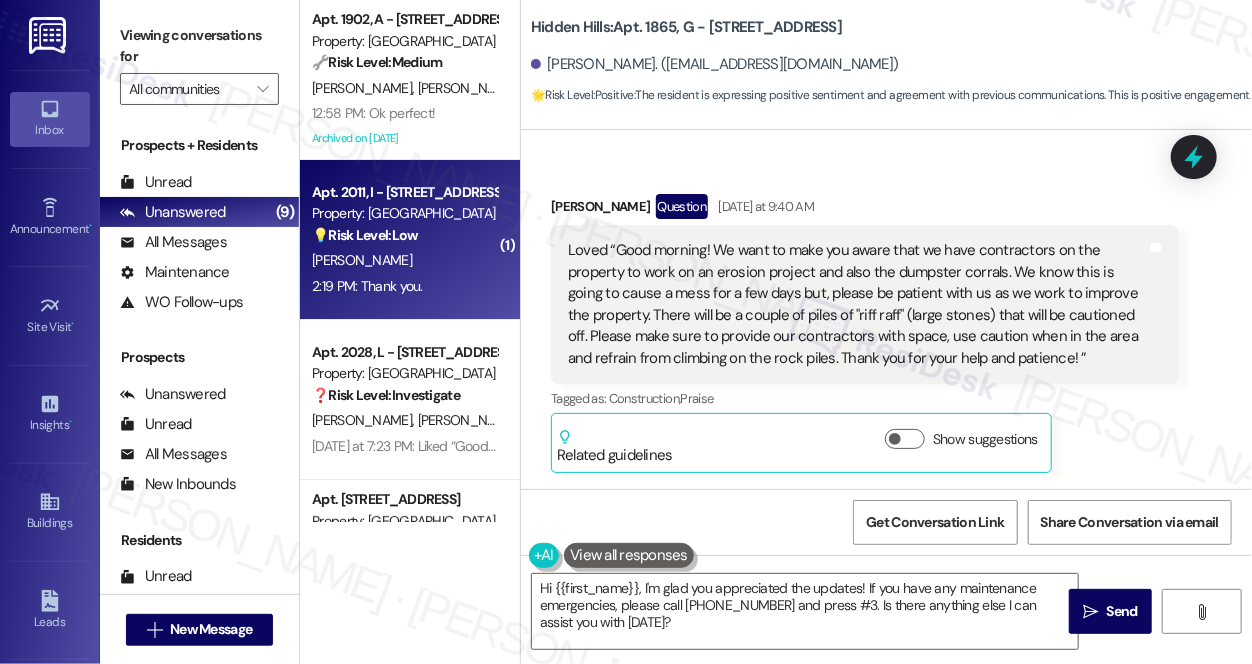 click on "Apt. 2011, I - [STREET_ADDRESS] Property: Hidden Hills 💡  Risk Level:  Low The resident is requesting a cosmetic enhancement (carpet cleaning) and is inquiring about coordinating it with a nearby unit's cleaning. This is a non-essential request related to customer satisfaction. [PERSON_NAME] 2:19 PM: Thank you.  2:19 PM: Thank you." at bounding box center (410, 240) 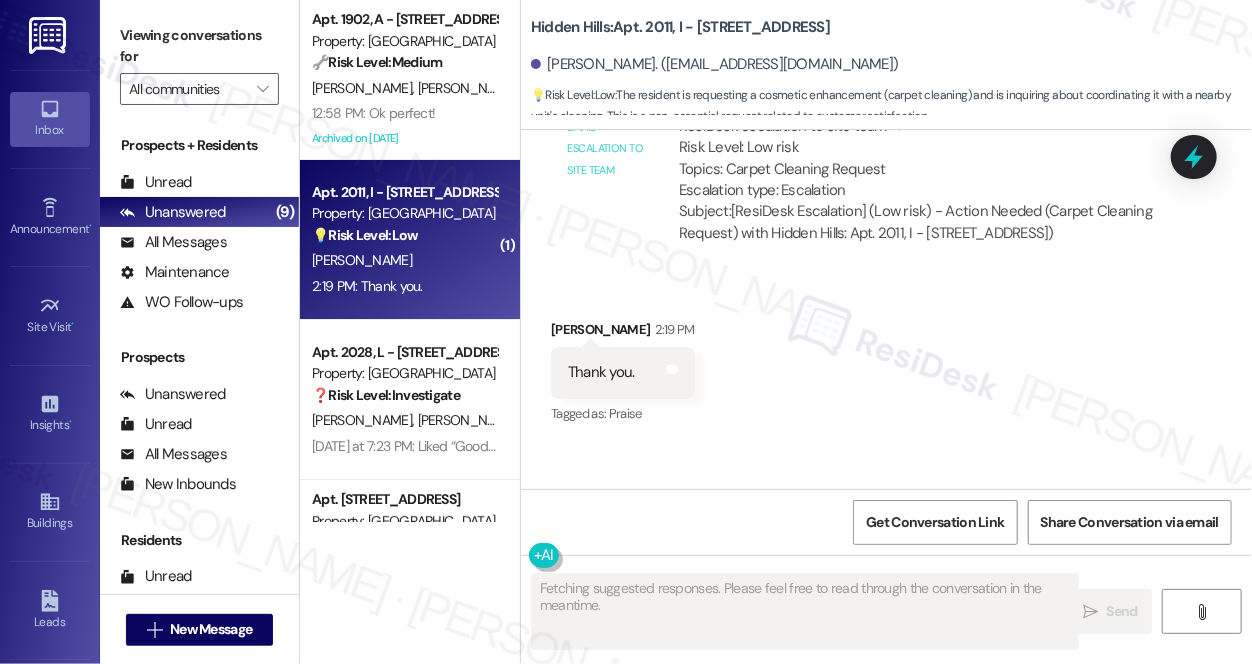 scroll, scrollTop: 33389, scrollLeft: 0, axis: vertical 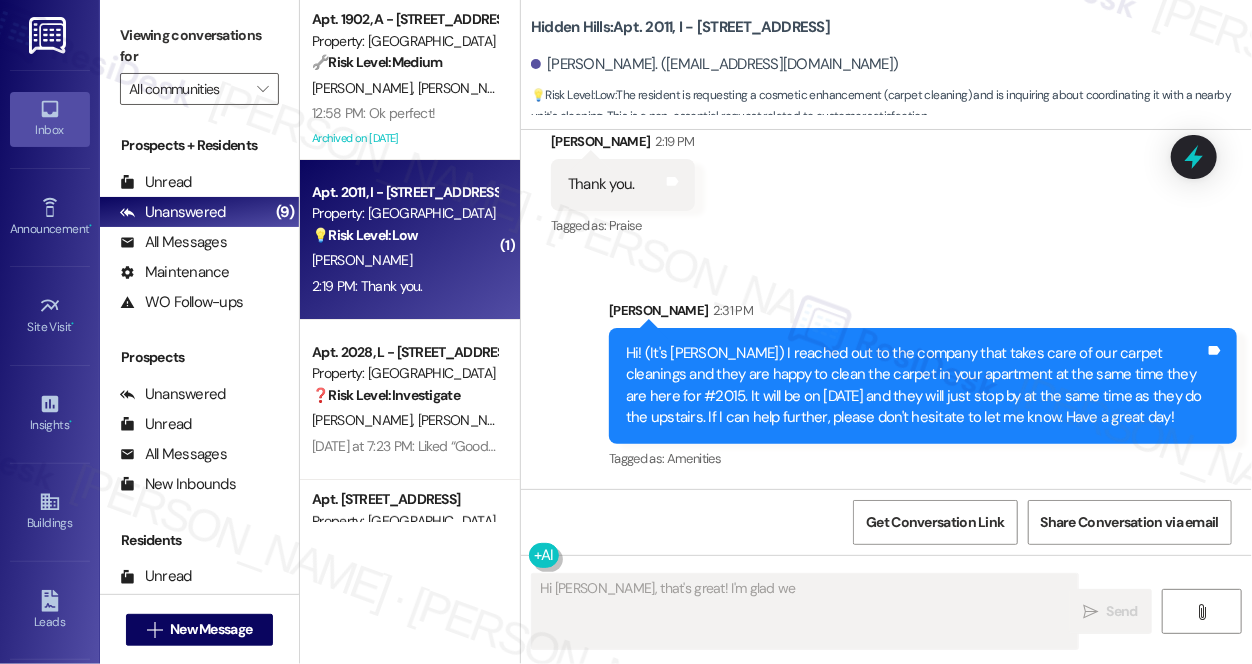 click on "Hi!  (It's [PERSON_NAME])  I reached out to the company that takes care of our carpet cleanings and they are happy to clean the carpet in your apartment at the same time they are here for #2015.  It will be on [DATE] and they will just stop by at the same time as they do the upstairs.  If I can help further, please don't hesitate to let me know.  Have a great day!" at bounding box center (915, 386) 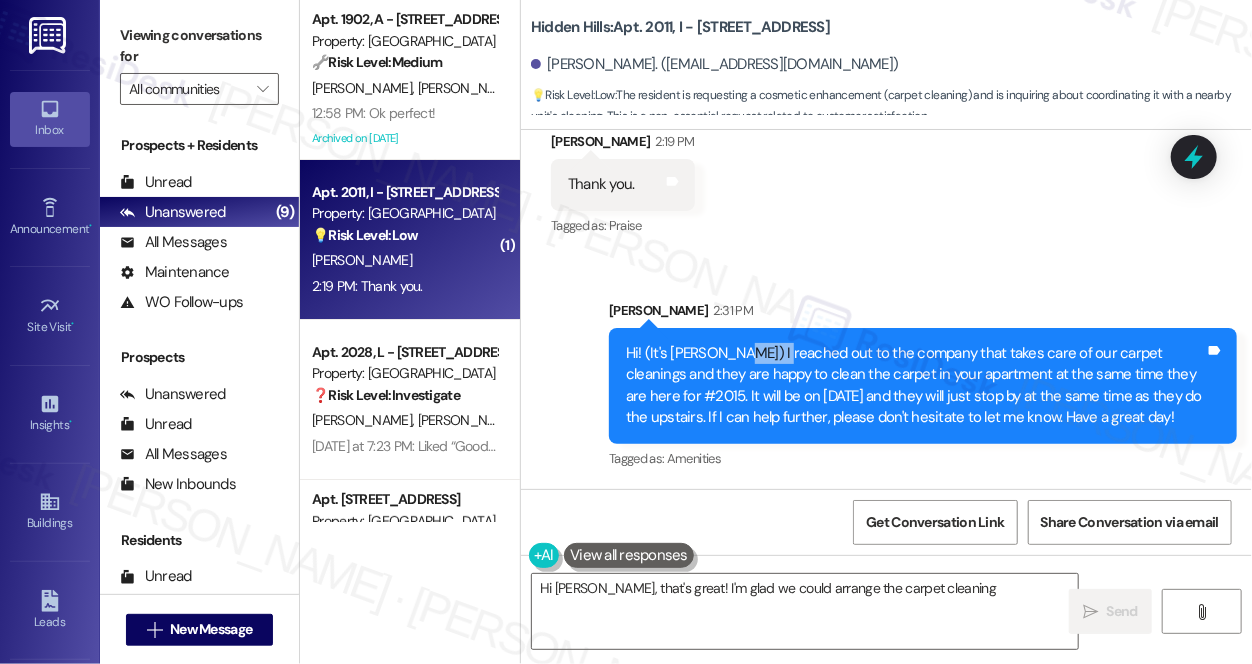 click on "Hi!  (It's [PERSON_NAME])  I reached out to the company that takes care of our carpet cleanings and they are happy to clean the carpet in your apartment at the same time they are here for #2015.  It will be on [DATE] and they will just stop by at the same time as they do the upstairs.  If I can help further, please don't hesitate to let me know.  Have a great day!" at bounding box center [915, 386] 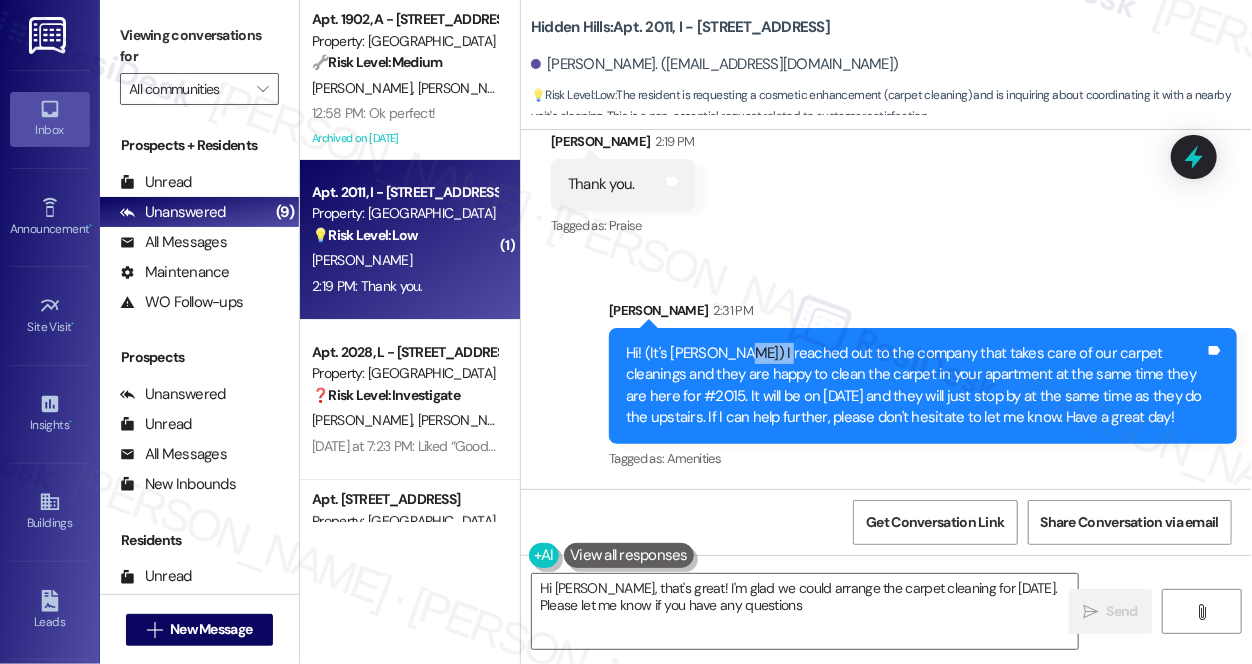 type on "Hi [PERSON_NAME], that's great! I'm glad we could arrange the carpet cleaning for [DATE]. Please let me know if you have any questions!" 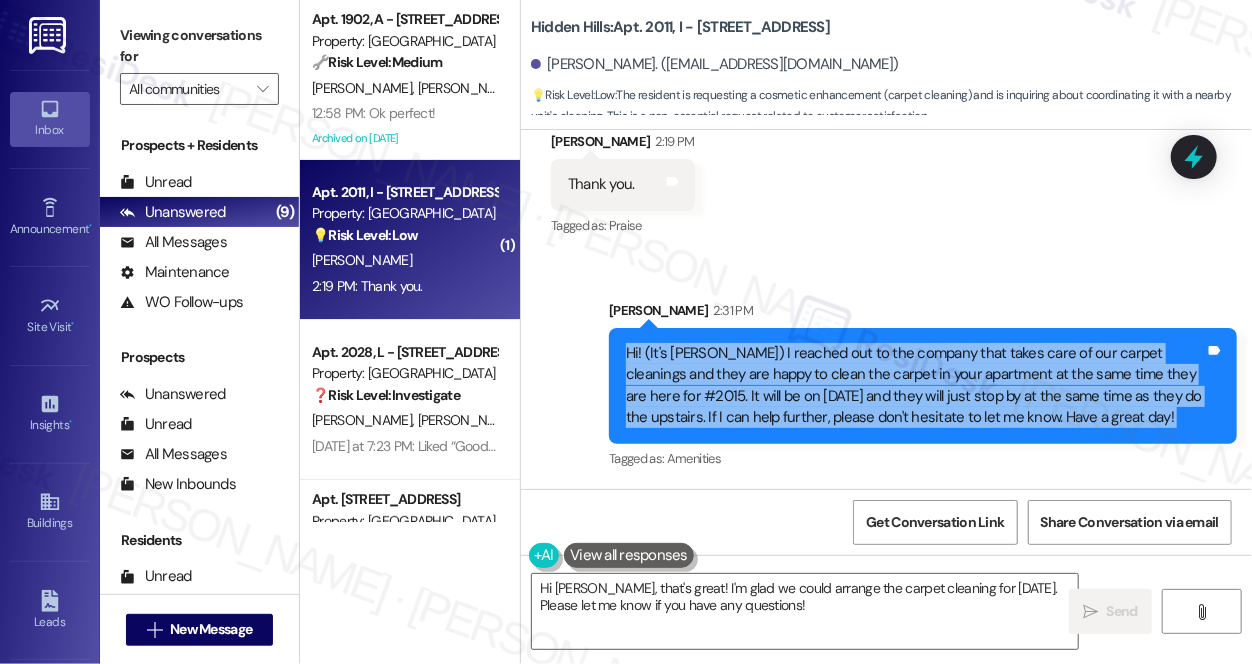 click on "Hi!  (It's [PERSON_NAME])  I reached out to the company that takes care of our carpet cleanings and they are happy to clean the carpet in your apartment at the same time they are here for #2015.  It will be on [DATE] and they will just stop by at the same time as they do the upstairs.  If I can help further, please don't hesitate to let me know.  Have a great day!" at bounding box center (915, 386) 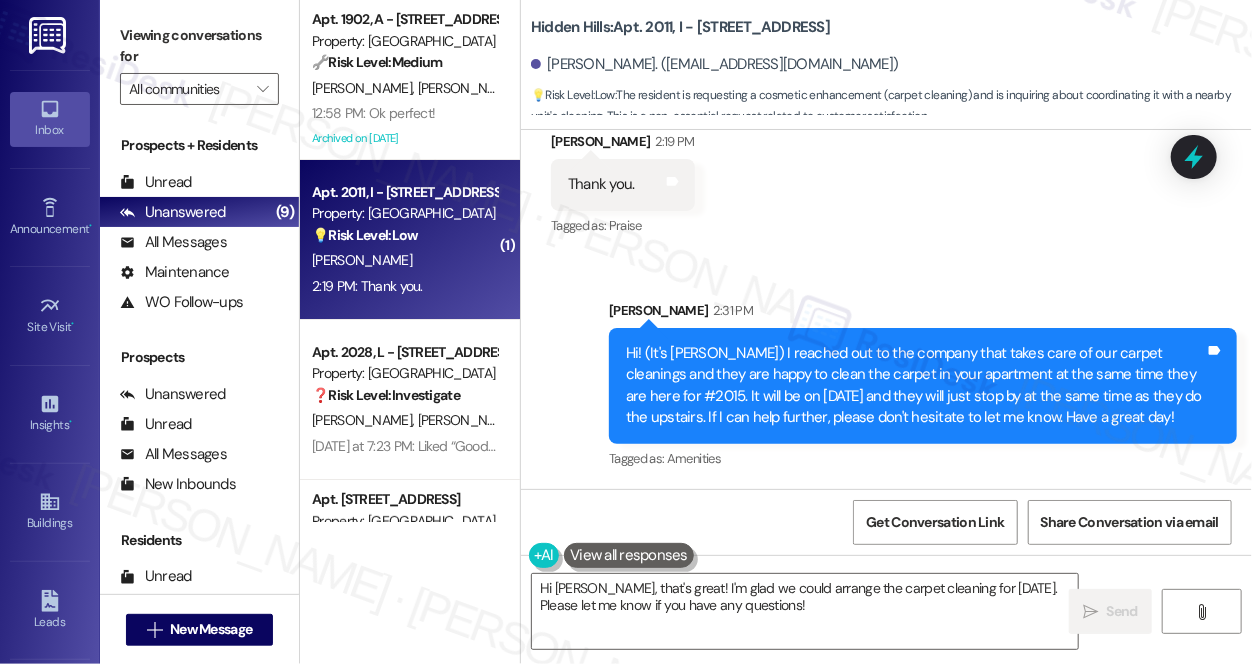 click on "Sent via SMS [PERSON_NAME] 2:31 PM Hi!  (It's [PERSON_NAME])  I reached out to the company that takes care of our carpet cleanings and they are happy to clean the carpet in your apartment at the same time they are here for #2015.  It will be on [DATE] and they will just stop by at the same time as they do the upstairs.  If I can help further, please don't hesitate to let me know.  Have a great day! Tags and notes Tagged as:   Amenities Click to highlight conversations about Amenities" at bounding box center (886, 371) 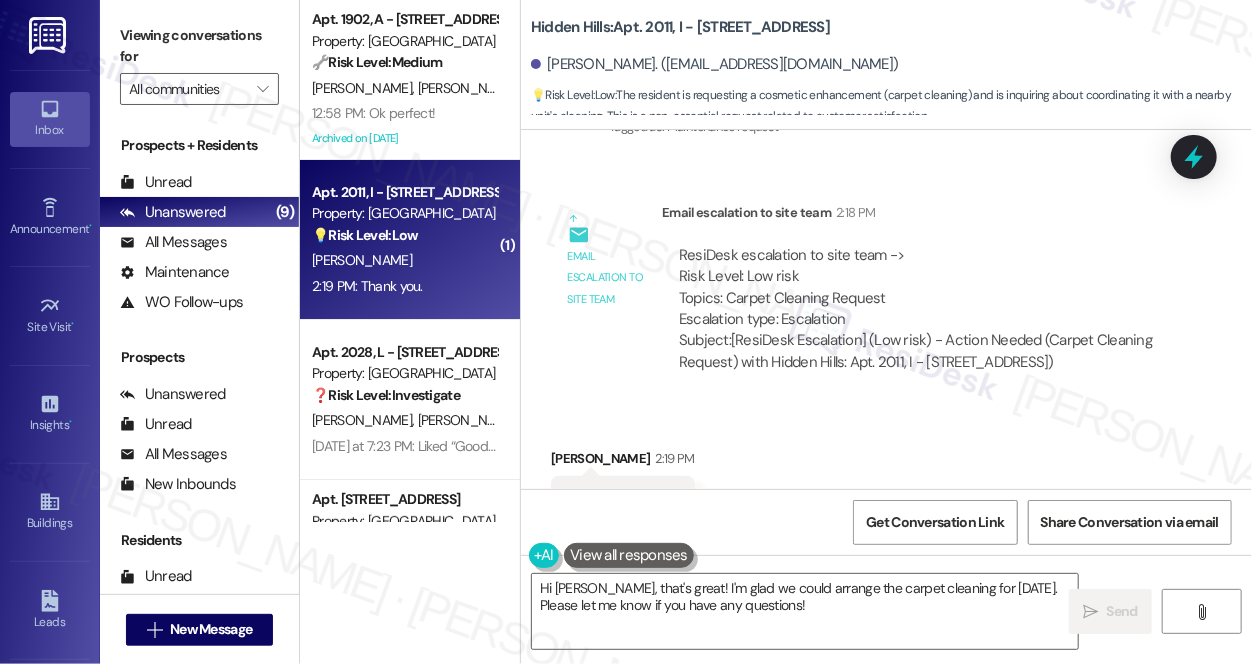 click on "ResiDesk escalation to site team ->
Risk Level: Low risk
Topics: Carpet Cleaning Request
Escalation type: Escalation" at bounding box center [920, 288] 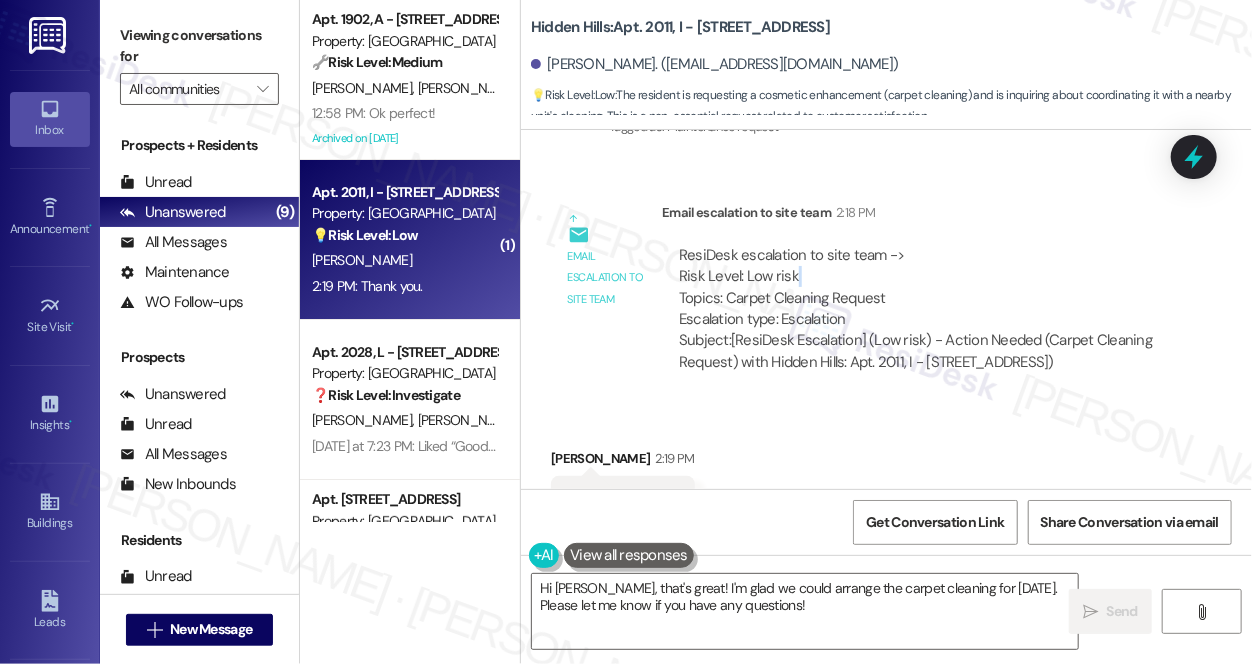 click on "ResiDesk escalation to site team ->
Risk Level: Low risk
Topics: Carpet Cleaning Request
Escalation type: Escalation" at bounding box center (920, 288) 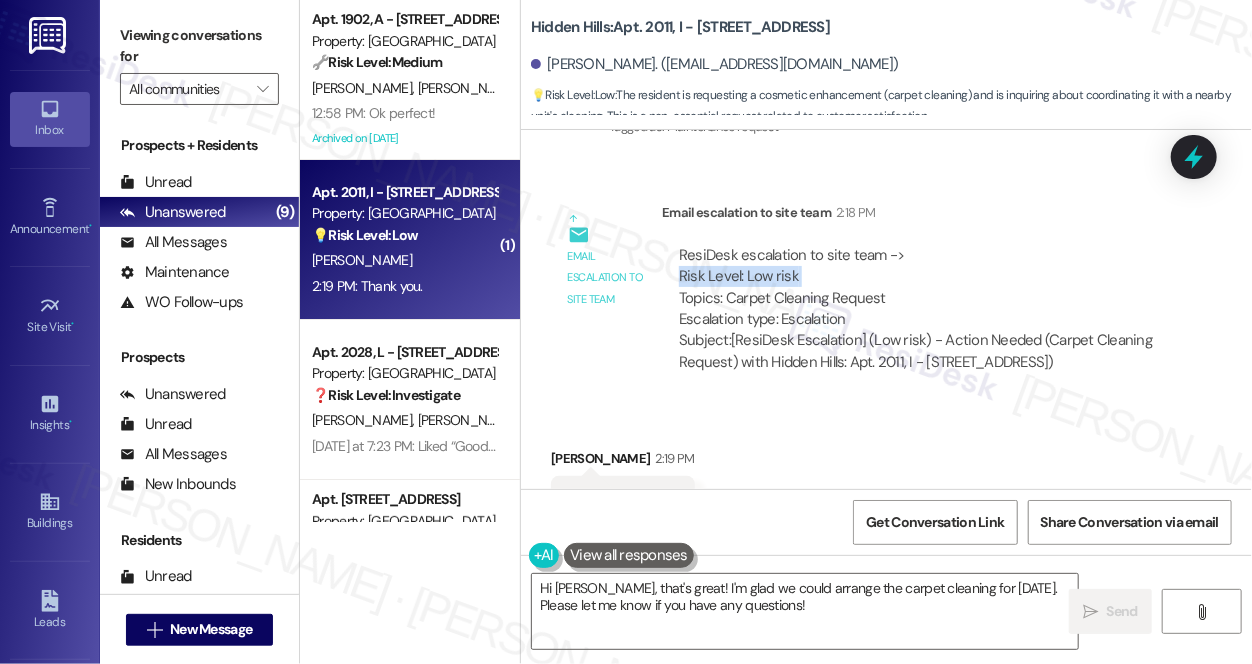 click on "ResiDesk escalation to site team ->
Risk Level: Low risk
Topics: Carpet Cleaning Request
Escalation type: Escalation" at bounding box center (920, 288) 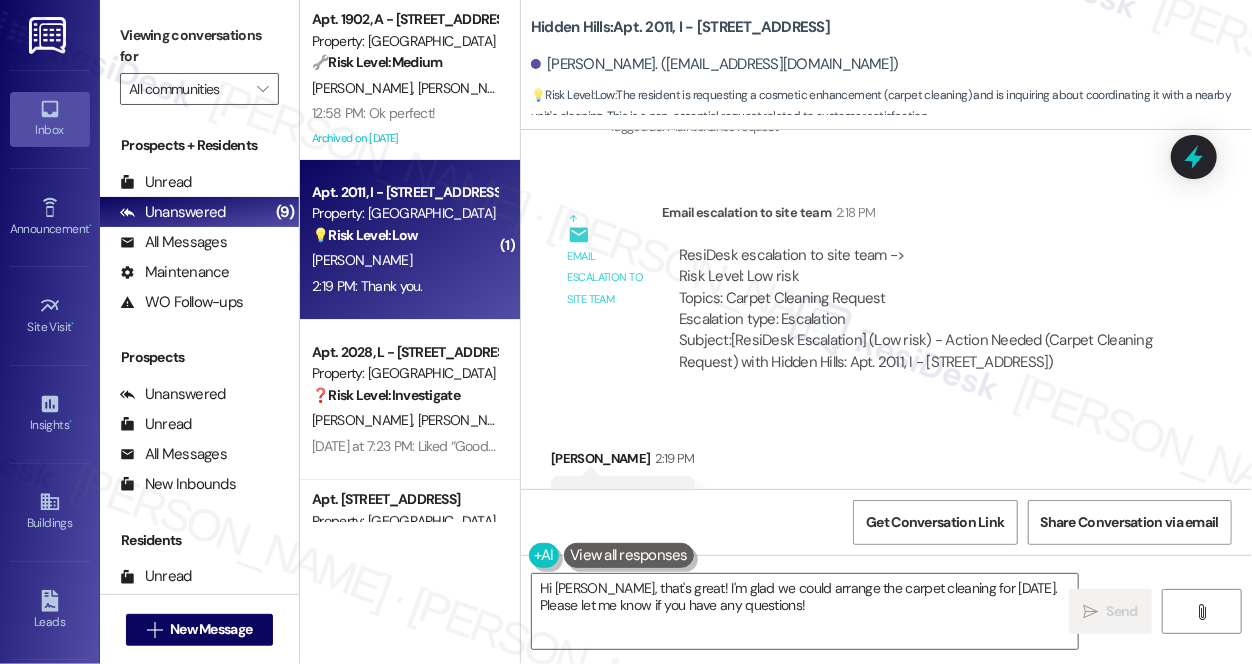 click on "ResiDesk escalation to site team ->
Risk Level: Low risk
Topics: Carpet Cleaning Request
Escalation type: Escalation" at bounding box center [920, 288] 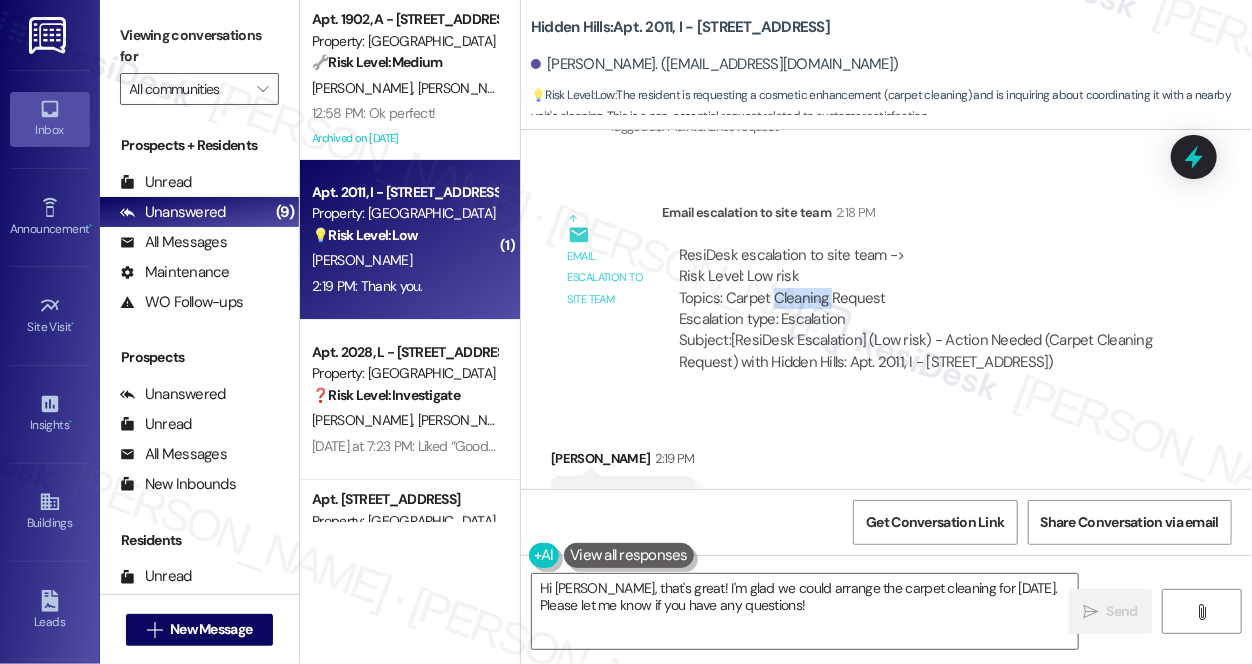 click on "ResiDesk escalation to site team ->
Risk Level: Low risk
Topics: Carpet Cleaning Request
Escalation type: Escalation" at bounding box center [920, 288] 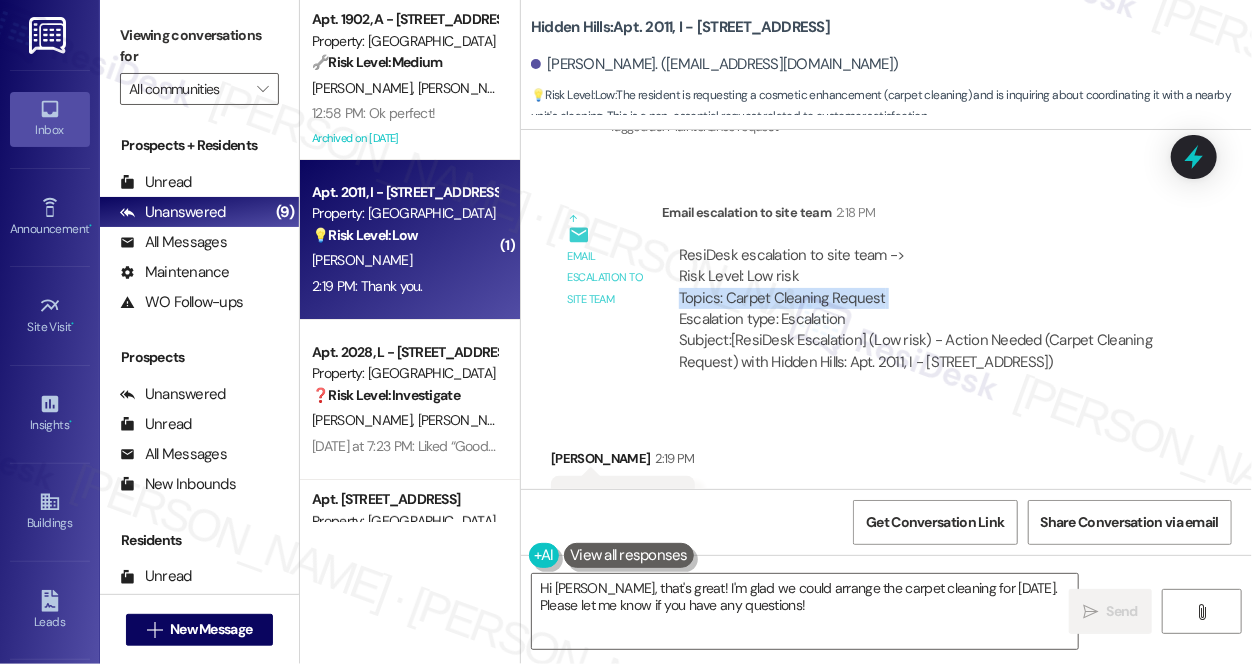 click on "ResiDesk escalation to site team ->
Risk Level: Low risk
Topics: Carpet Cleaning Request
Escalation type: Escalation" at bounding box center (920, 288) 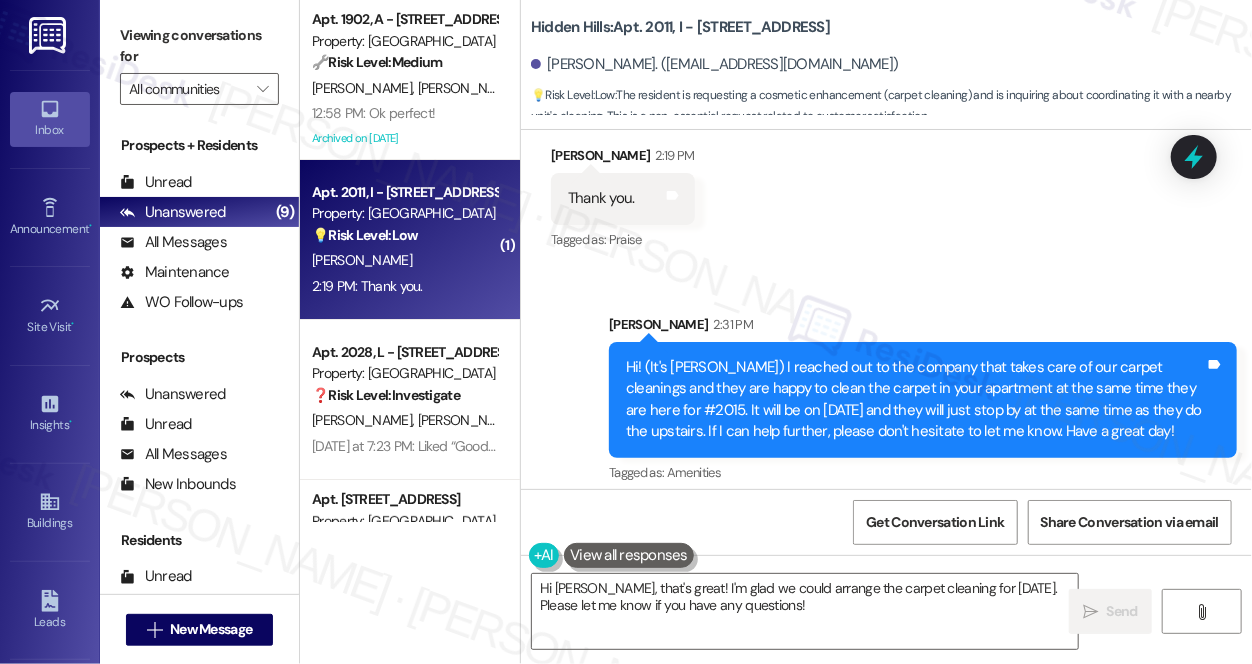 scroll, scrollTop: 33389, scrollLeft: 0, axis: vertical 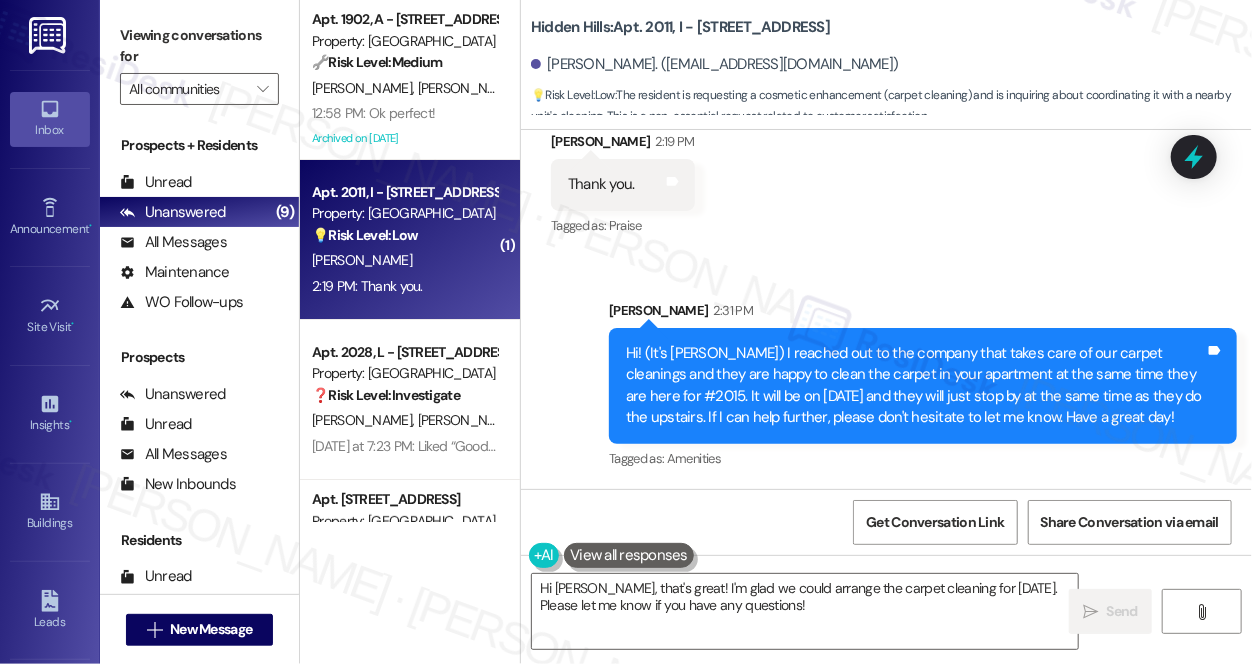 click on "Hi!  (It's [PERSON_NAME])  I reached out to the company that takes care of our carpet cleanings and they are happy to clean the carpet in your apartment at the same time they are here for #2015.  It will be on [DATE] and they will just stop by at the same time as they do the upstairs.  If I can help further, please don't hesitate to let me know.  Have a great day!" at bounding box center [915, 386] 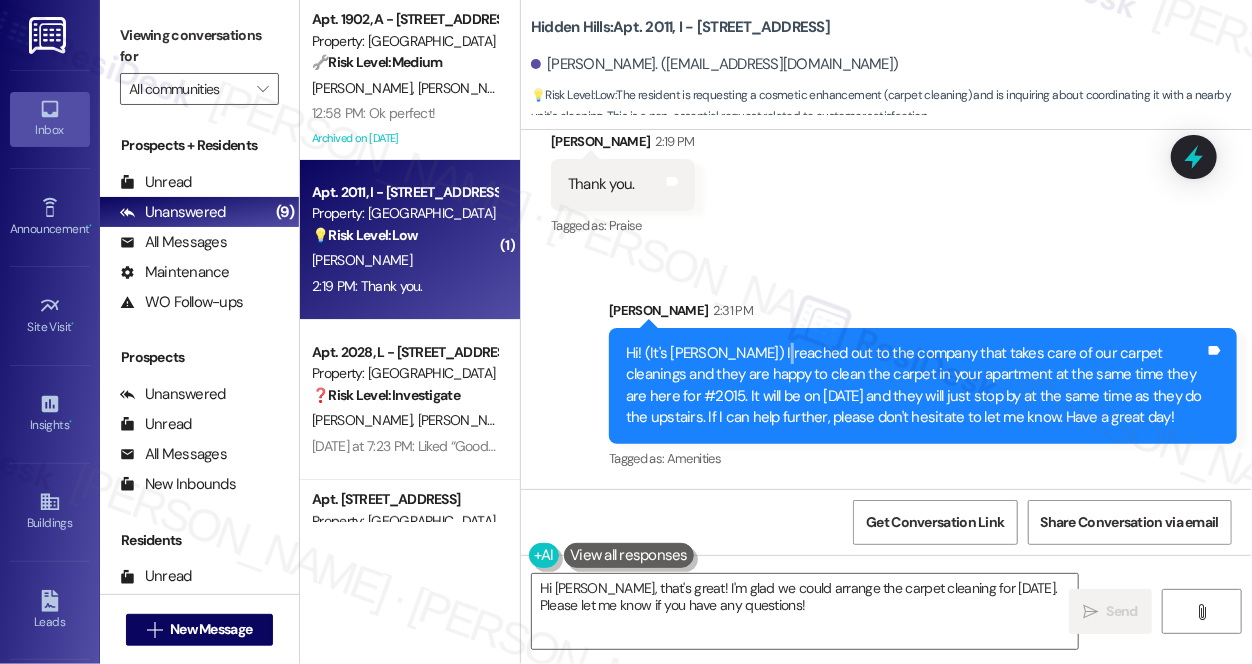 click on "Hi!  (It's [PERSON_NAME])  I reached out to the company that takes care of our carpet cleanings and they are happy to clean the carpet in your apartment at the same time they are here for #2015.  It will be on [DATE] and they will just stop by at the same time as they do the upstairs.  If I can help further, please don't hesitate to let me know.  Have a great day!" at bounding box center [915, 386] 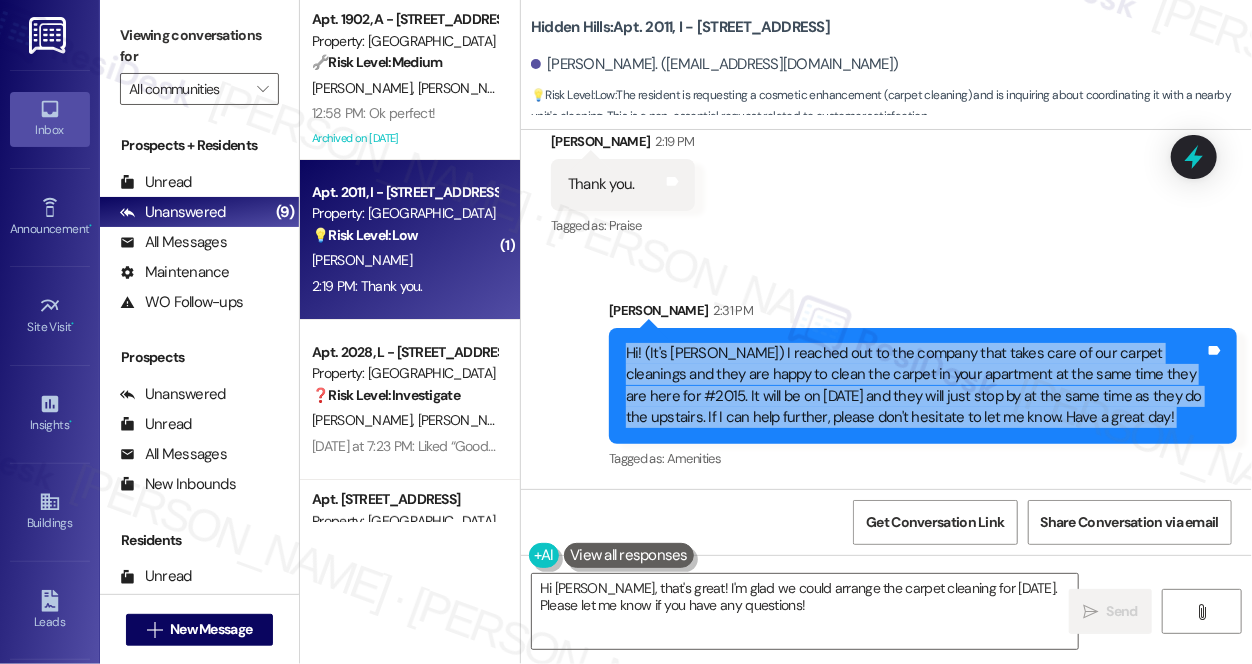 click on "Hi!  (It's [PERSON_NAME])  I reached out to the company that takes care of our carpet cleanings and they are happy to clean the carpet in your apartment at the same time they are here for #2015.  It will be on [DATE] and they will just stop by at the same time as they do the upstairs.  If I can help further, please don't hesitate to let me know.  Have a great day!" at bounding box center [915, 386] 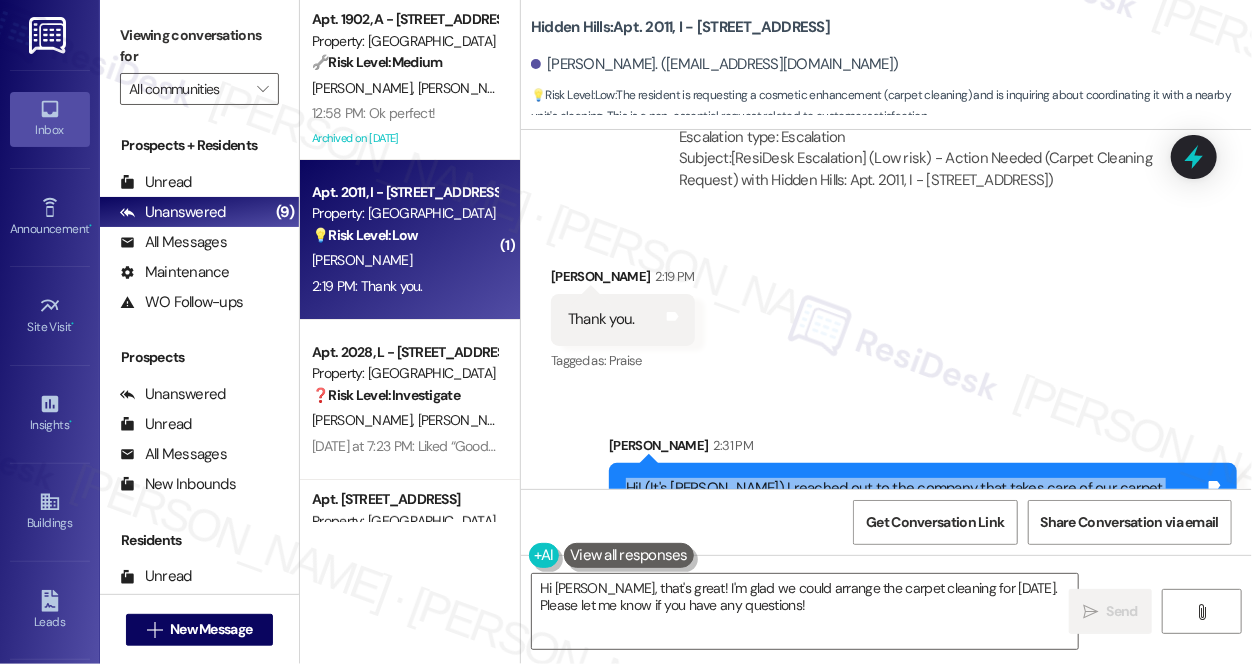 scroll, scrollTop: 33389, scrollLeft: 0, axis: vertical 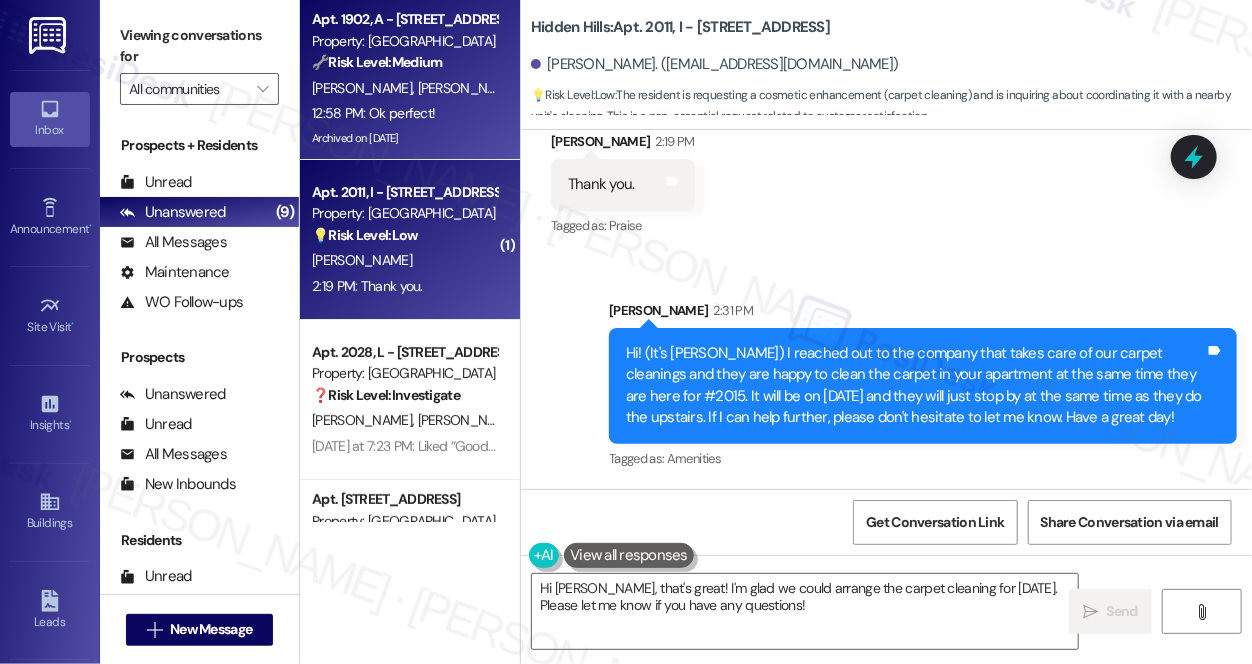 click on "Apt. 1902, A - [STREET_ADDRESS]" at bounding box center [404, 19] 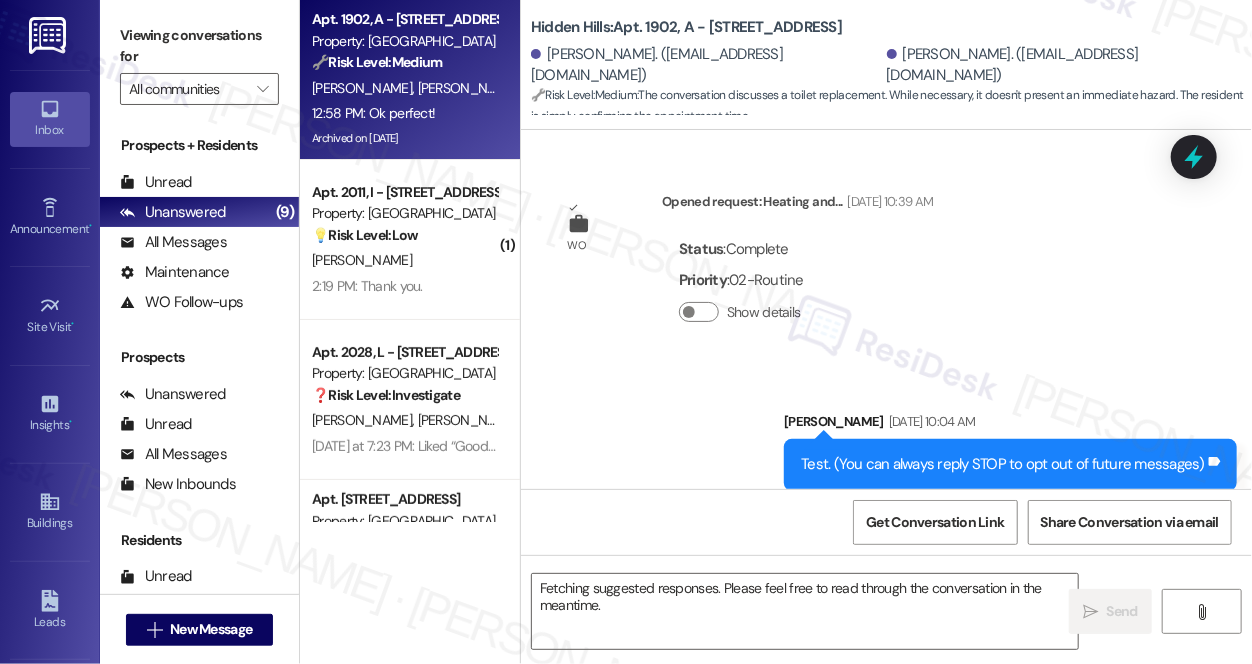 scroll, scrollTop: 31337, scrollLeft: 0, axis: vertical 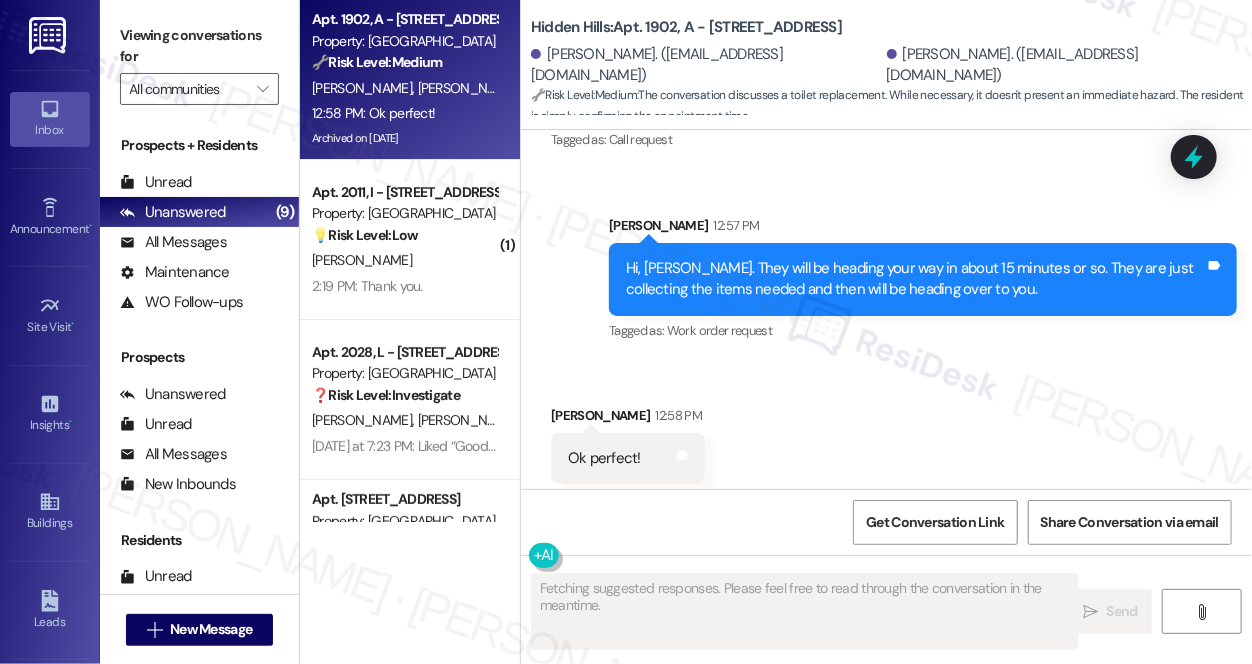 click on "Hi, [PERSON_NAME].  They will be heading your way in about 15 minutes or so.  They are just collecting the items needed and then will be heading over to you." at bounding box center [915, 279] 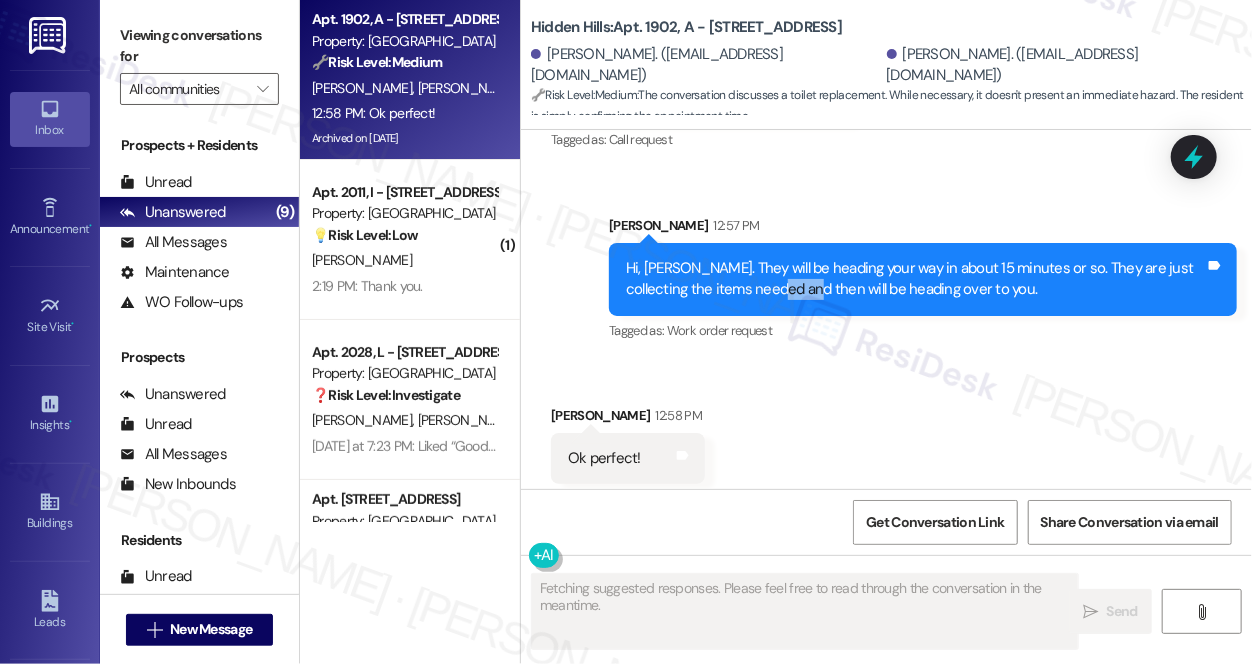 click on "Hi, [PERSON_NAME].  They will be heading your way in about 15 minutes or so.  They are just collecting the items needed and then will be heading over to you." at bounding box center [915, 279] 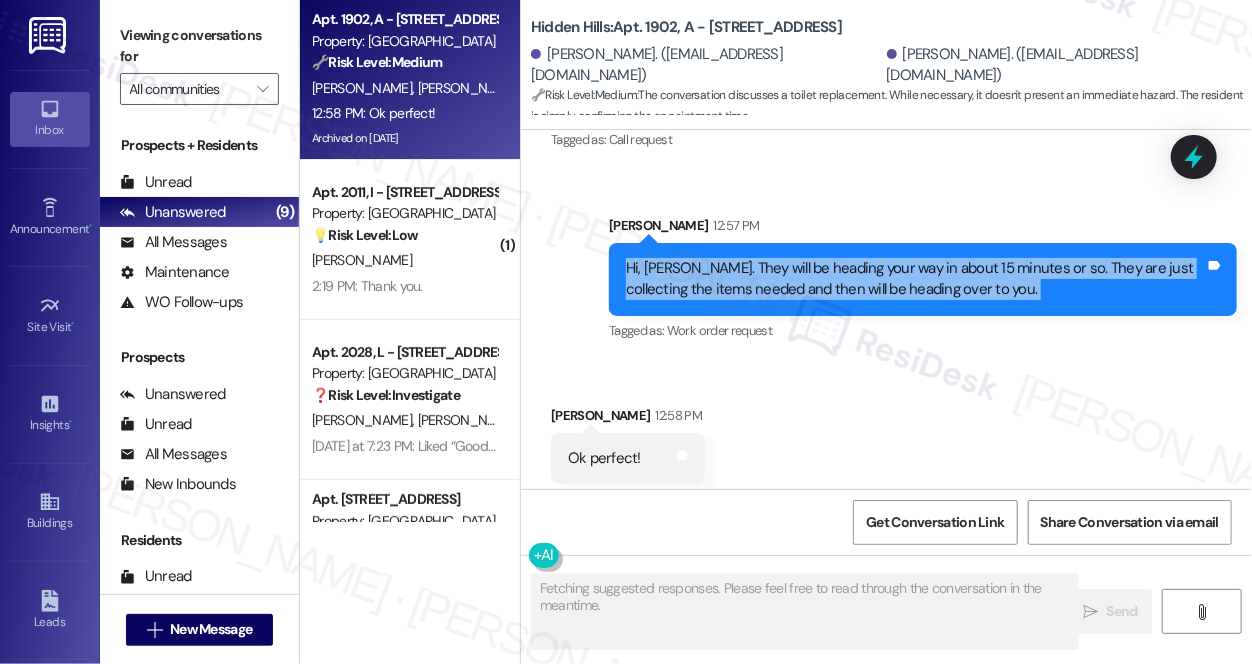 click on "Hi, [PERSON_NAME].  They will be heading your way in about 15 minutes or so.  They are just collecting the items needed and then will be heading over to you." at bounding box center [915, 279] 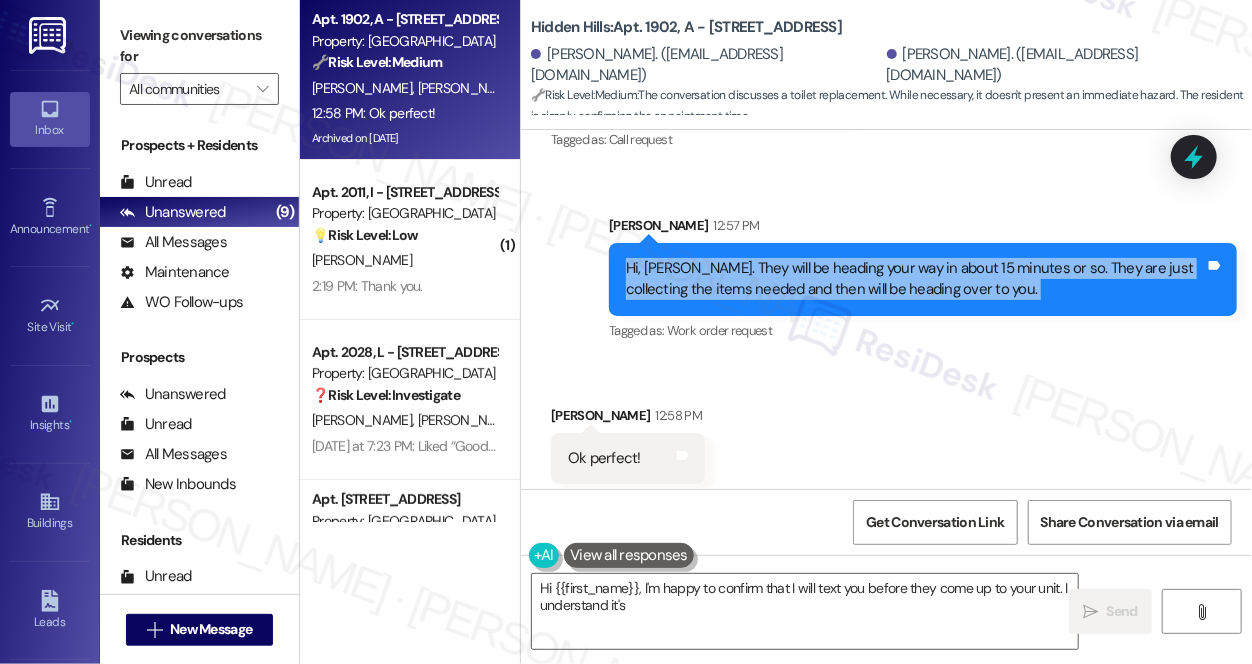 scroll, scrollTop: 31338, scrollLeft: 0, axis: vertical 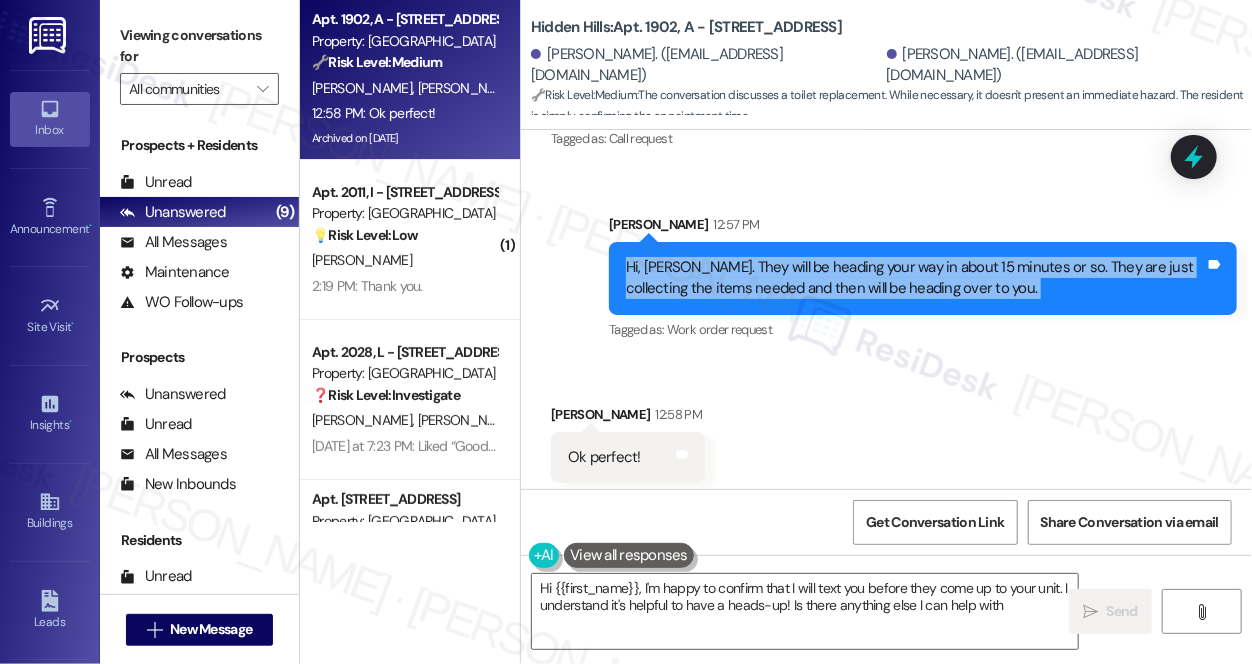 type on "Hi {{first_name}}, I'm happy to confirm that I will text you before they come up to your unit. I understand it's helpful to have a heads-up! Is there anything else I can help with?" 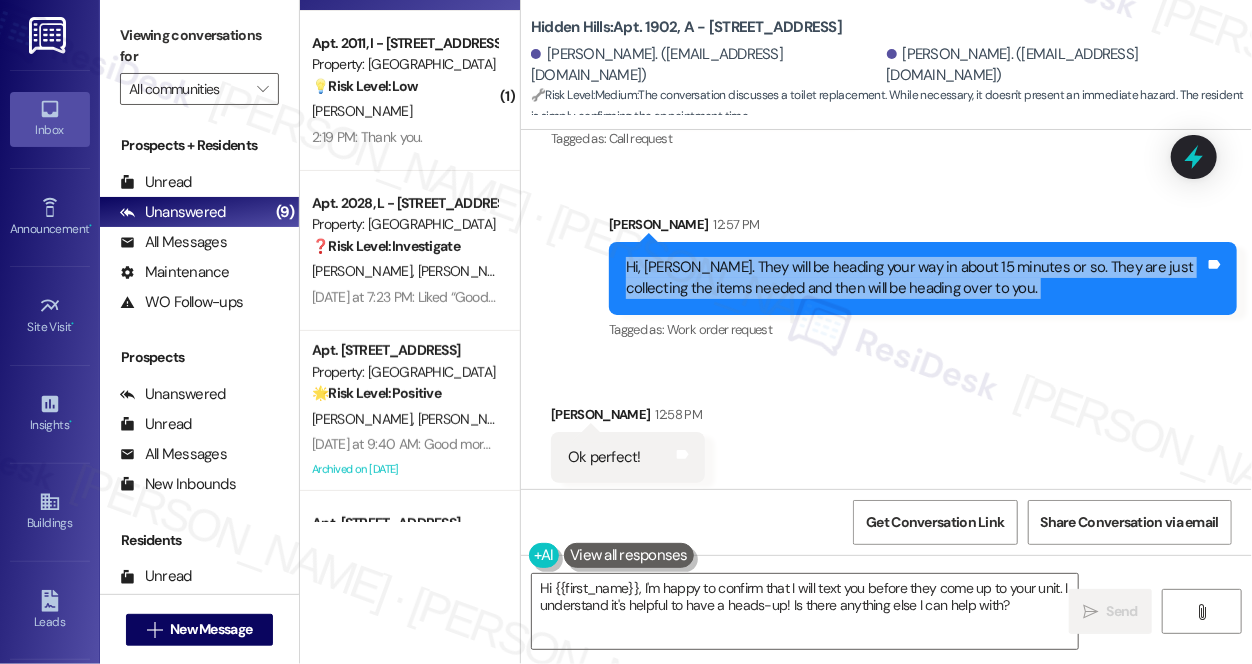 scroll, scrollTop: 272, scrollLeft: 0, axis: vertical 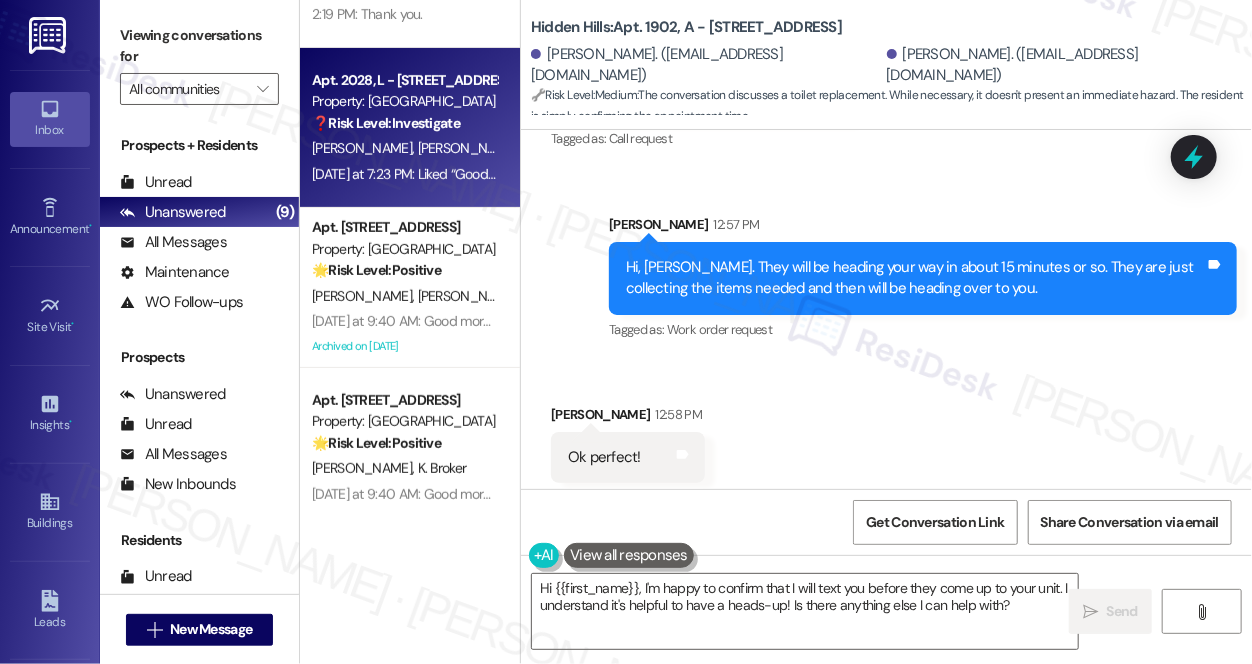 click on "[DATE] at 7:23 PM: Liked “Good morning!  We want to make you aware that we have contractors on the property to work on an erosion project and also the dumpster corrals.  We know this is going to cause a mess for a few days but, please be patient with us as we work to improve the property.  There will be a couple of piles of "riff raff" (large stones) that will be cautioned off.  Please make sure to provide our contractors with space, use caution when in the area and refrain from climbing on the rock piles.  Thank you for your help and patience! ”" at bounding box center [404, 174] 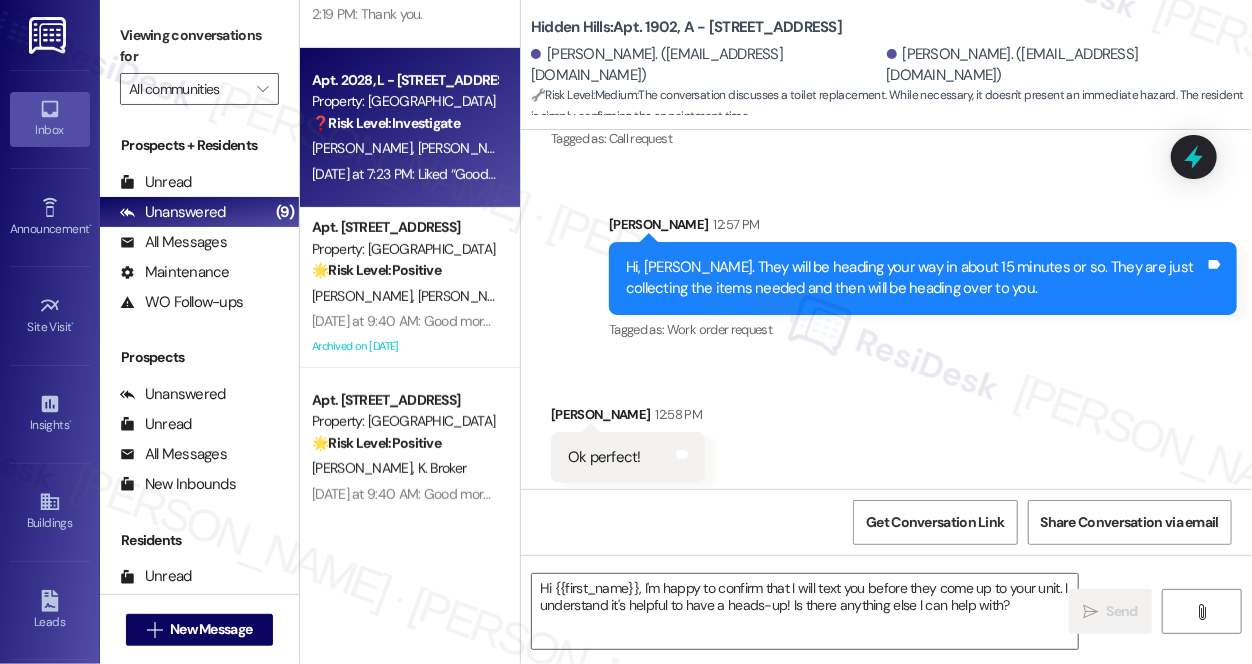 type on "Fetching suggested responses. Please feel free to read through the conversation in the meantime." 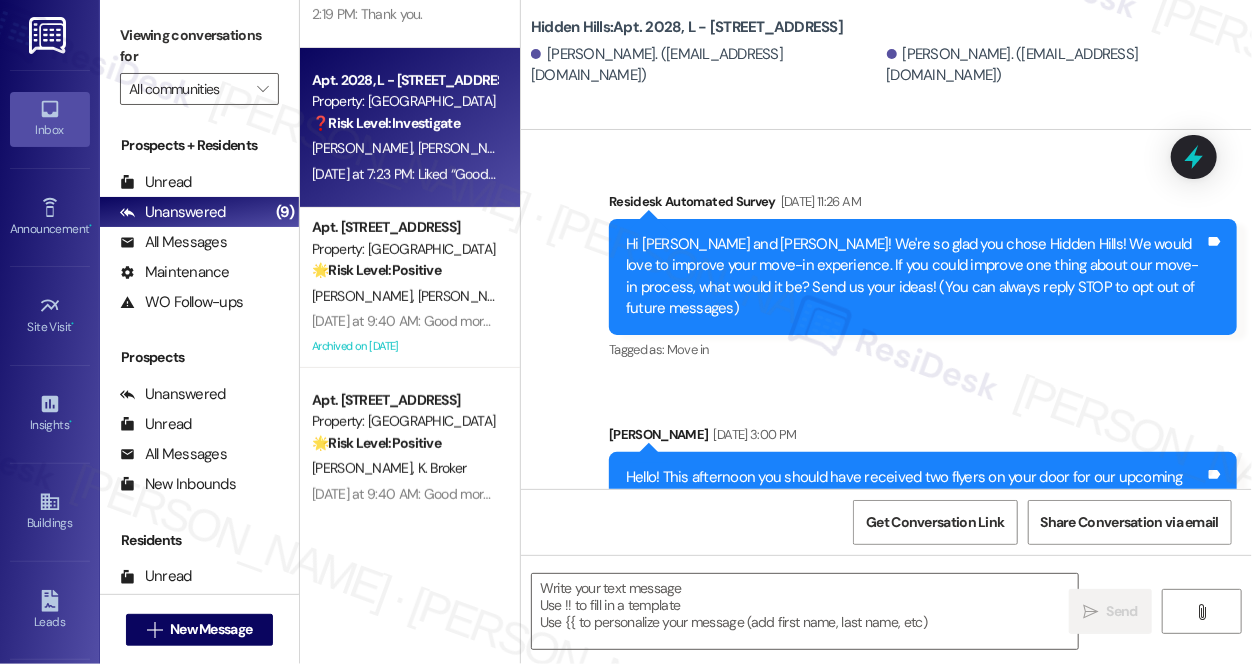 scroll, scrollTop: 30824, scrollLeft: 0, axis: vertical 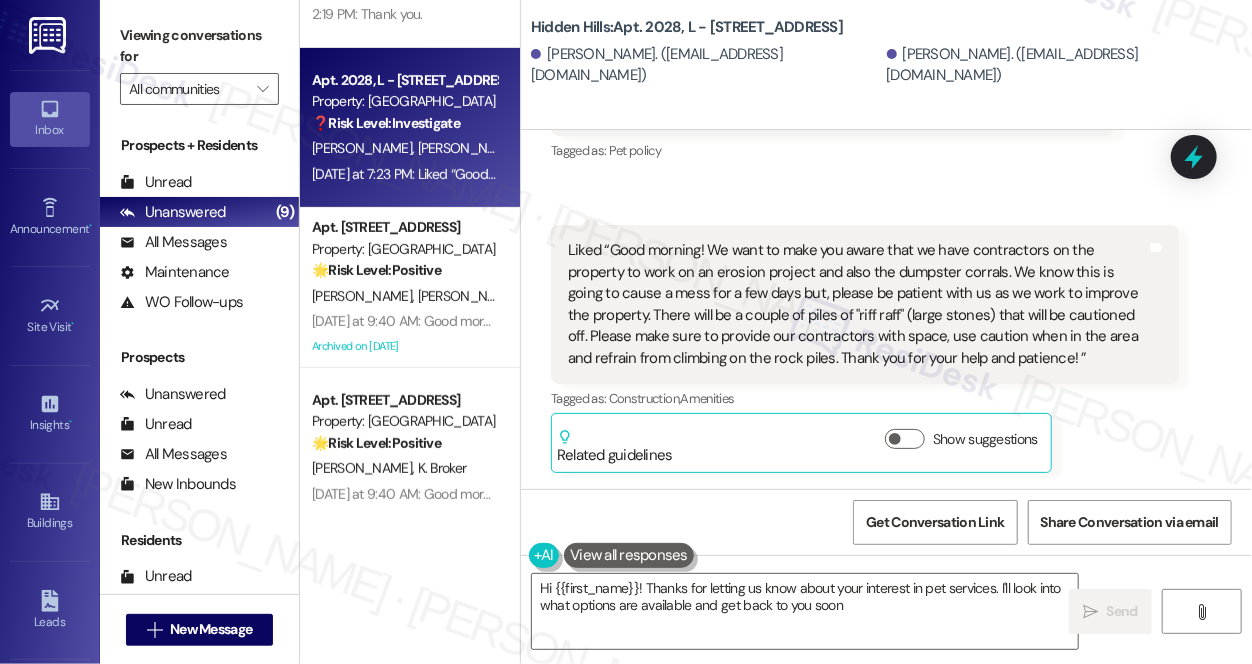 type on "Hi {{first_name}}! Thanks for letting us know about your interest in pet services. I'll look into what options are available and get back to you soon!" 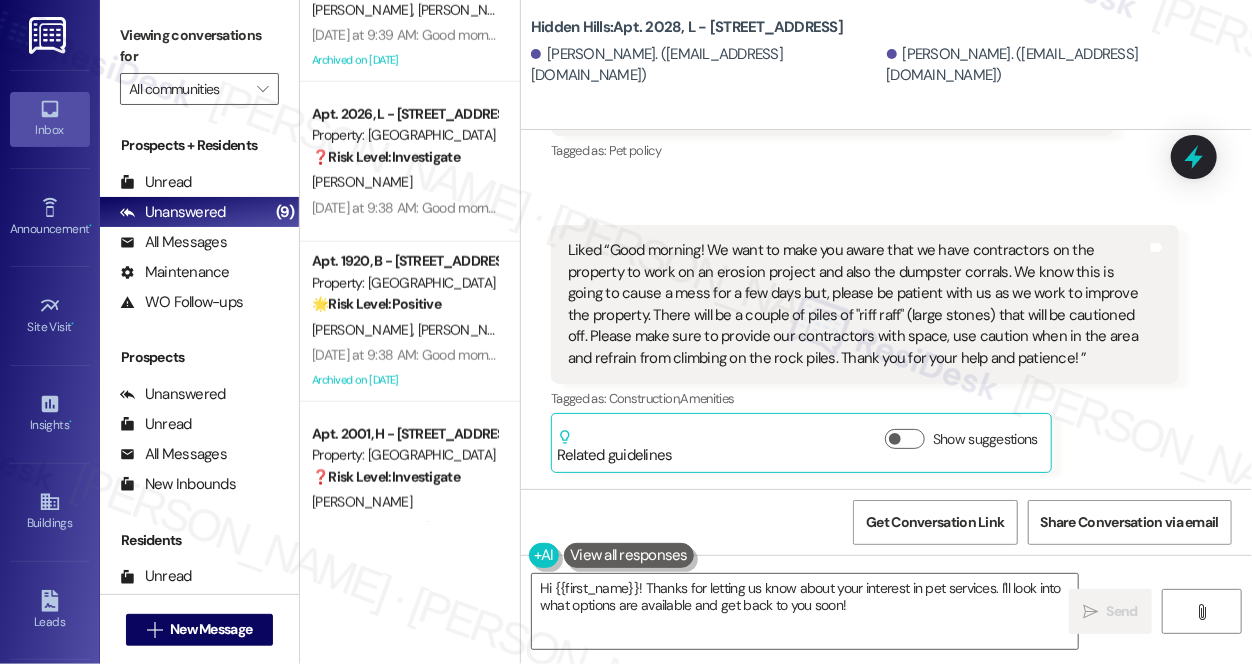 scroll, scrollTop: 917, scrollLeft: 0, axis: vertical 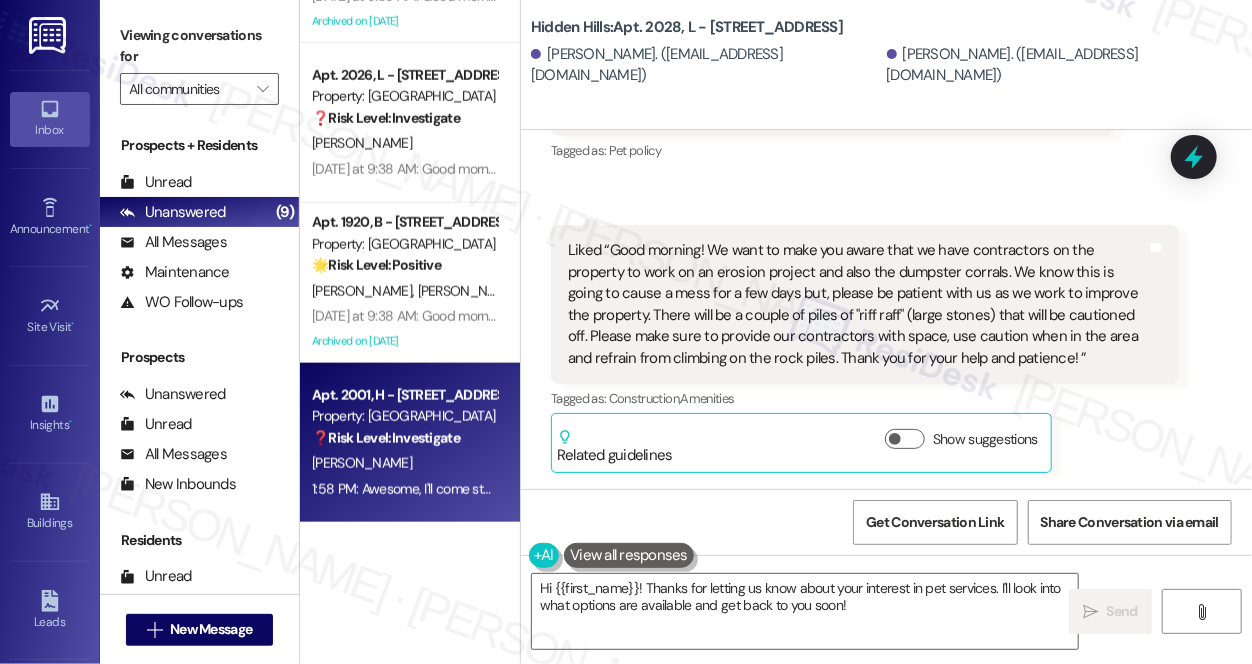 click on "❓  Risk Level:  Investigate" at bounding box center (386, 438) 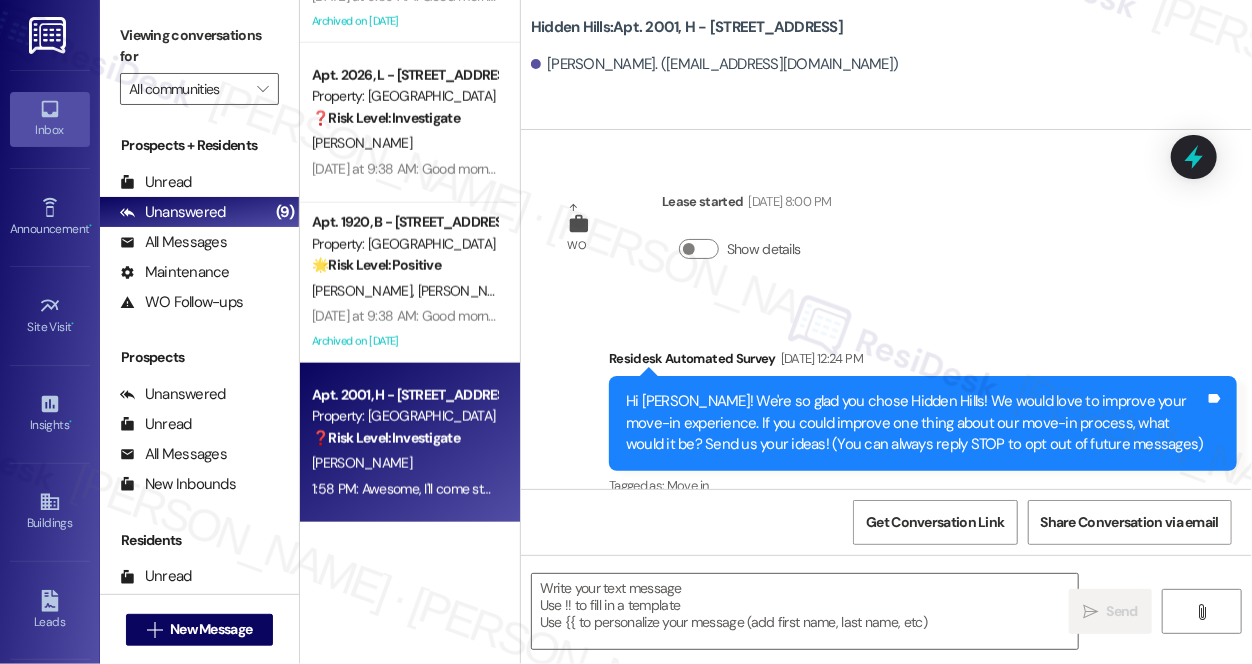 scroll, scrollTop: 2442, scrollLeft: 0, axis: vertical 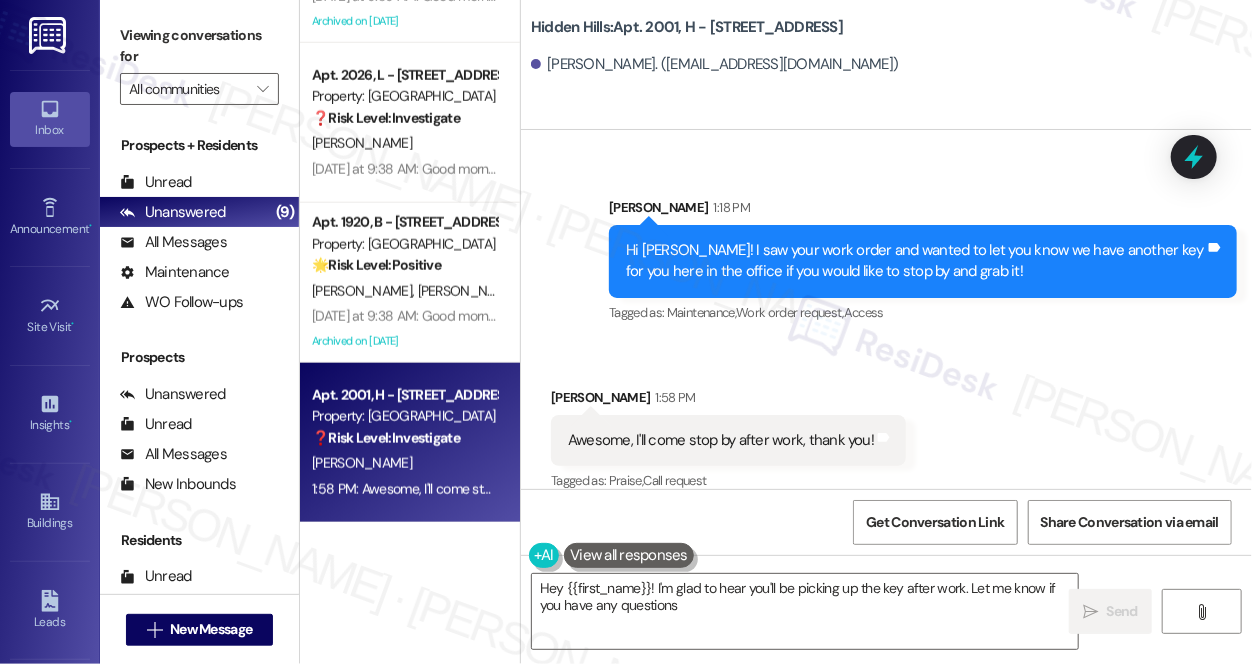 type on "Hey {{first_name}}! I'm glad to hear you'll be picking up the key after work. Let me know if you have any questions!" 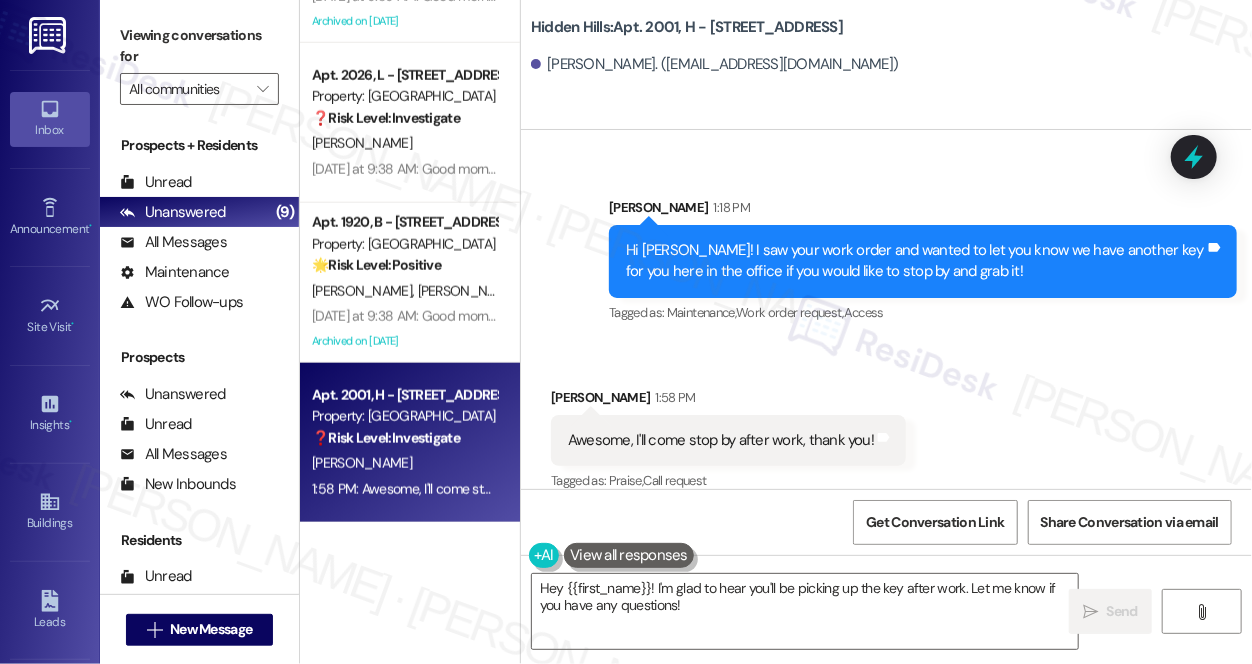 click on "Hidden Hills:  Apt. 2001, H - [STREET_ADDRESS][PERSON_NAME]. ([EMAIL_ADDRESS][DOMAIN_NAME])" at bounding box center [886, 65] 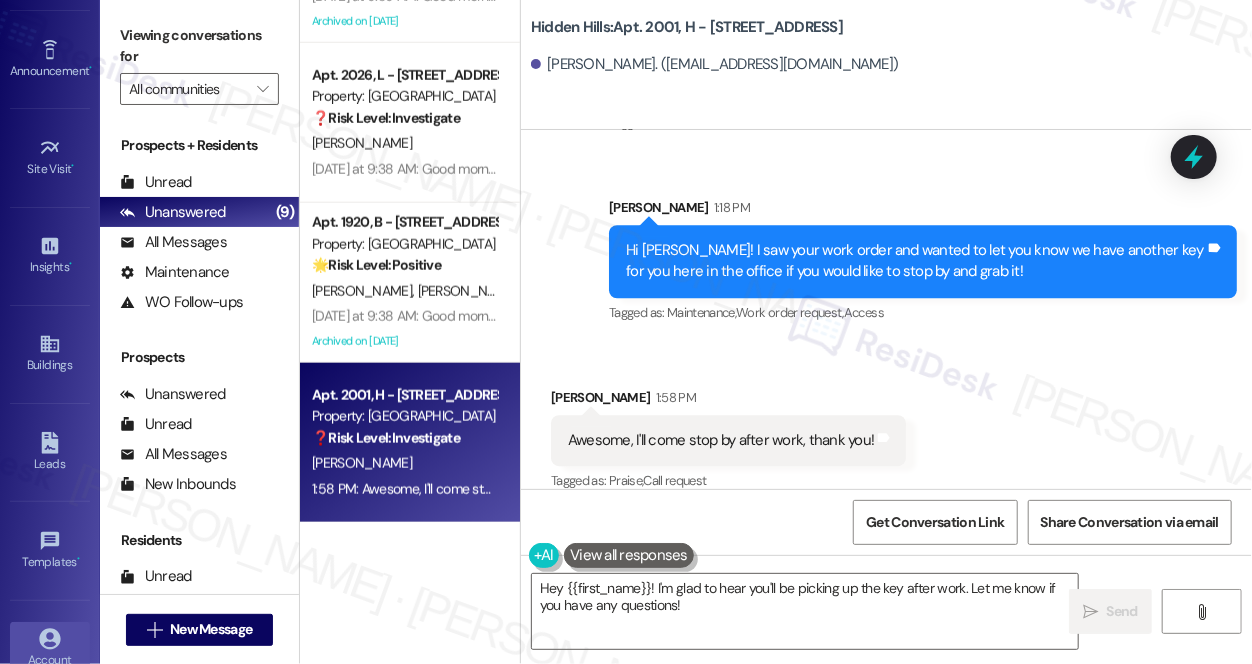scroll, scrollTop: 282, scrollLeft: 0, axis: vertical 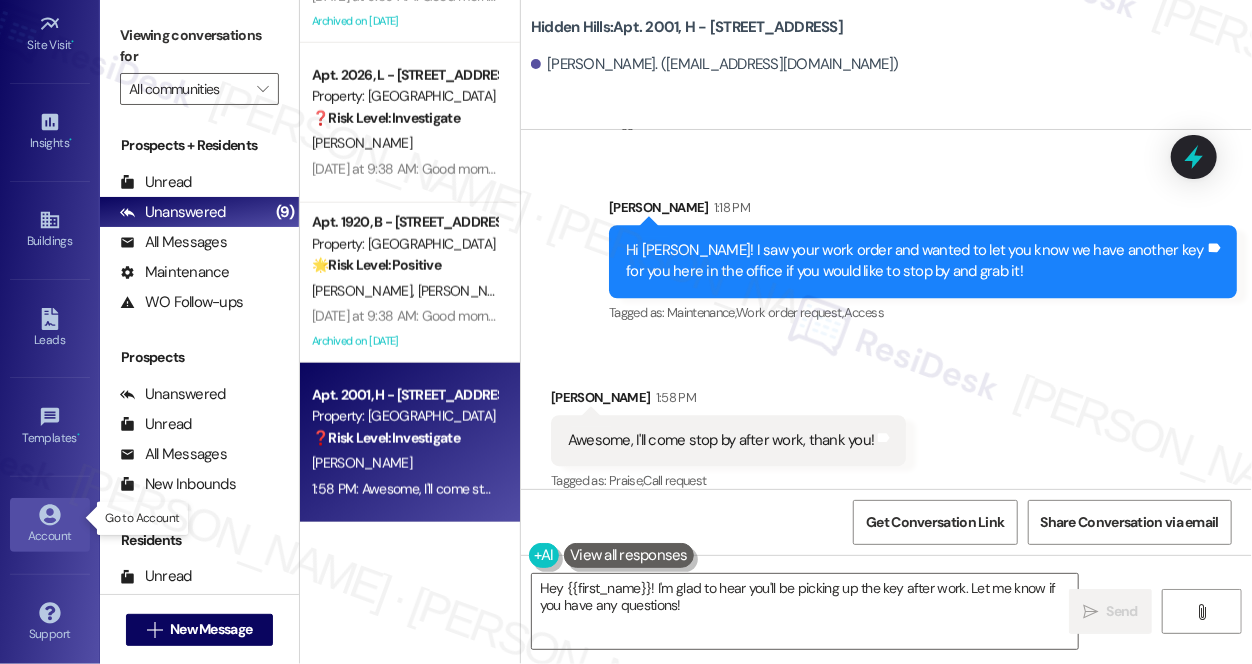 click on "Account" at bounding box center [50, 536] 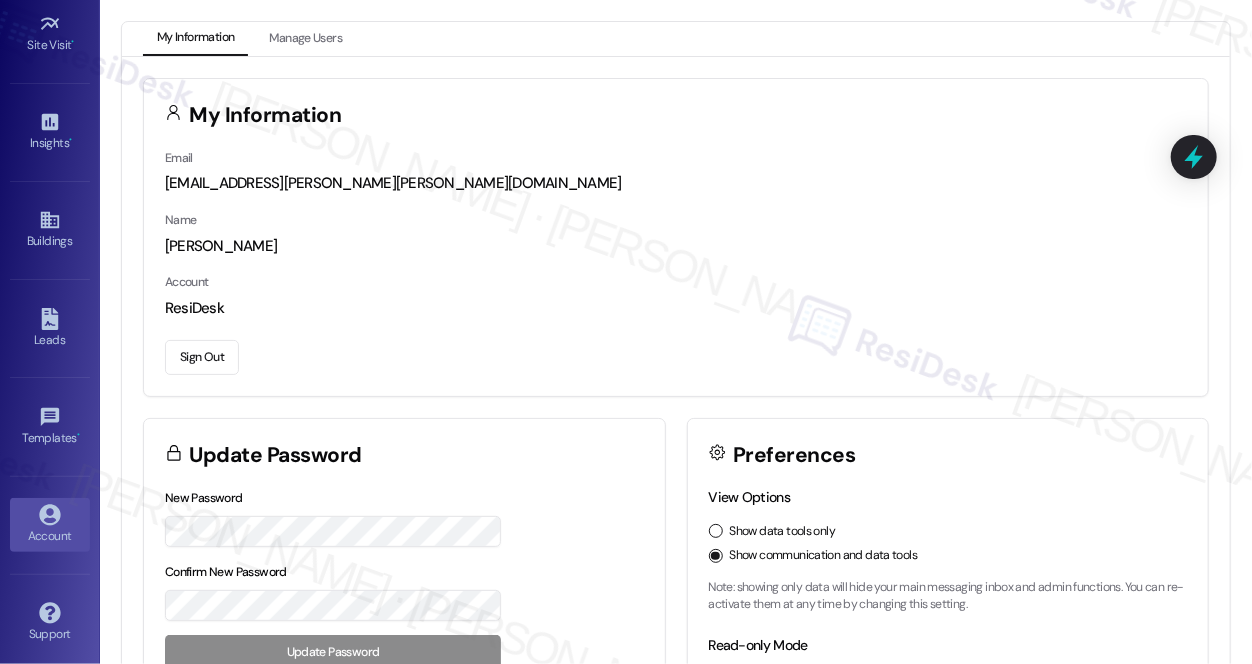 click on "Sign Out" at bounding box center [202, 357] 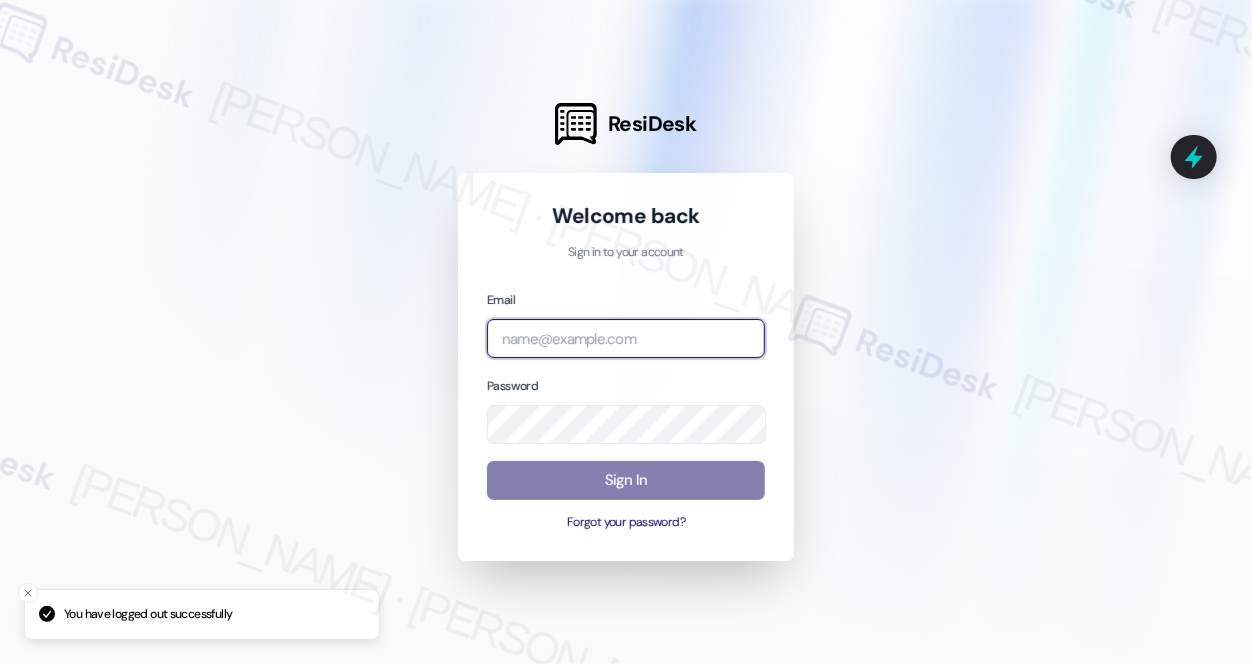 click at bounding box center [626, 338] 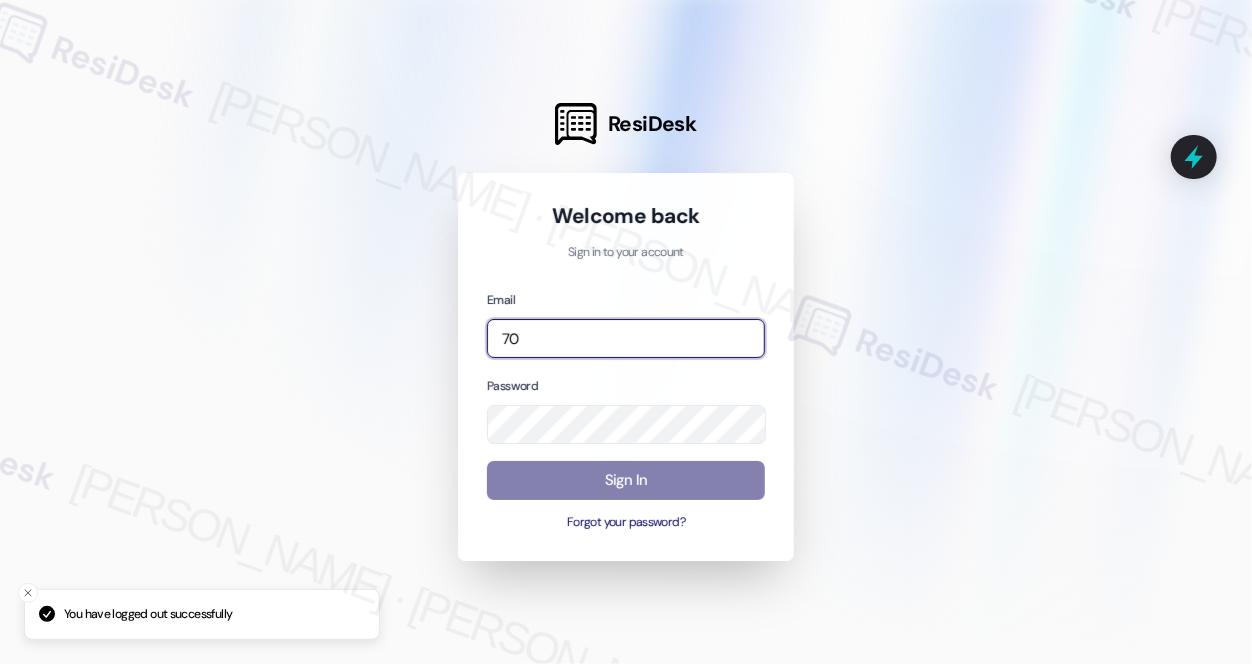 type on "7" 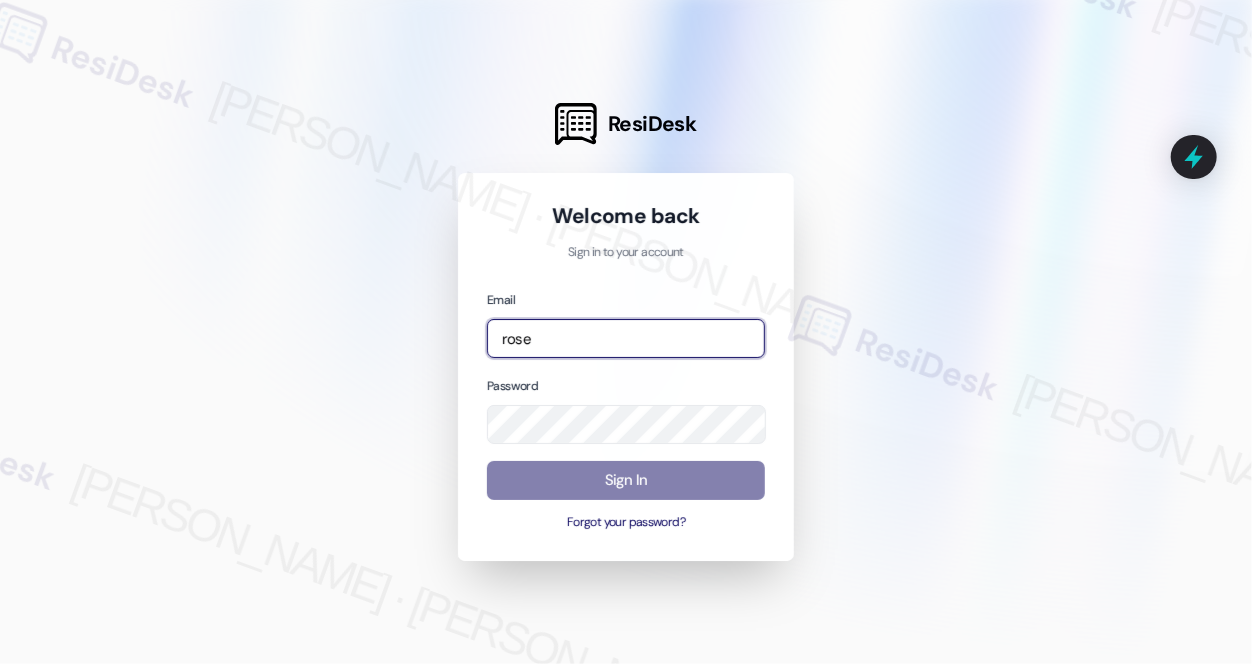 type on "automated-surveys-rose_life-[PERSON_NAME].[PERSON_NAME]@rose_[DOMAIN_NAME]" 